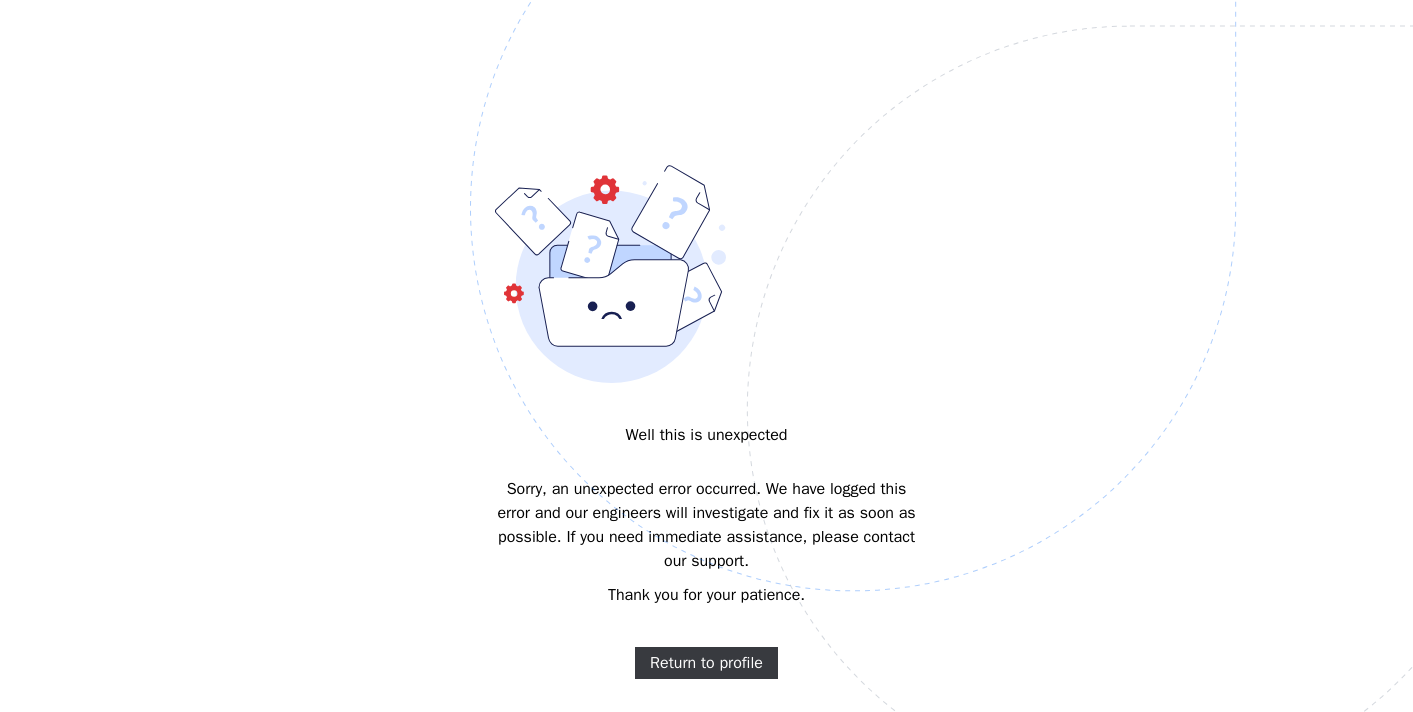 scroll, scrollTop: 0, scrollLeft: 0, axis: both 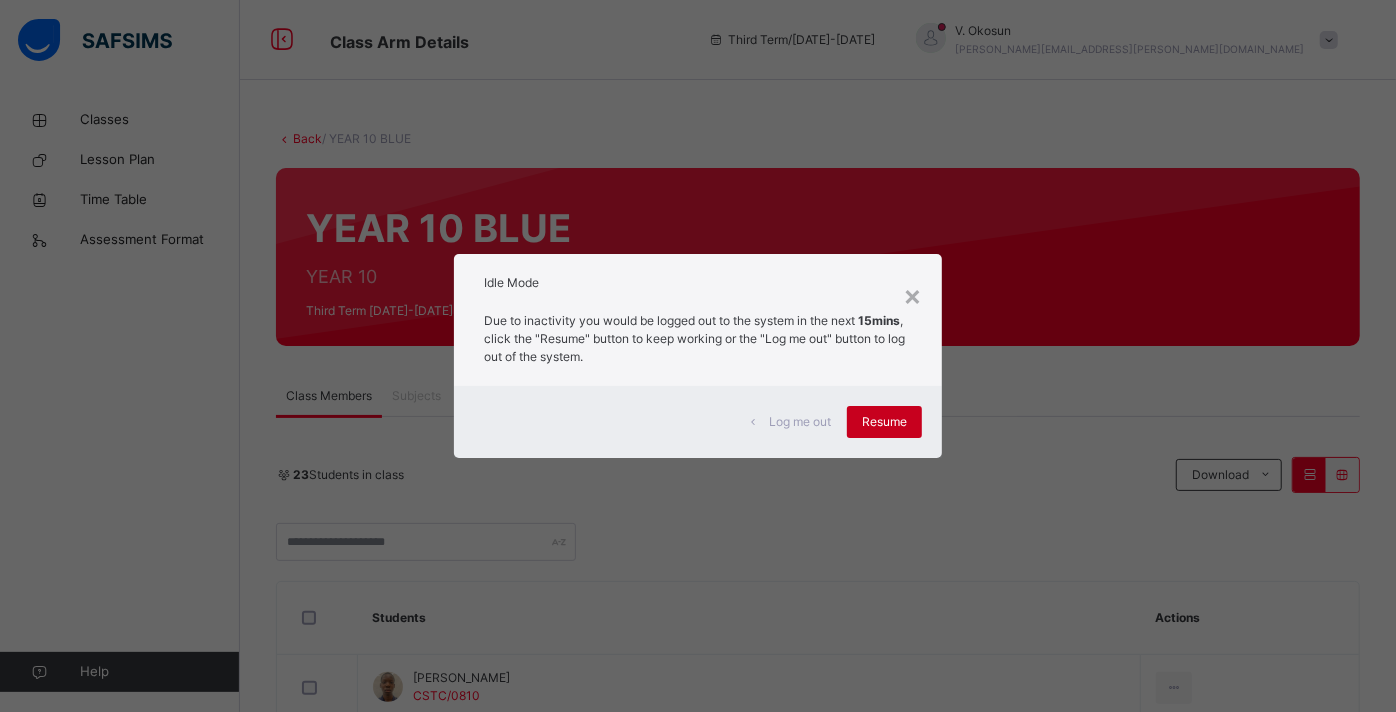 click on "Resume" at bounding box center (884, 422) 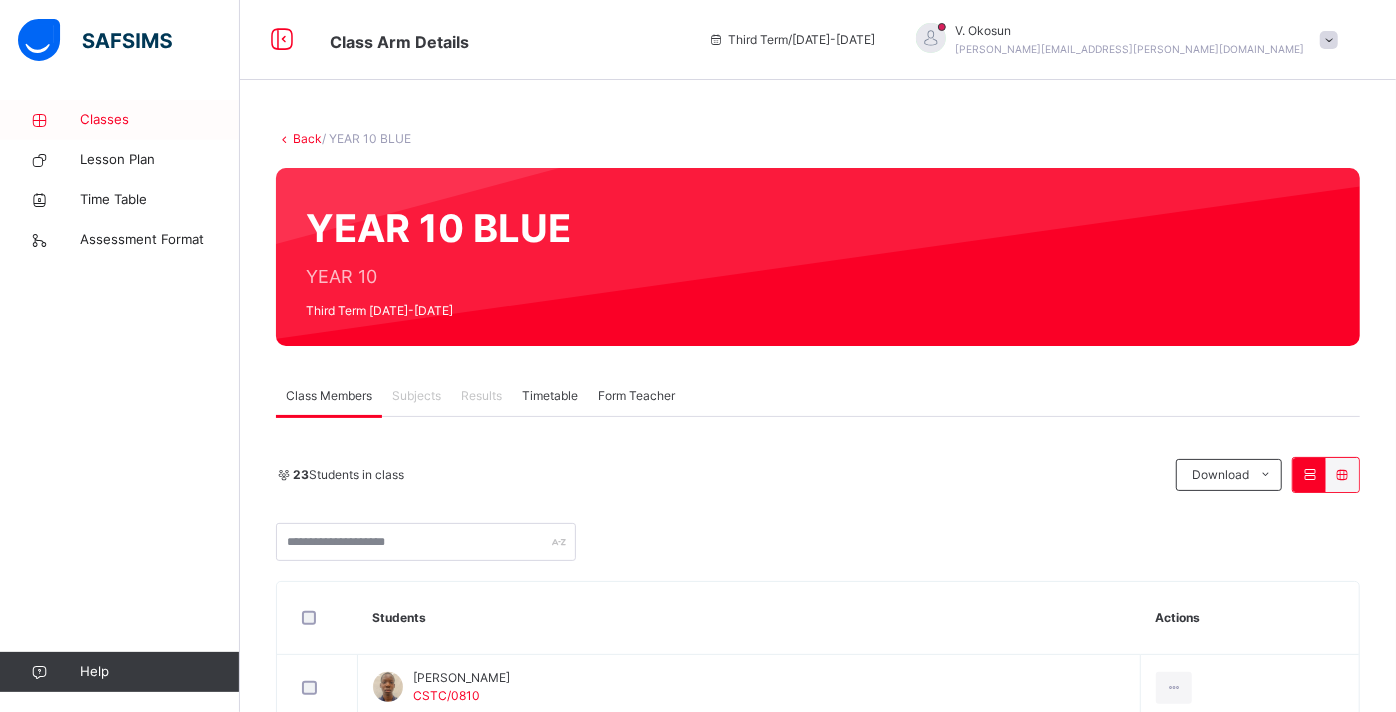 click on "Classes" at bounding box center (160, 120) 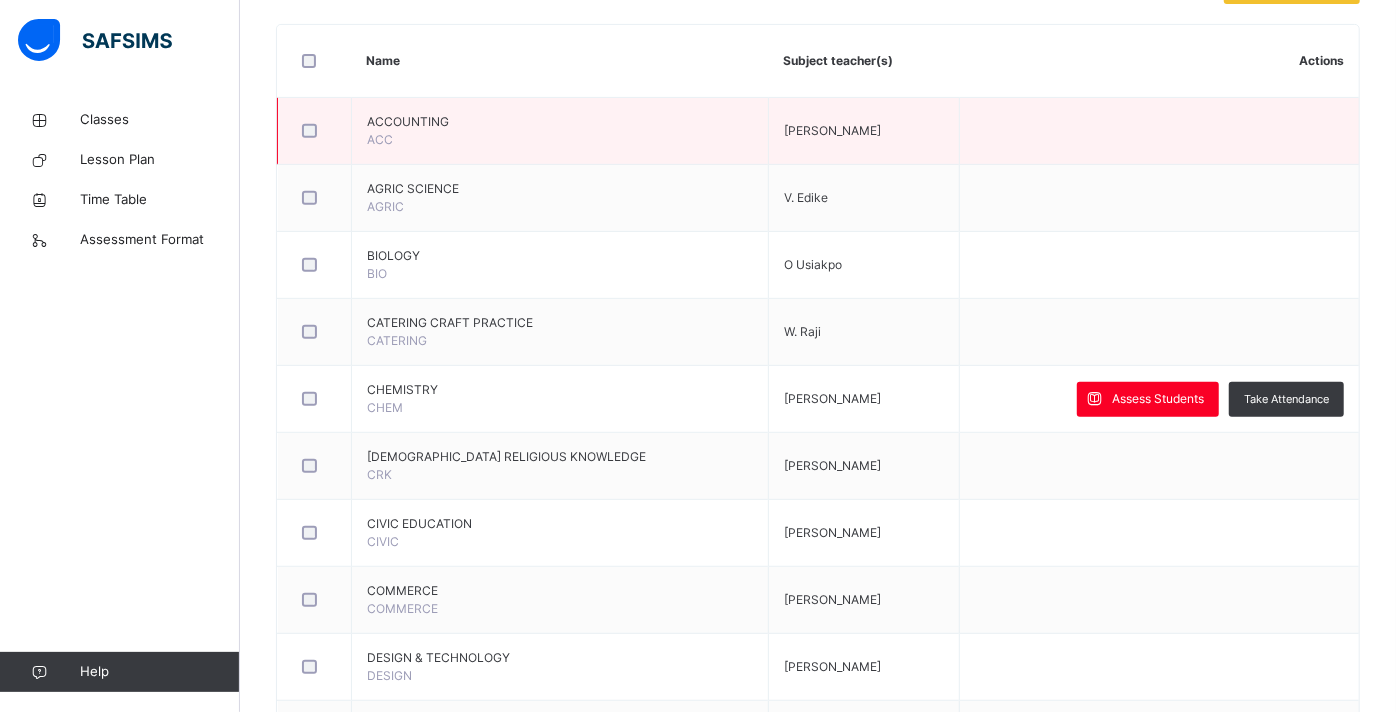 scroll, scrollTop: 477, scrollLeft: 0, axis: vertical 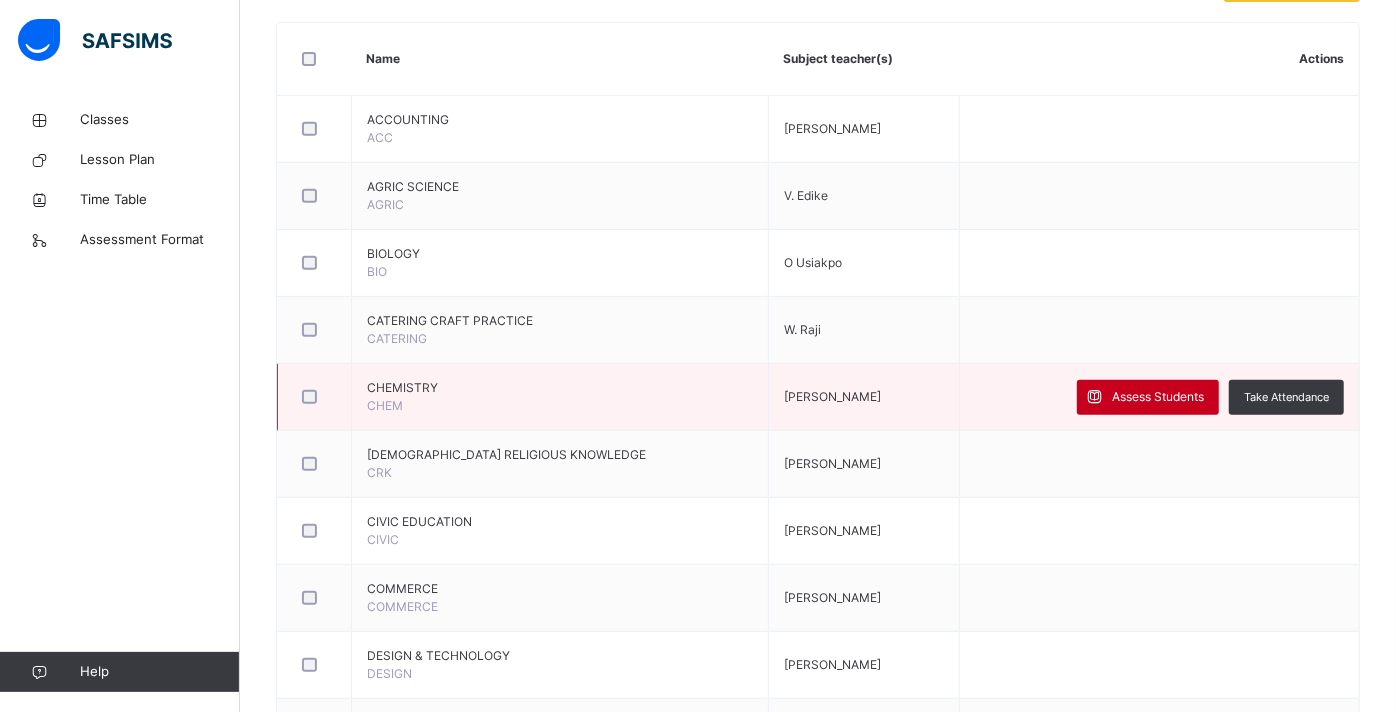 click on "Assess Students" at bounding box center [1158, 397] 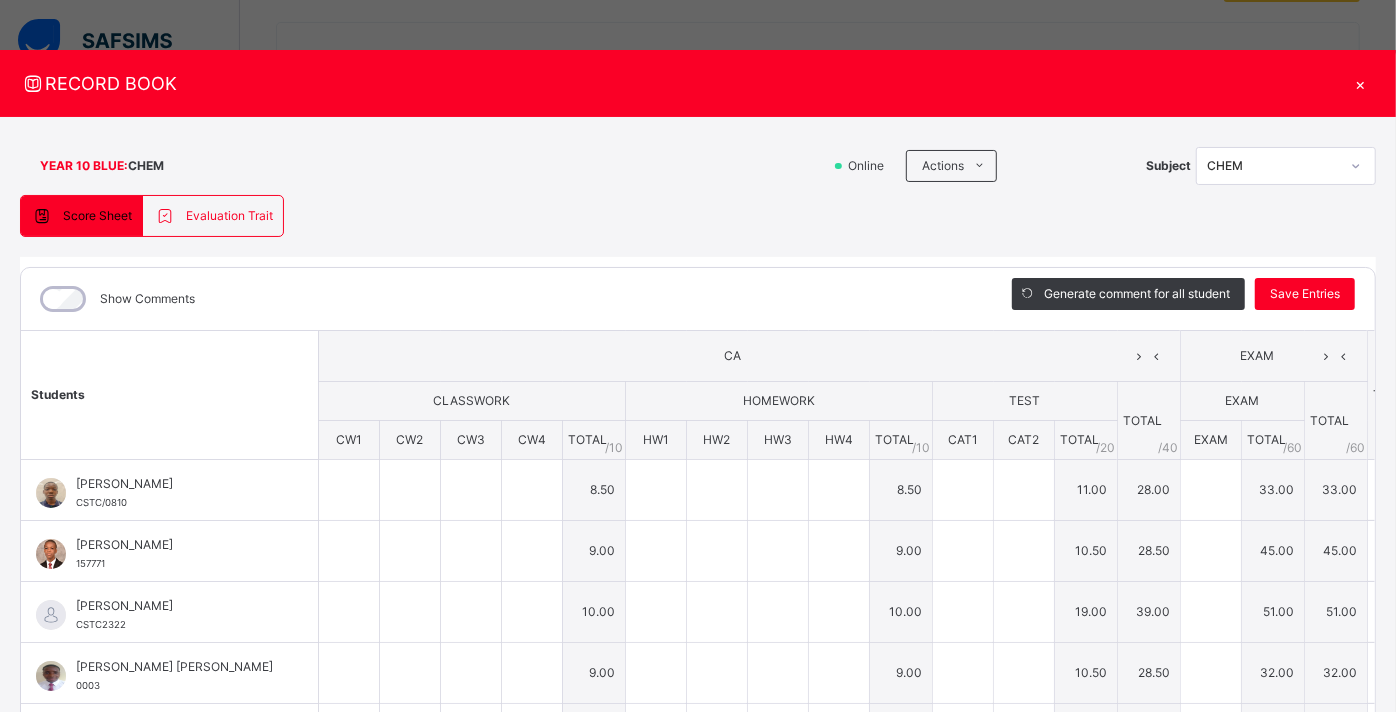 type on "*" 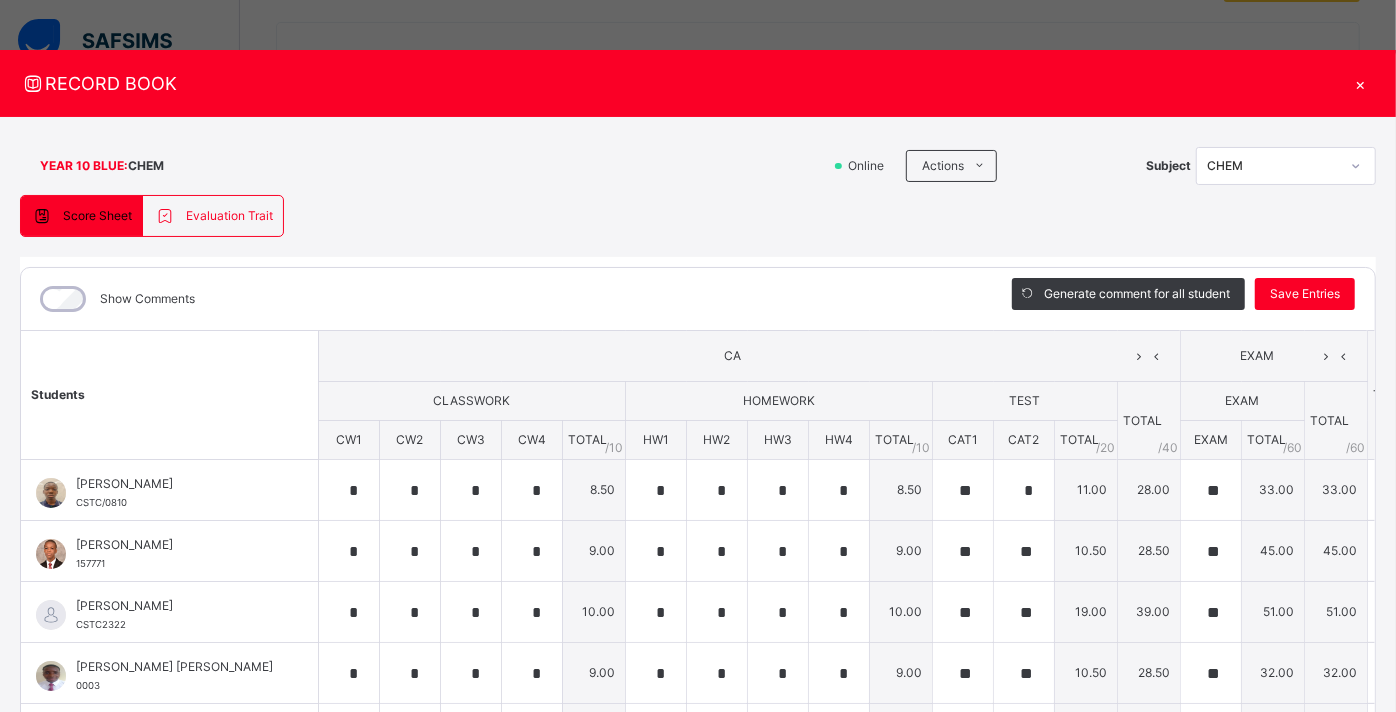 type on "*" 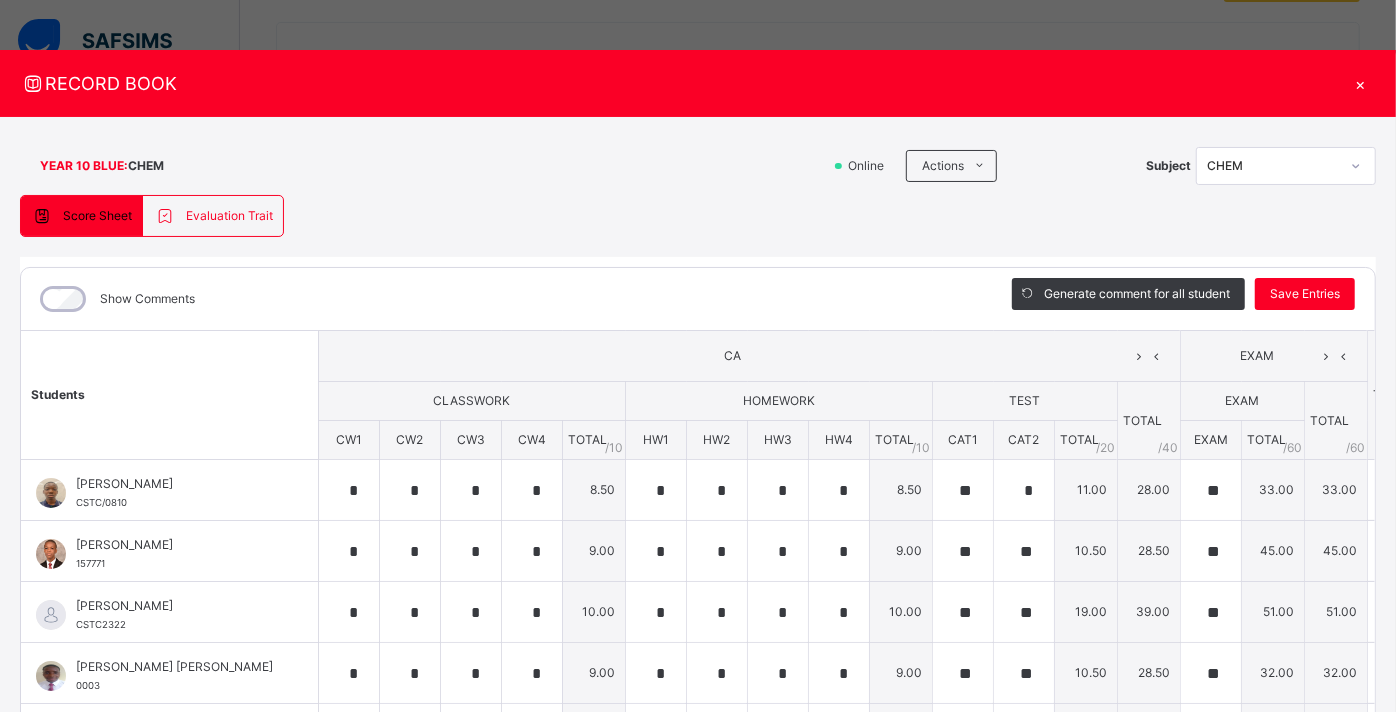 click on "Show Comments" at bounding box center (115, 299) 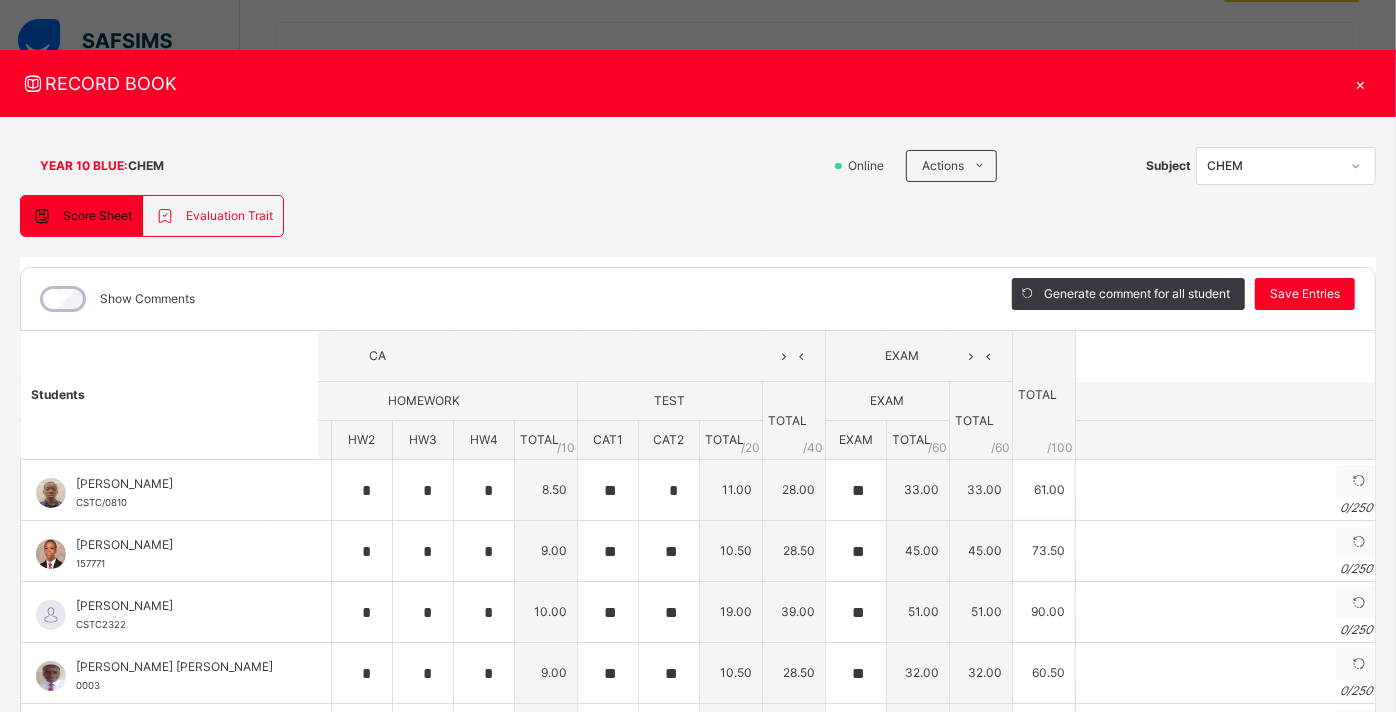 scroll, scrollTop: 0, scrollLeft: 366, axis: horizontal 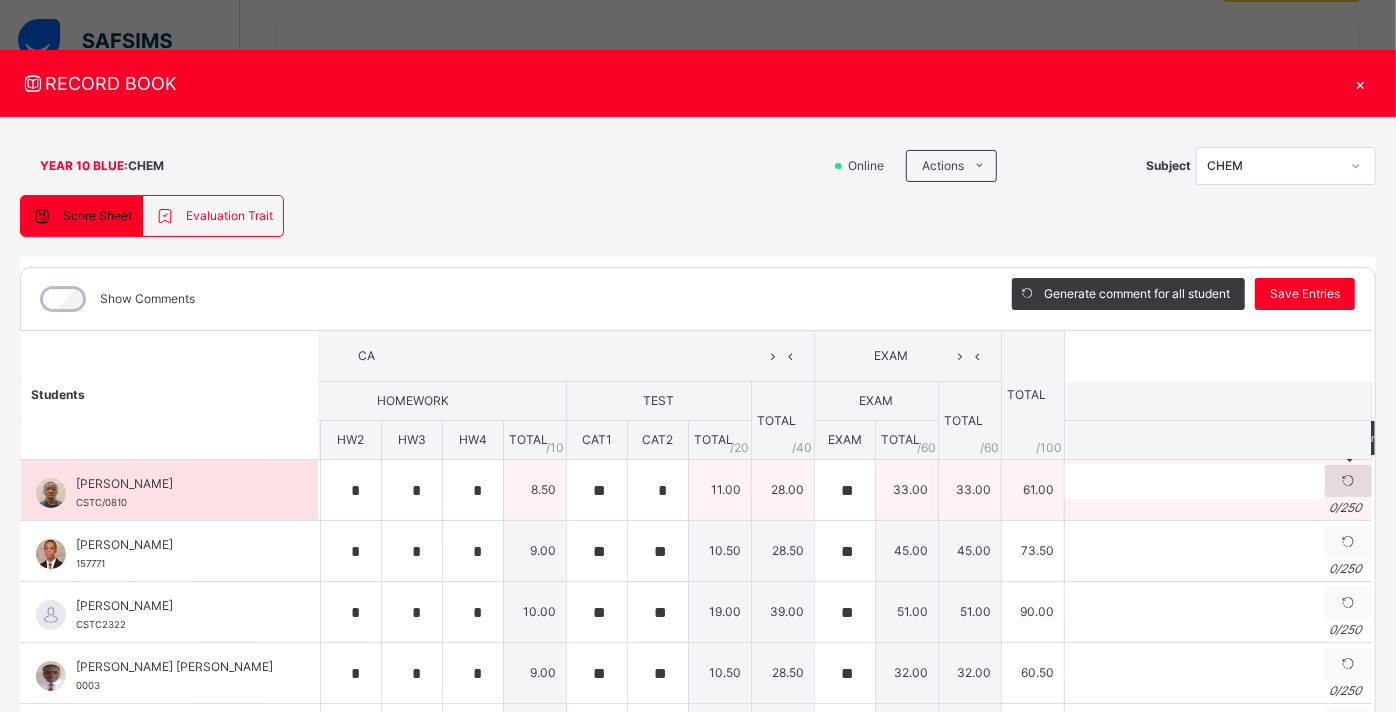 click at bounding box center [1348, 481] 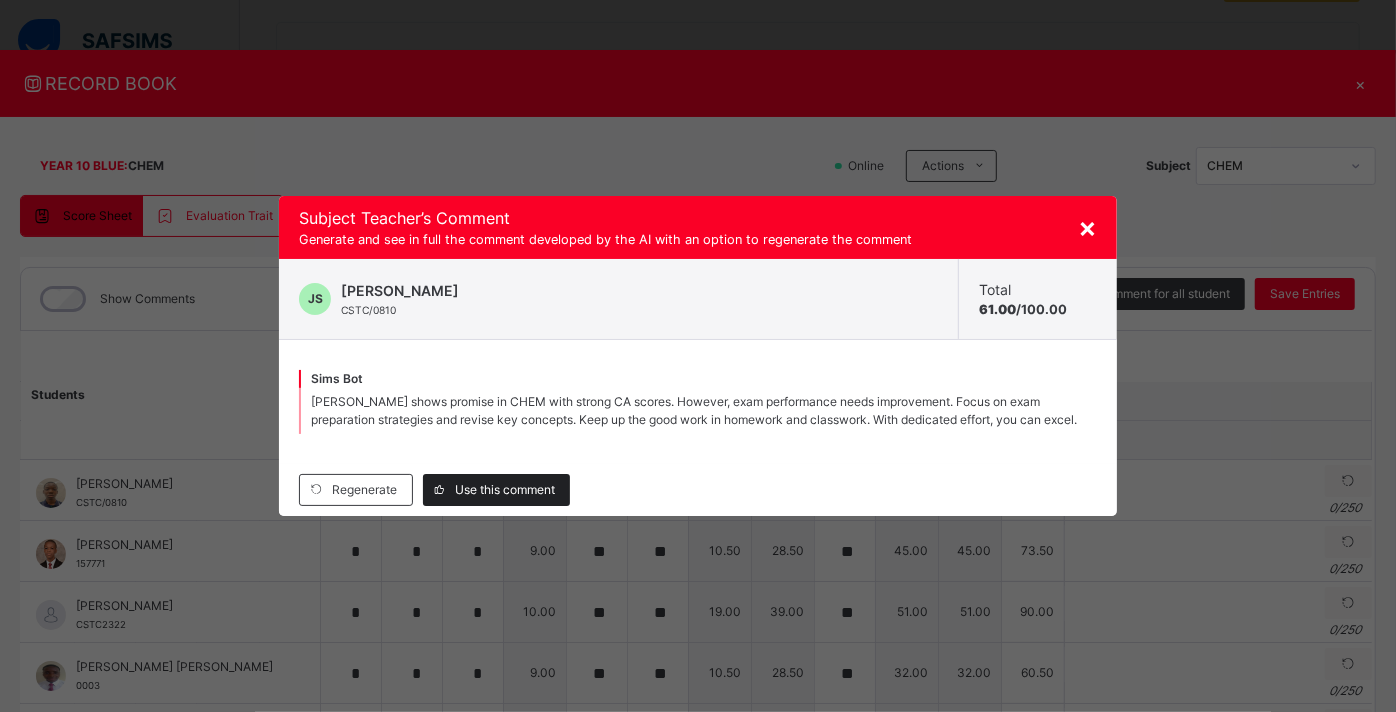 click on "Use this comment" at bounding box center [505, 490] 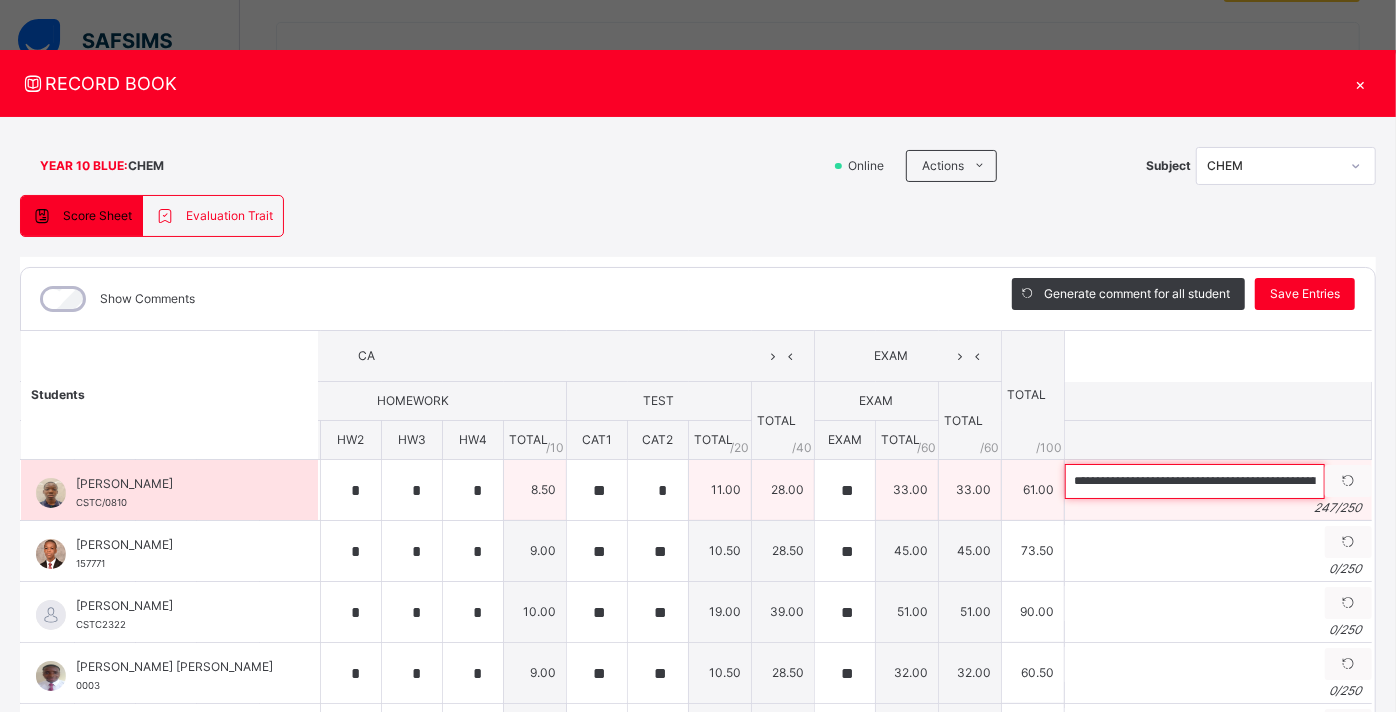 click on "**********" at bounding box center [1195, 481] 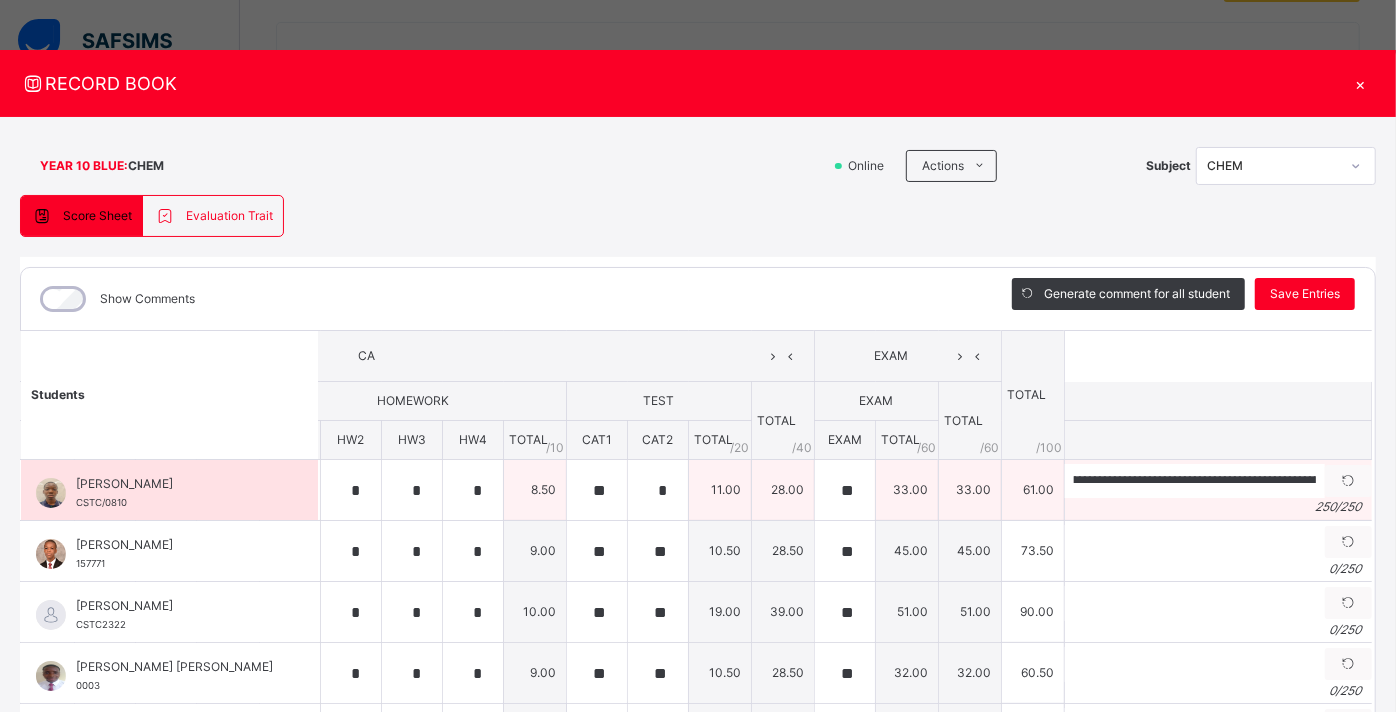 scroll, scrollTop: 0, scrollLeft: 0, axis: both 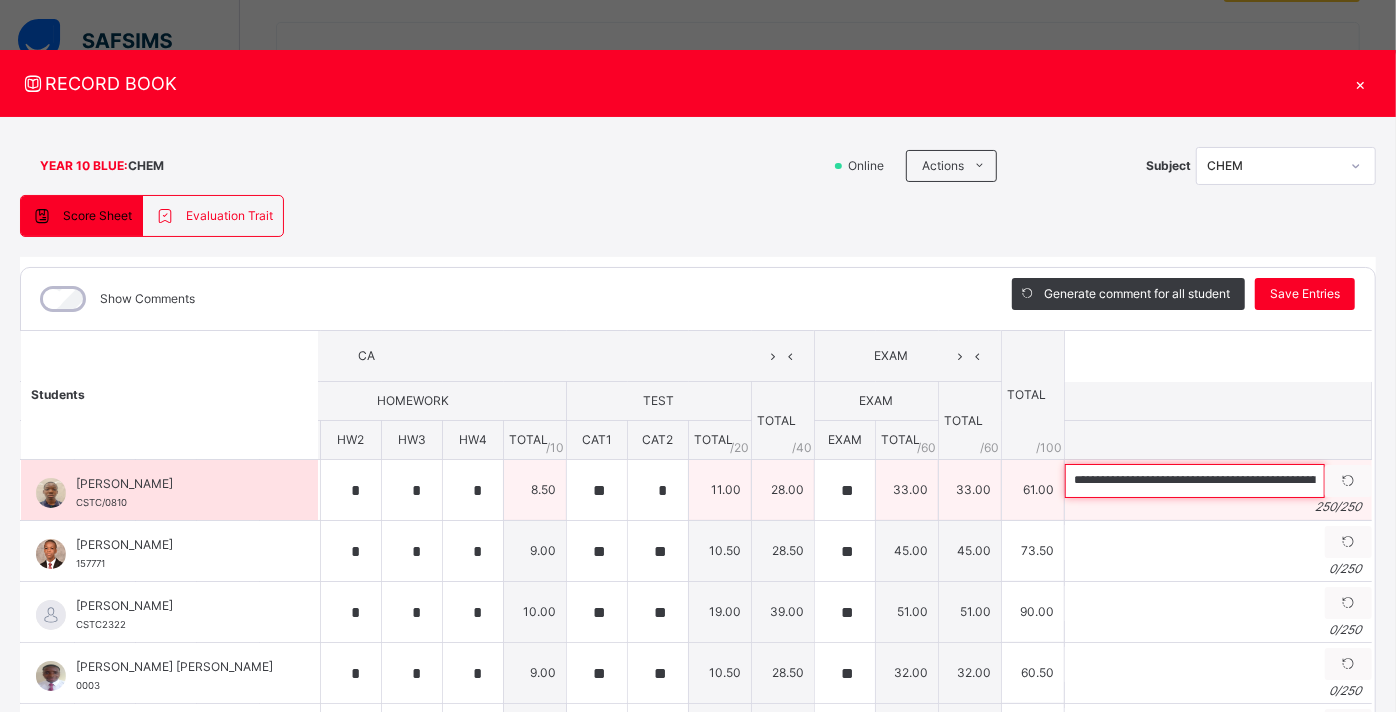 click on "**********" at bounding box center (1195, 481) 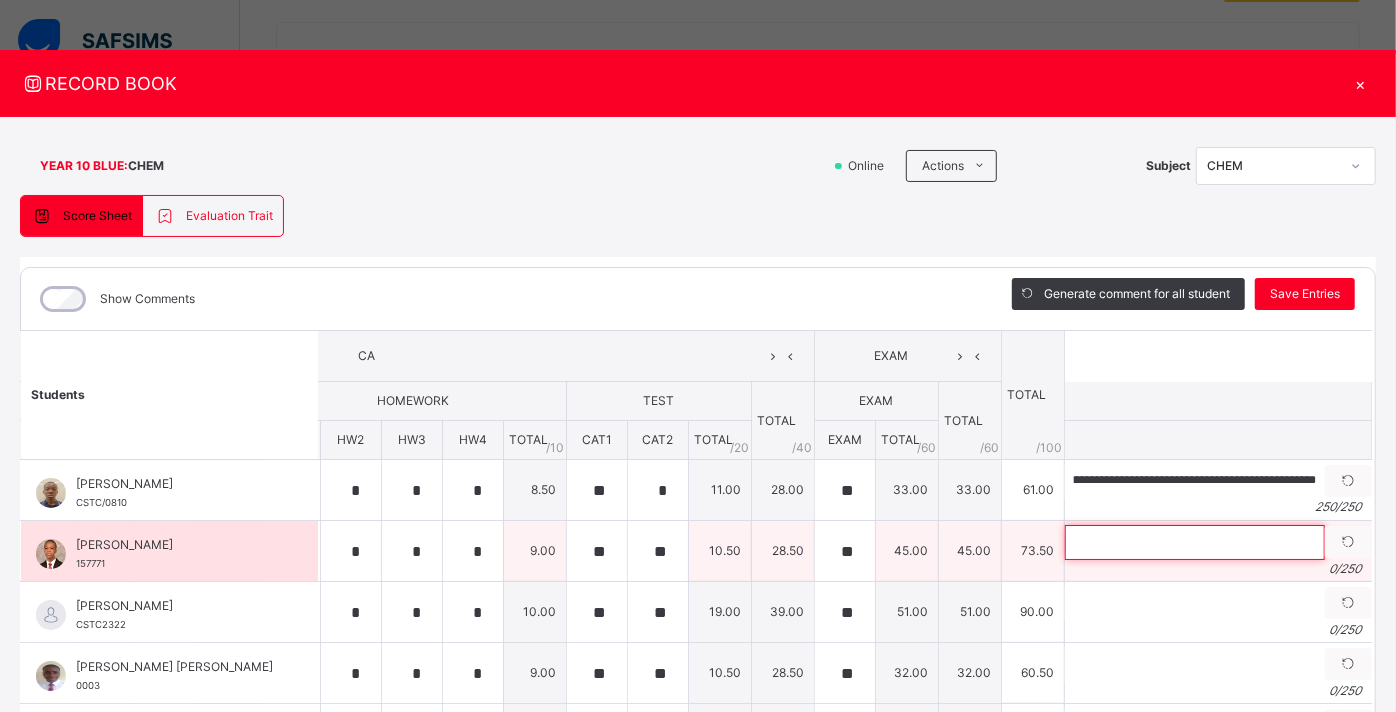 scroll, scrollTop: 0, scrollLeft: 0, axis: both 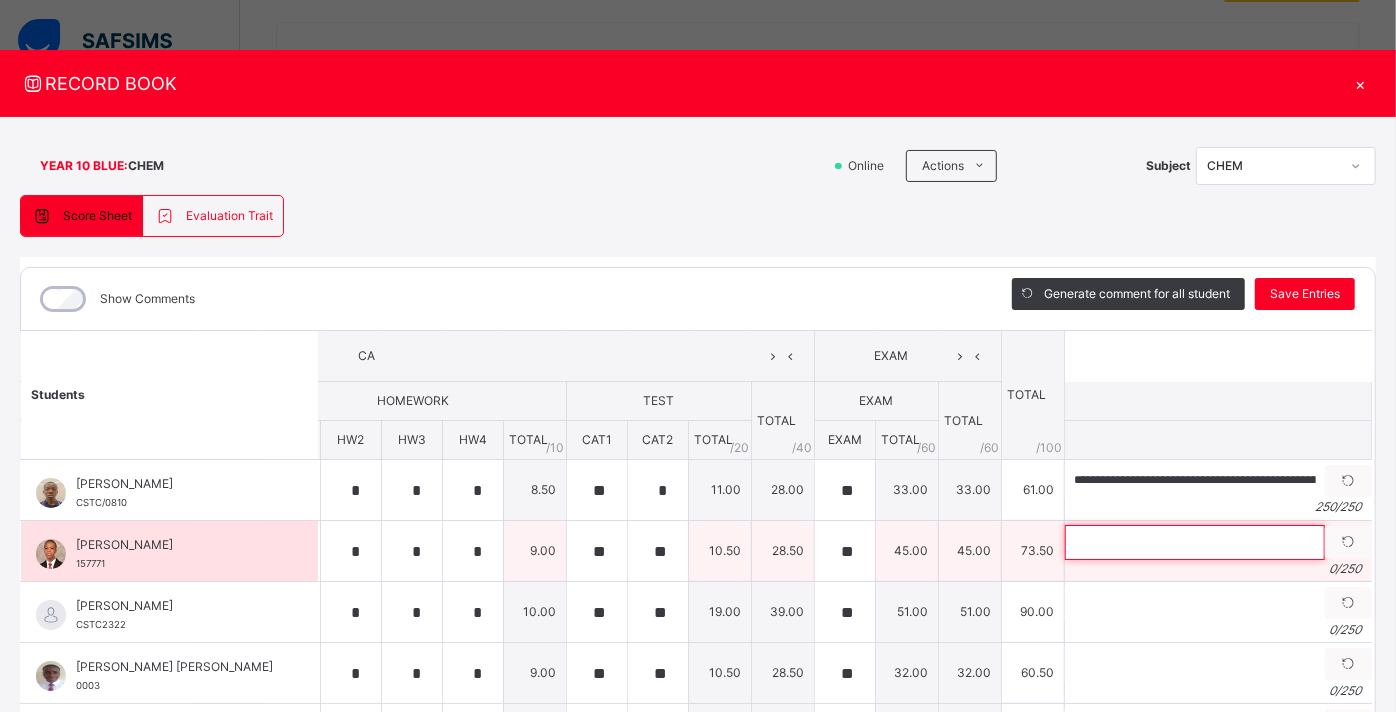 click at bounding box center [1195, 542] 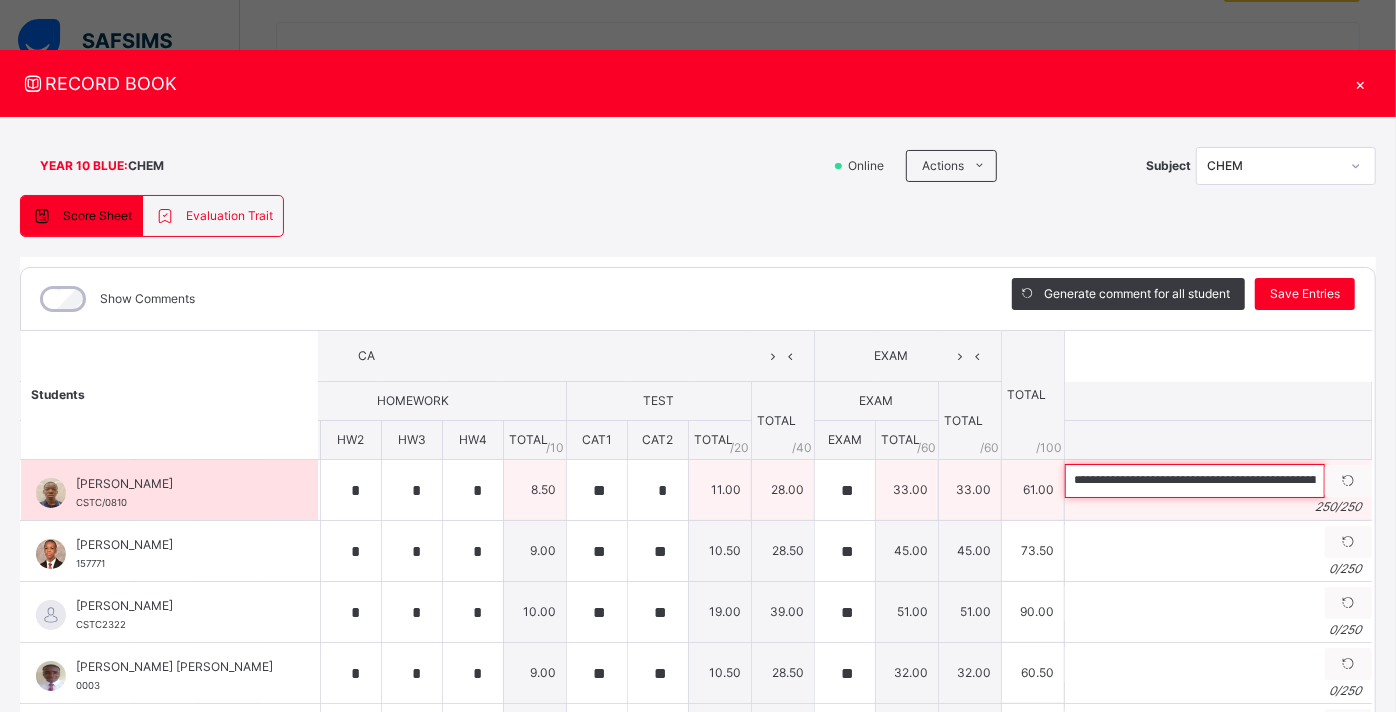 click on "**********" at bounding box center [1195, 481] 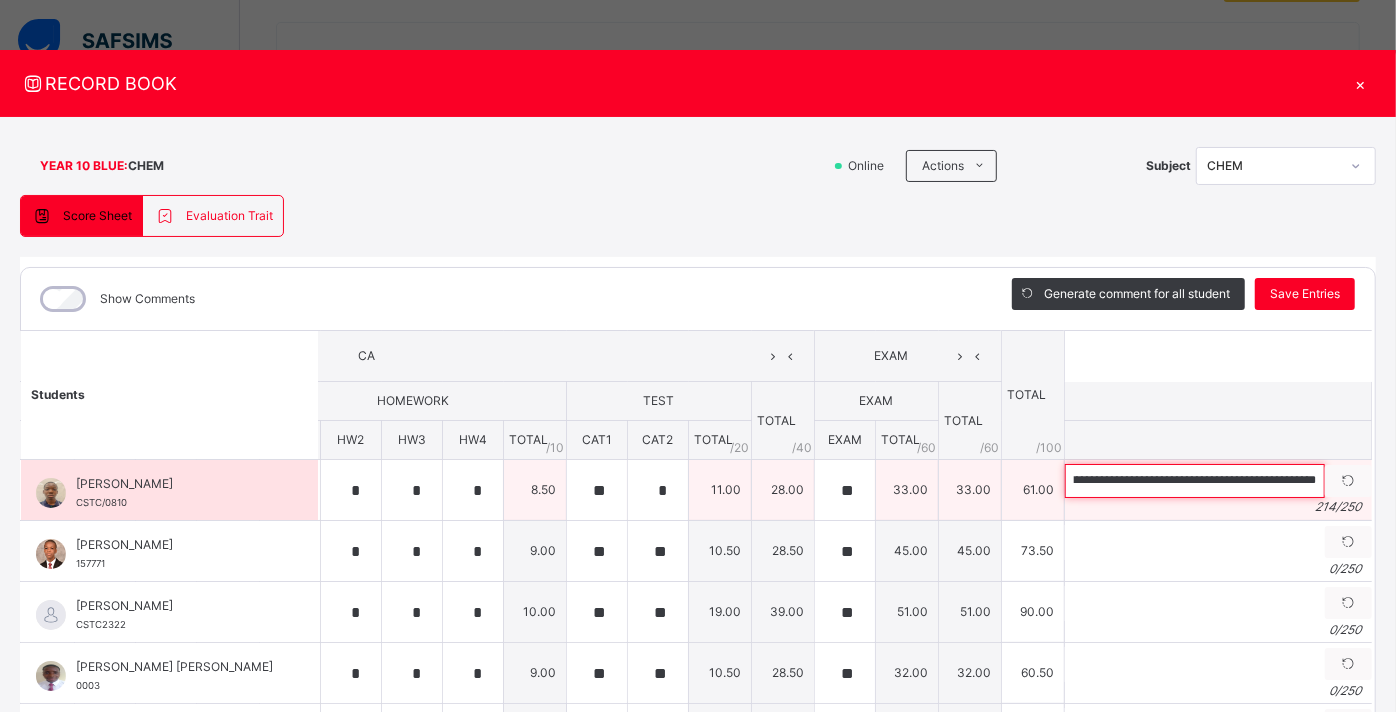 scroll, scrollTop: 0, scrollLeft: 1060, axis: horizontal 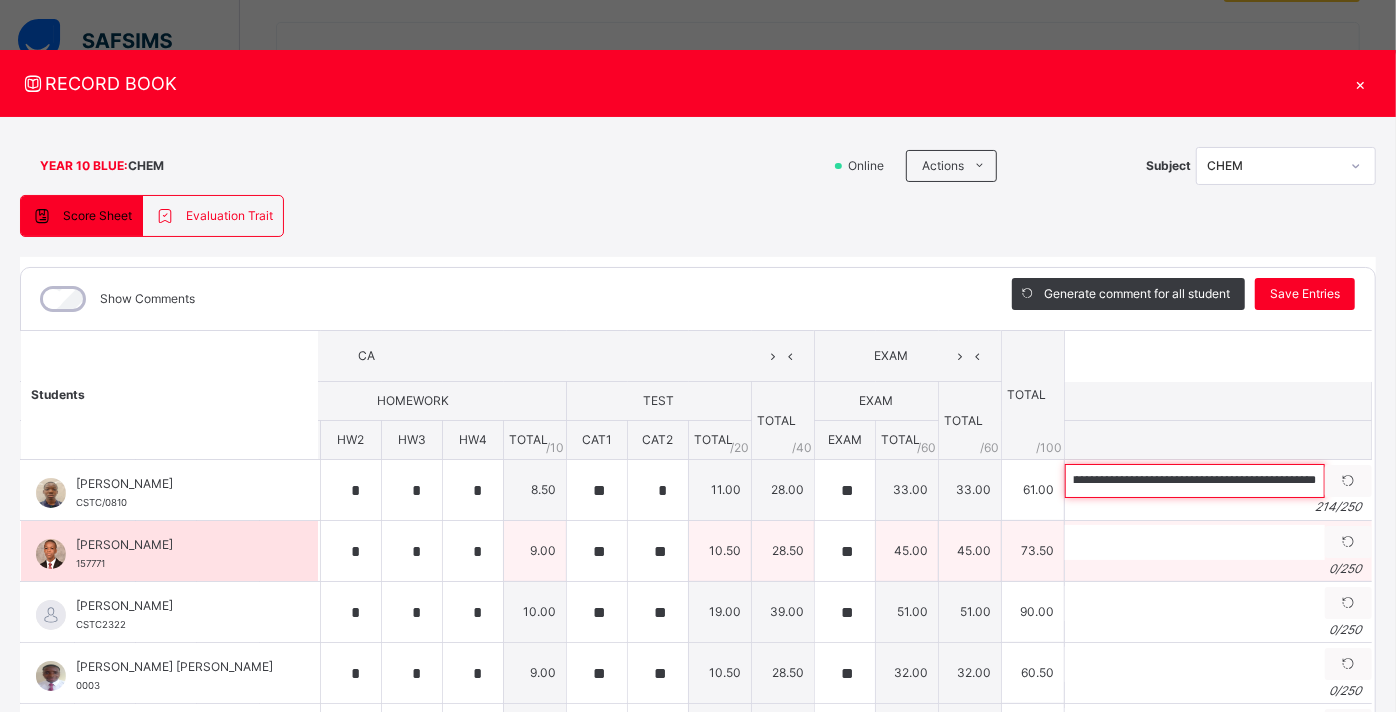 type on "**********" 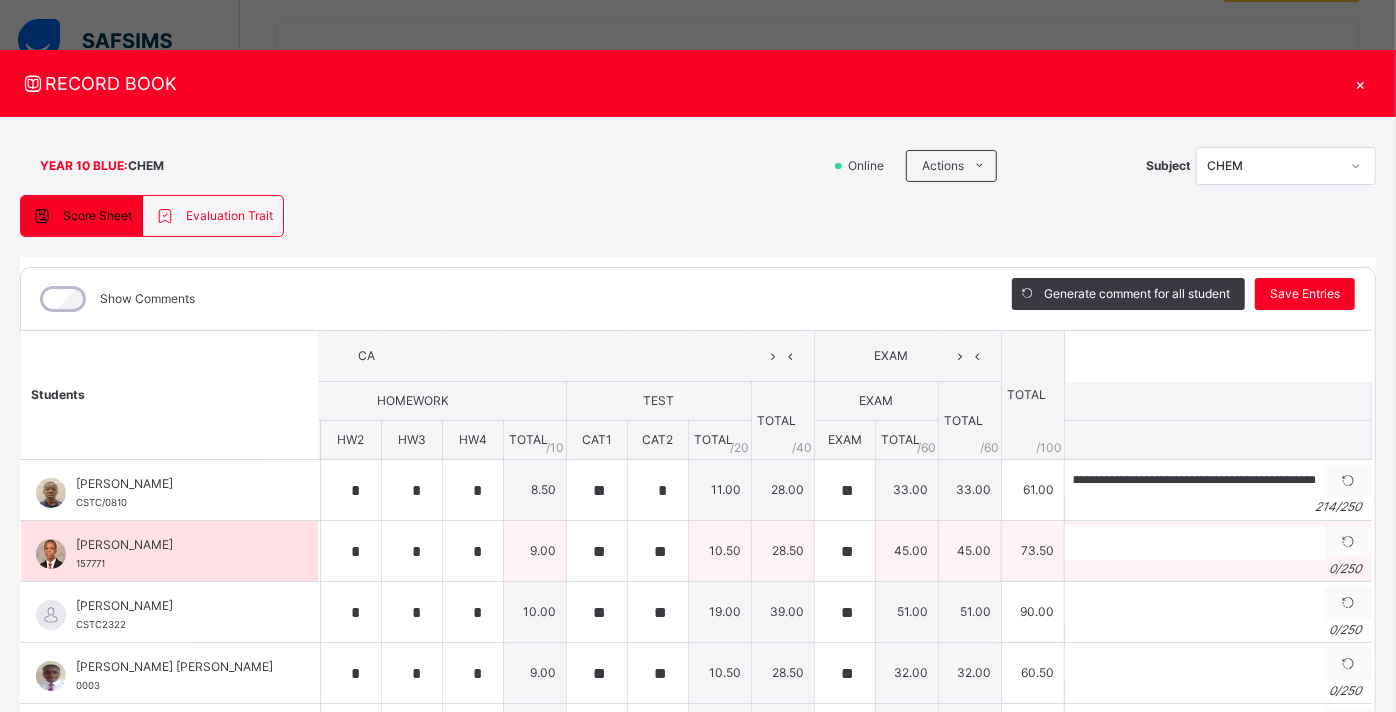 scroll, scrollTop: 0, scrollLeft: 0, axis: both 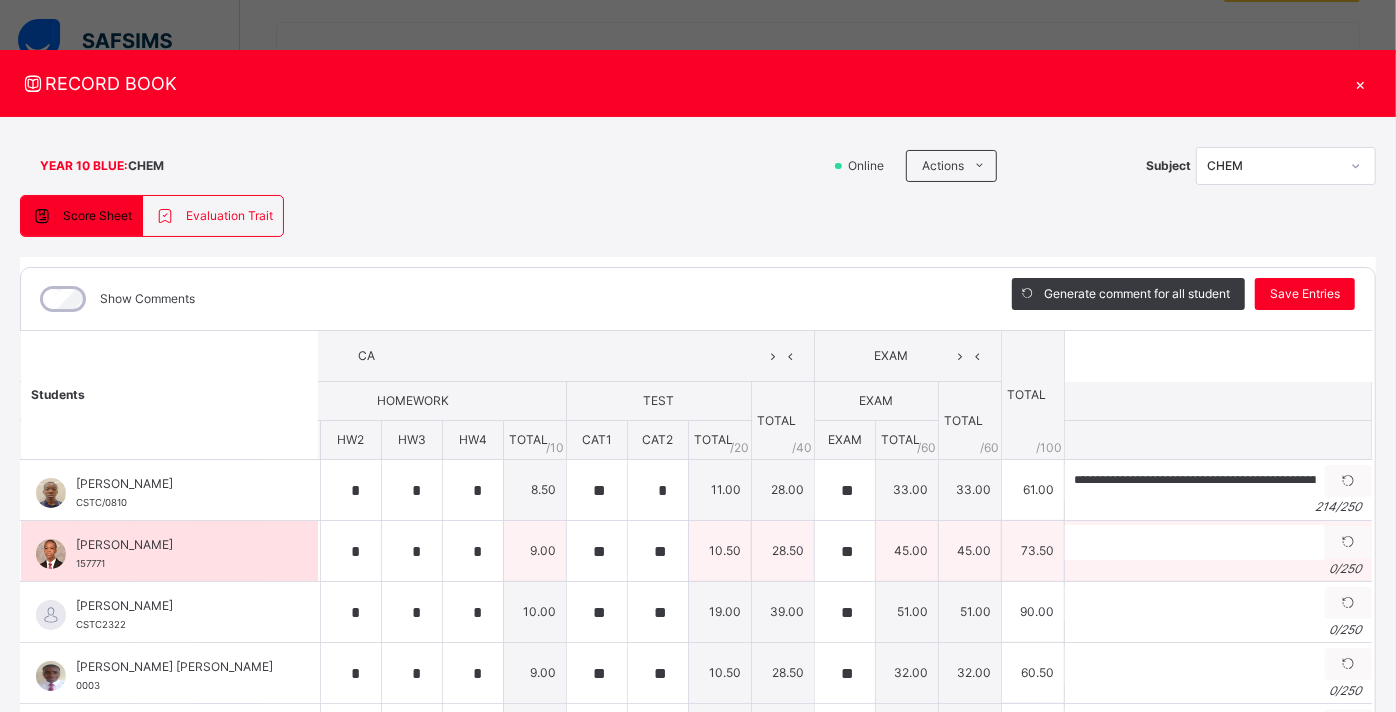 click on "0 / 250" at bounding box center (1218, 569) 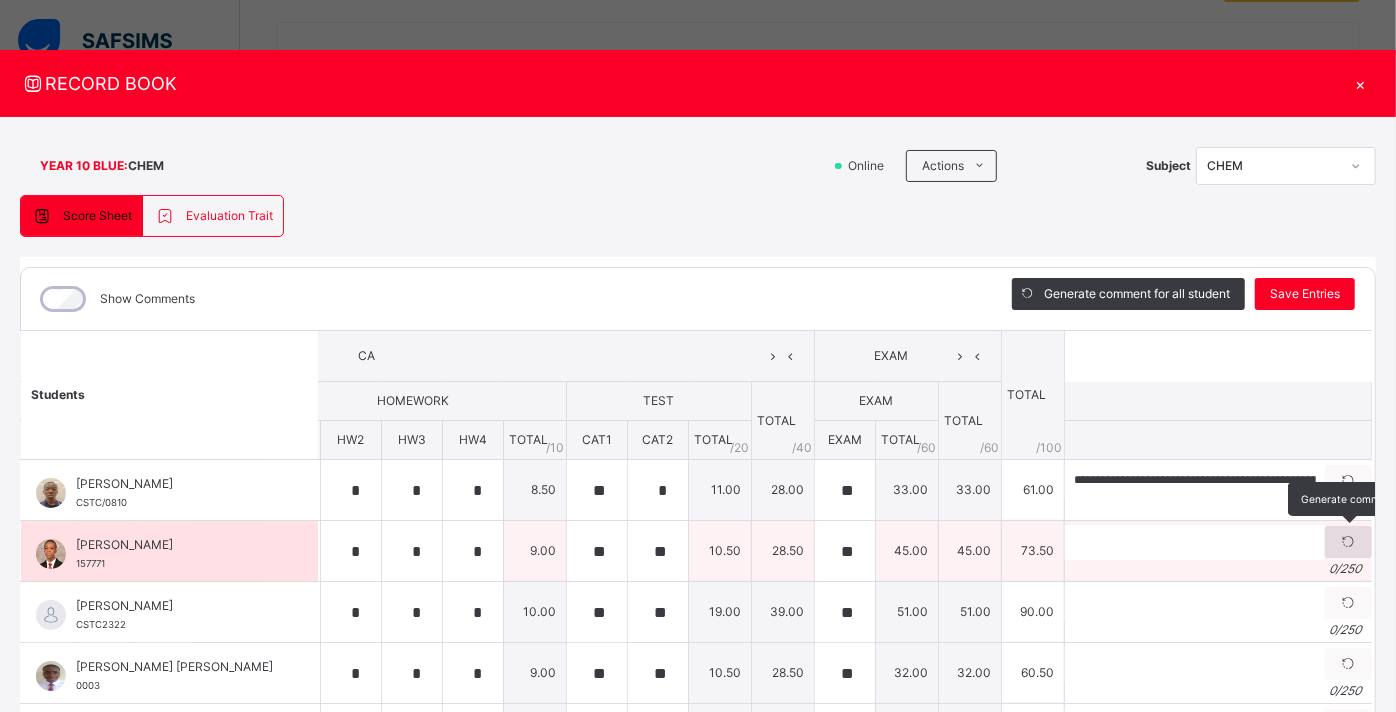 click at bounding box center [1348, 542] 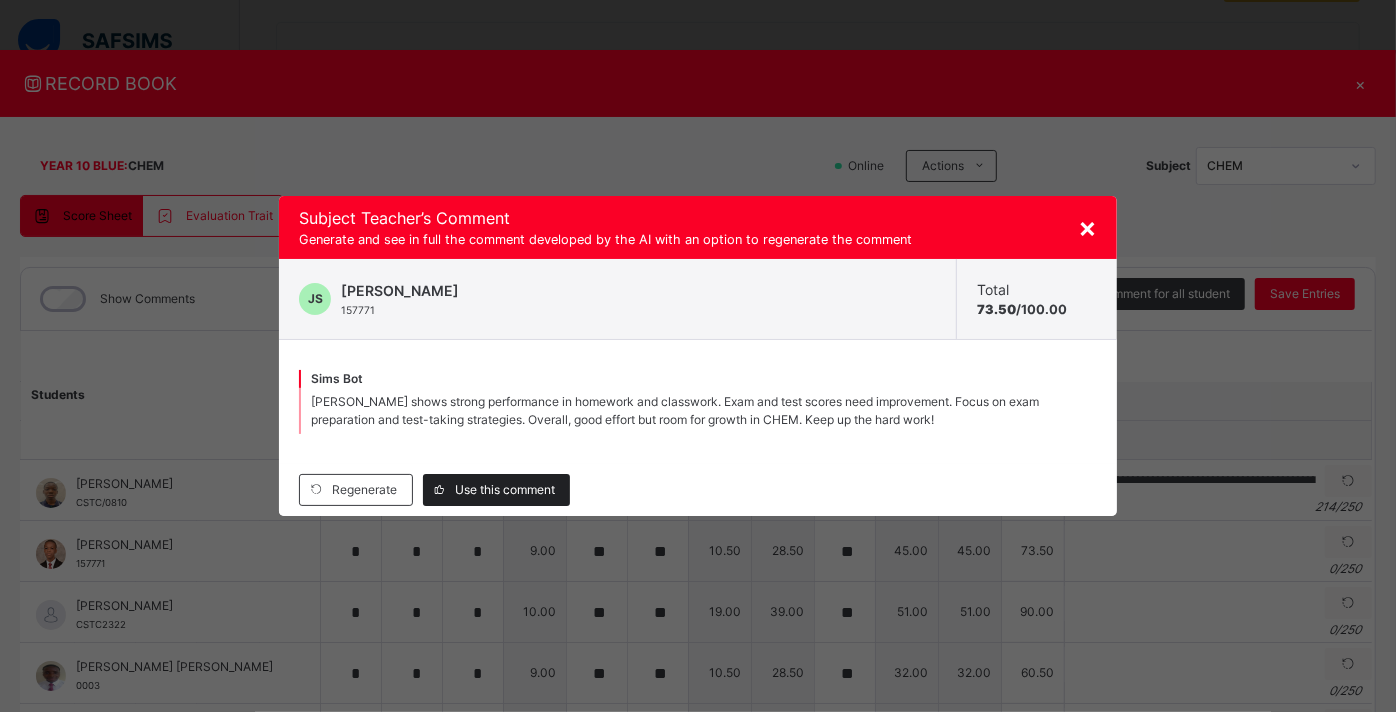 click on "Use this comment" at bounding box center (505, 490) 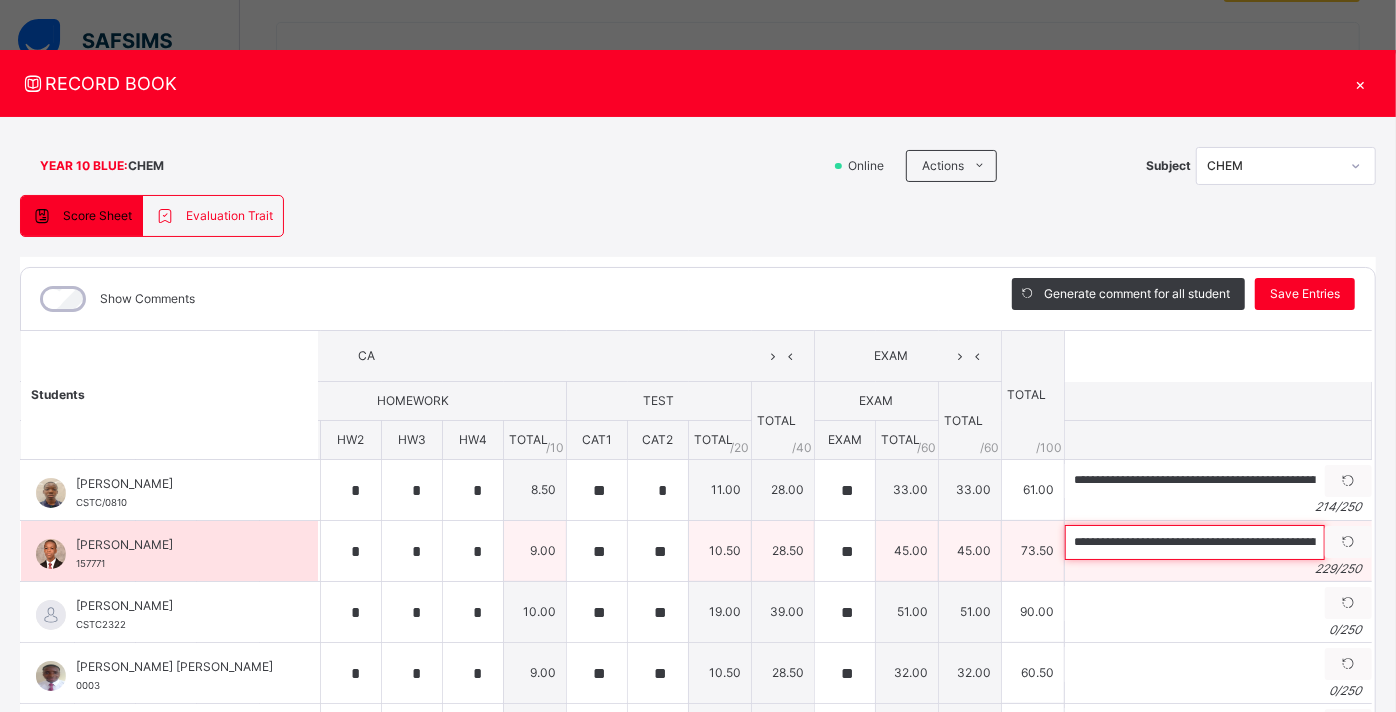 click on "**********" at bounding box center (1195, 542) 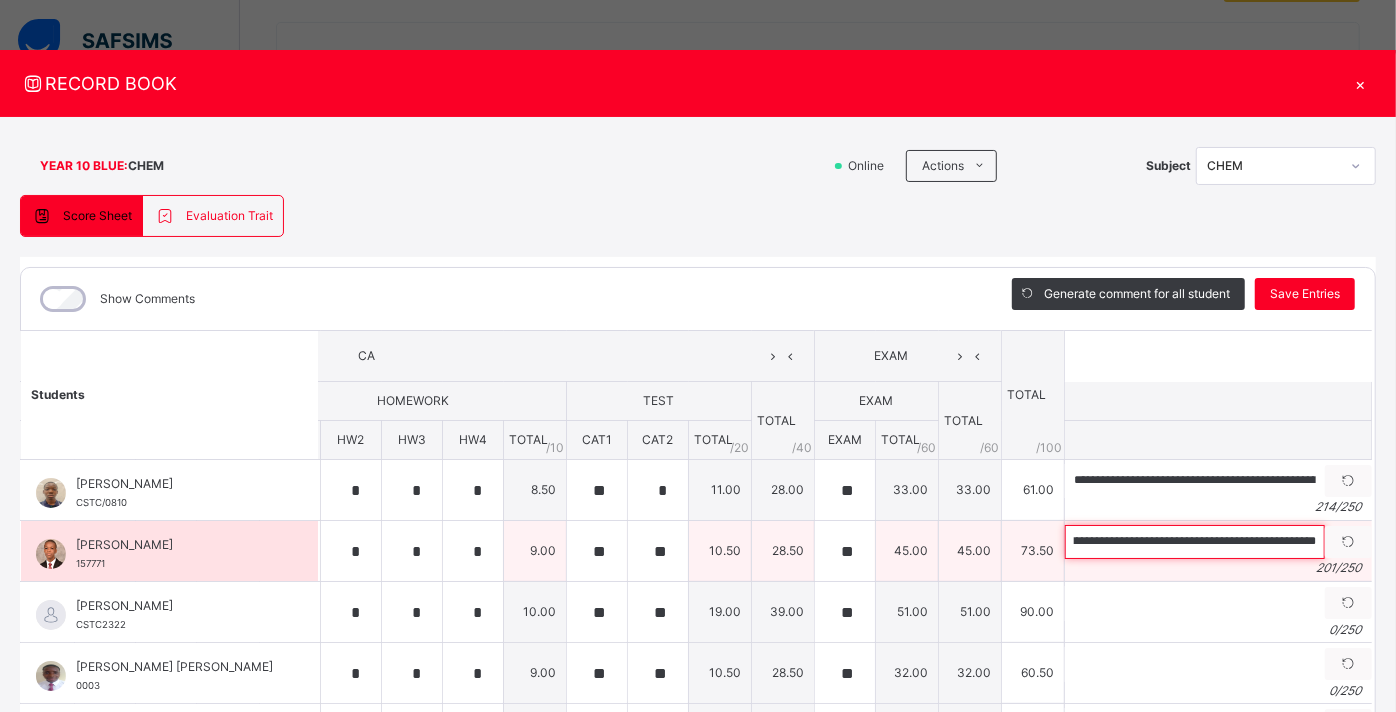 scroll, scrollTop: 0, scrollLeft: 960, axis: horizontal 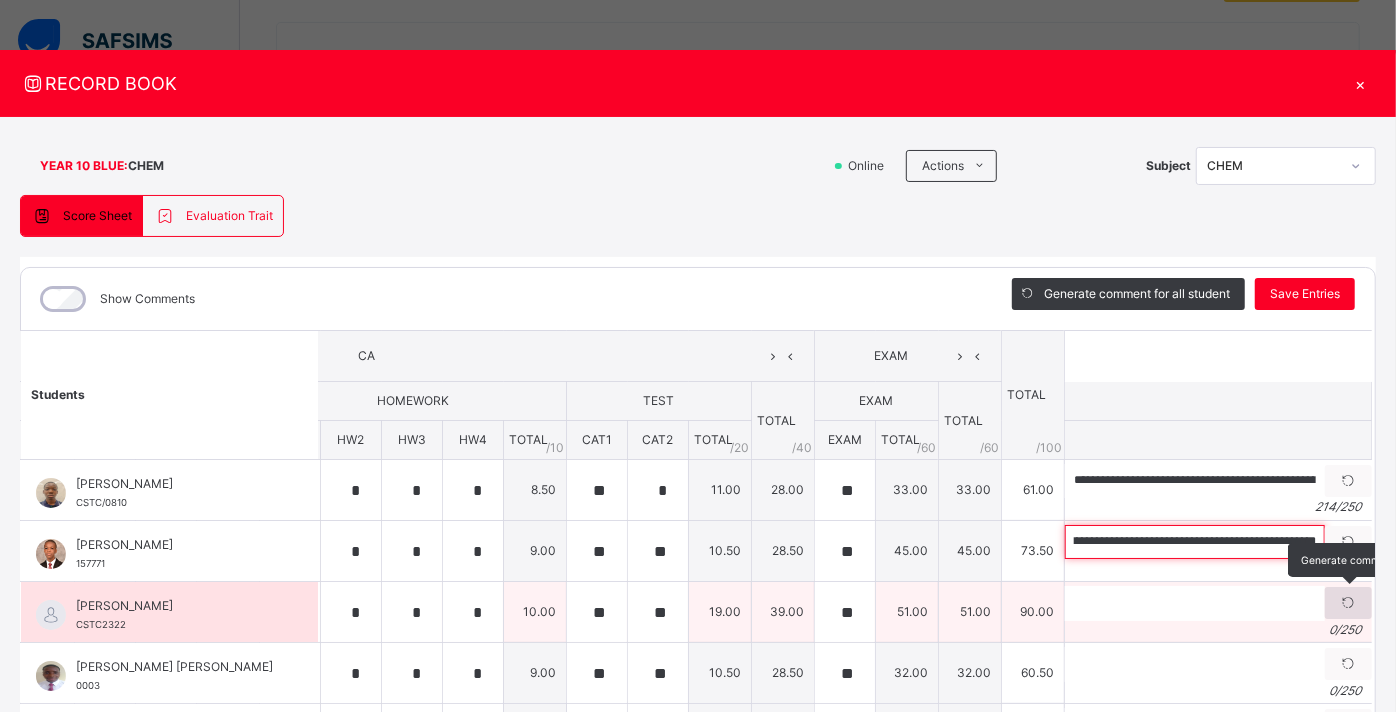 type on "**********" 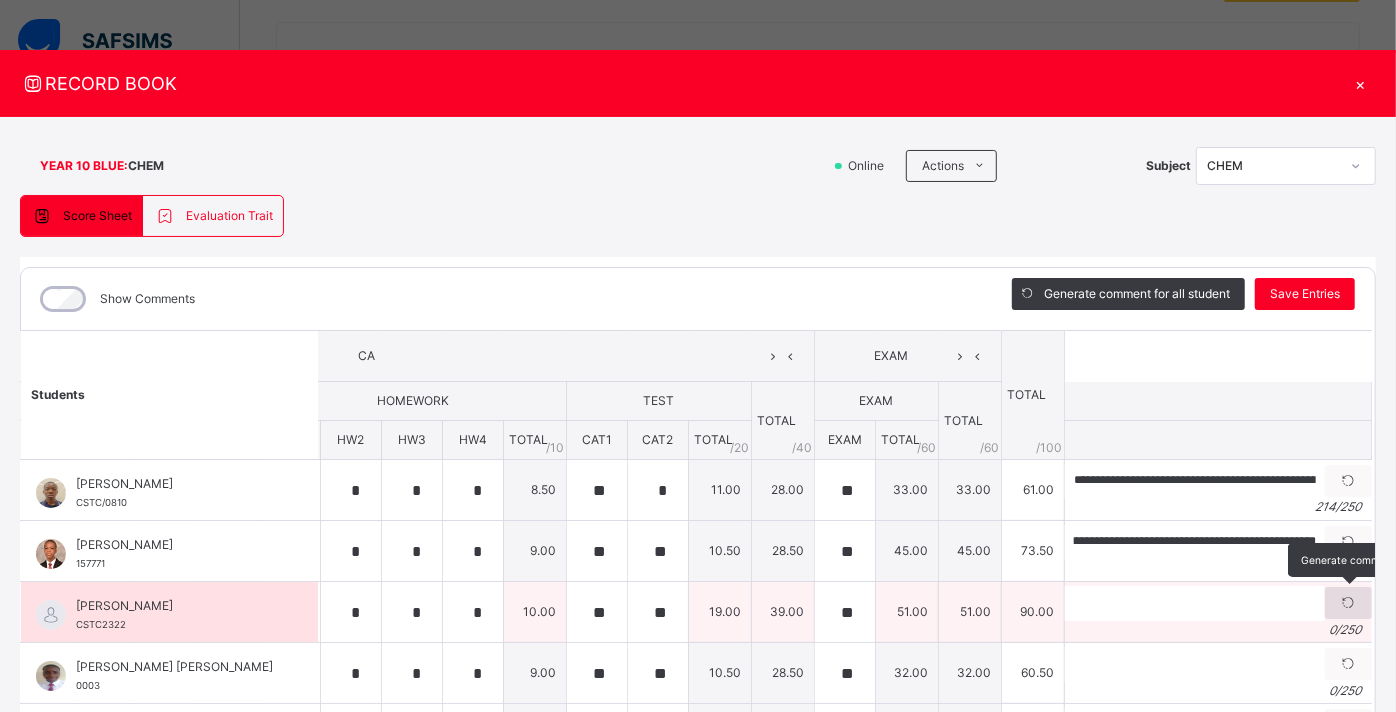 scroll, scrollTop: 0, scrollLeft: 0, axis: both 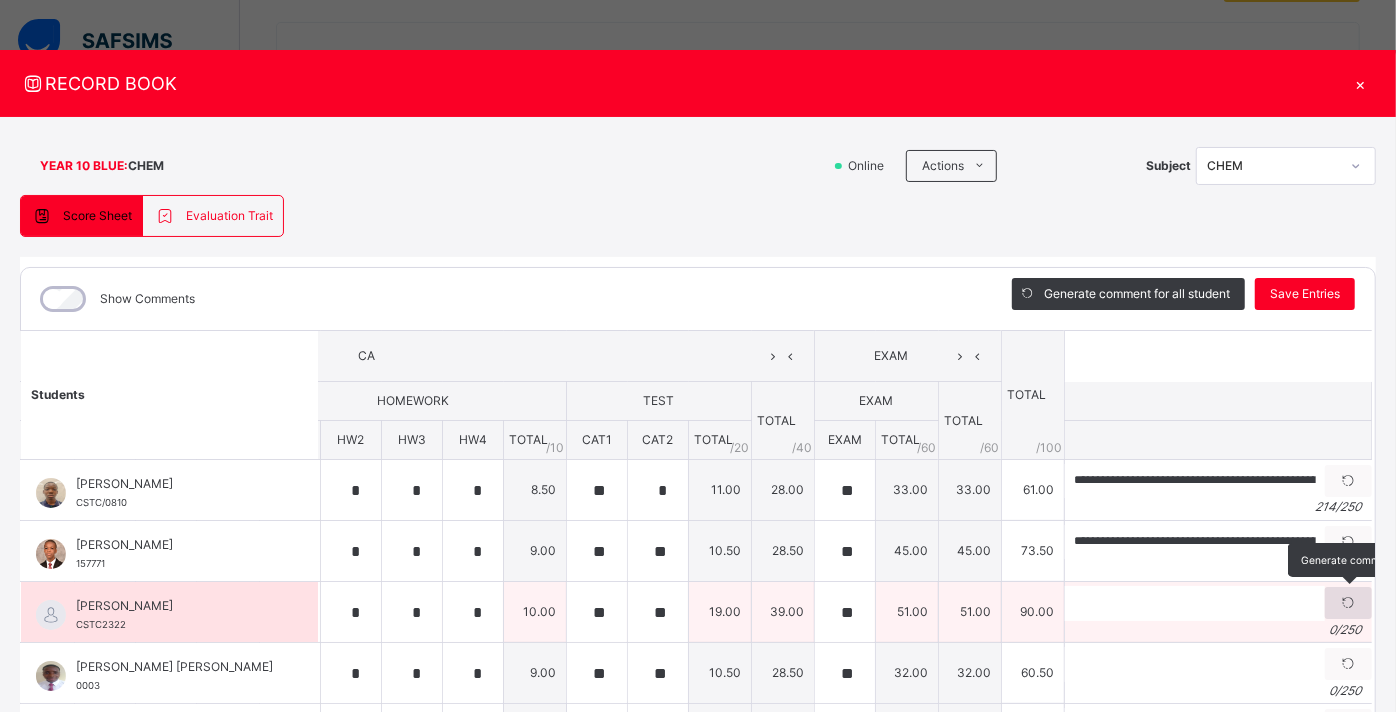 click at bounding box center [1348, 603] 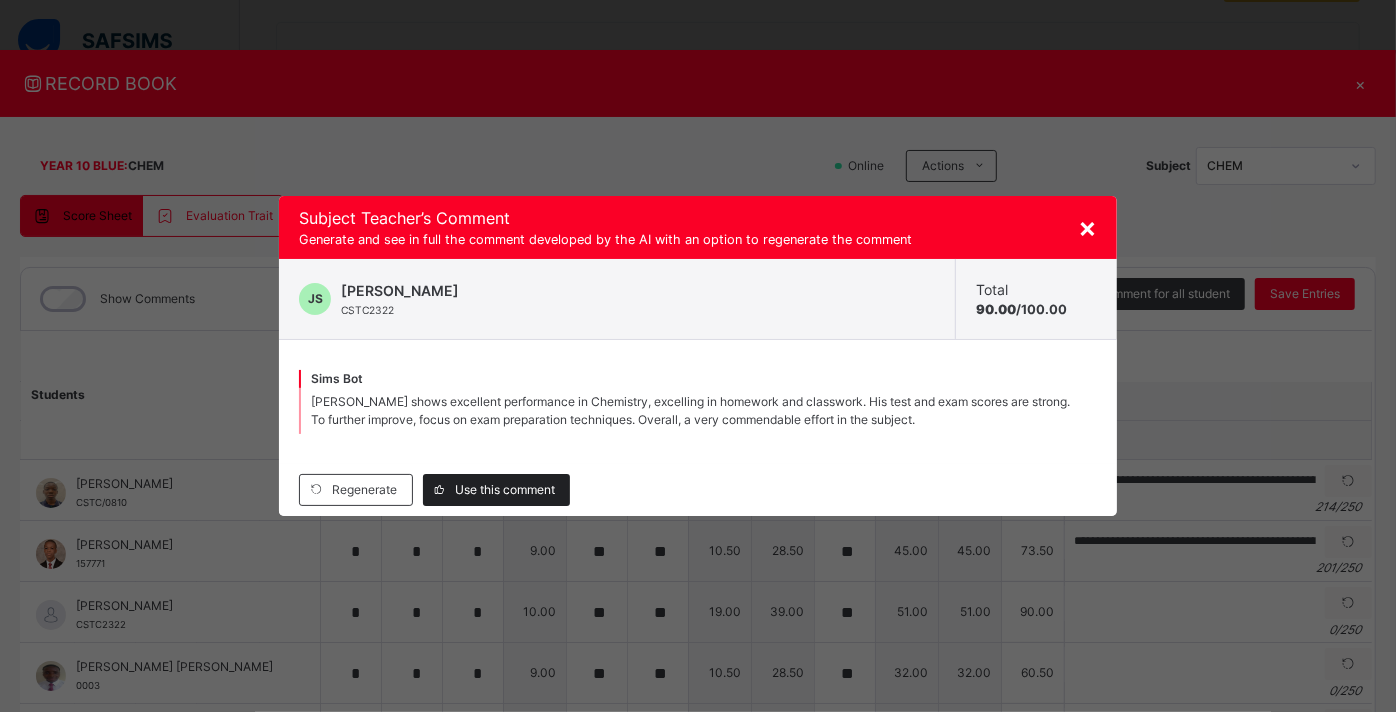 click on "Use this comment" at bounding box center (505, 490) 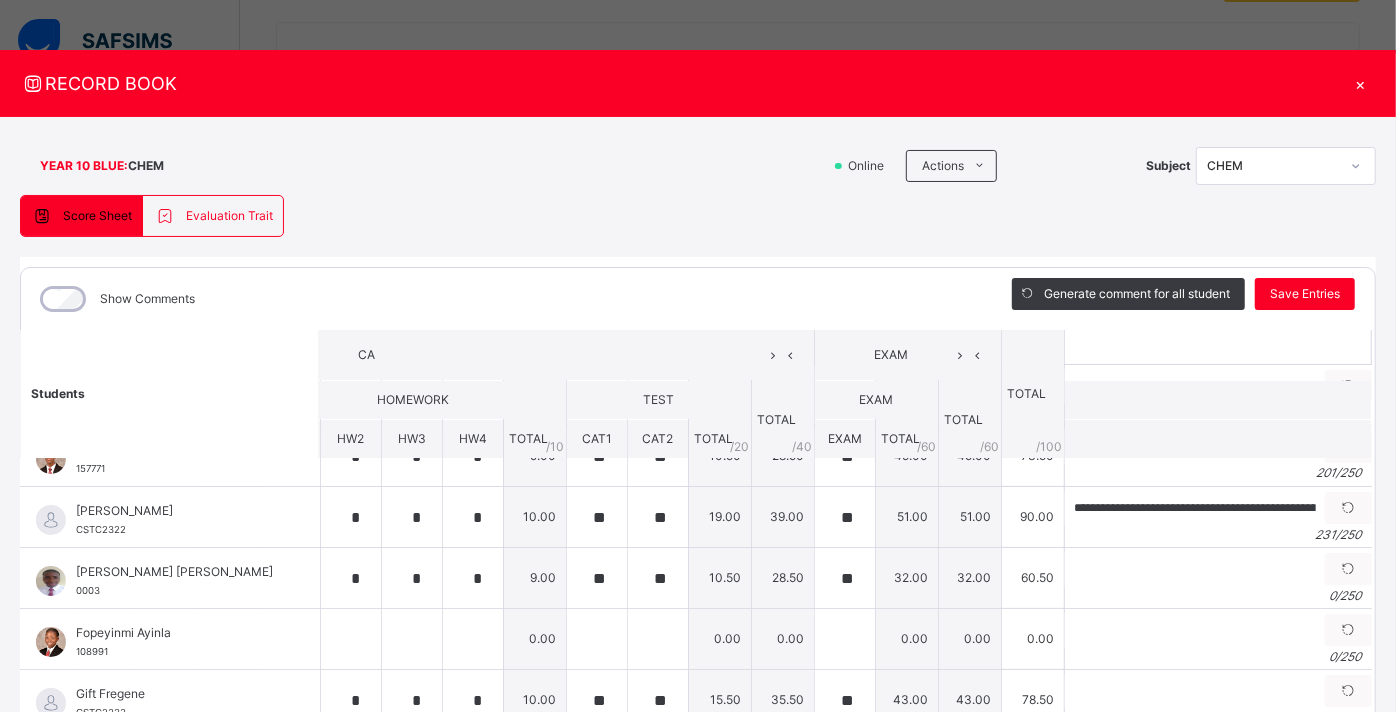 scroll, scrollTop: 92, scrollLeft: 366, axis: both 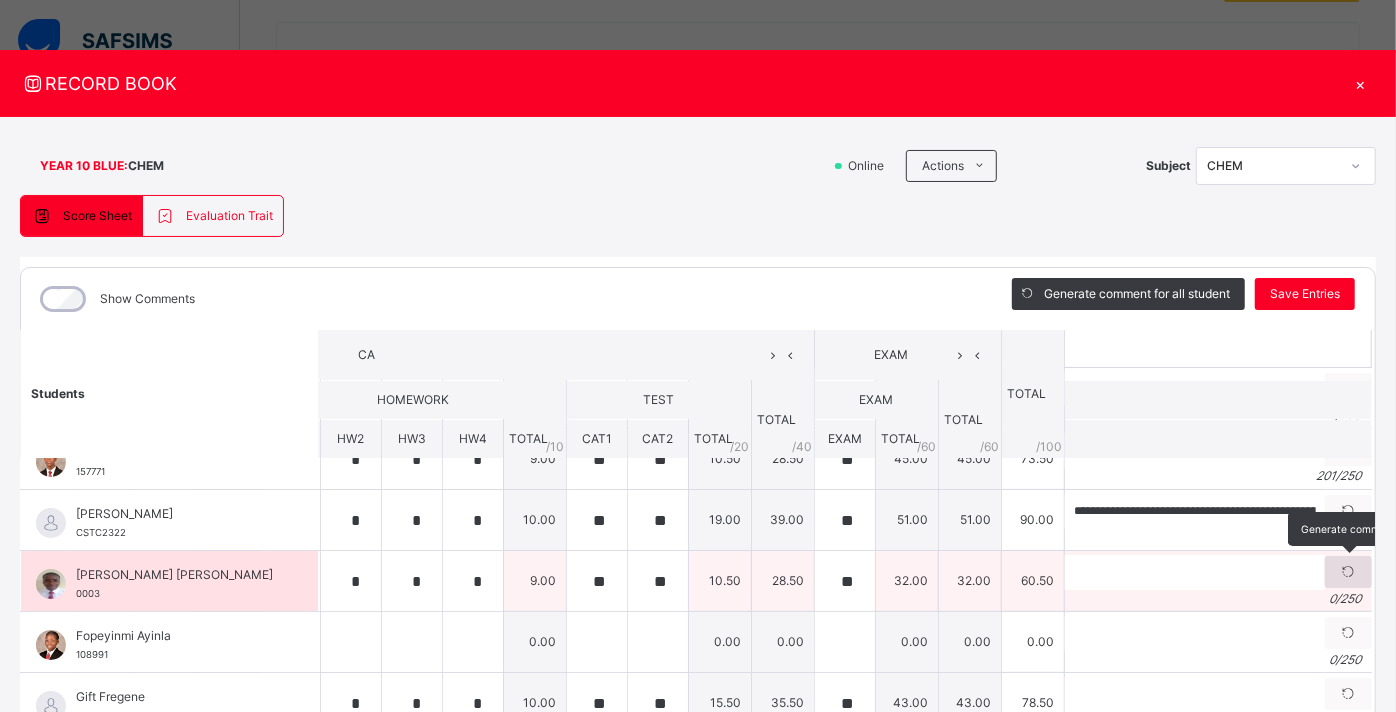 click at bounding box center [1348, 572] 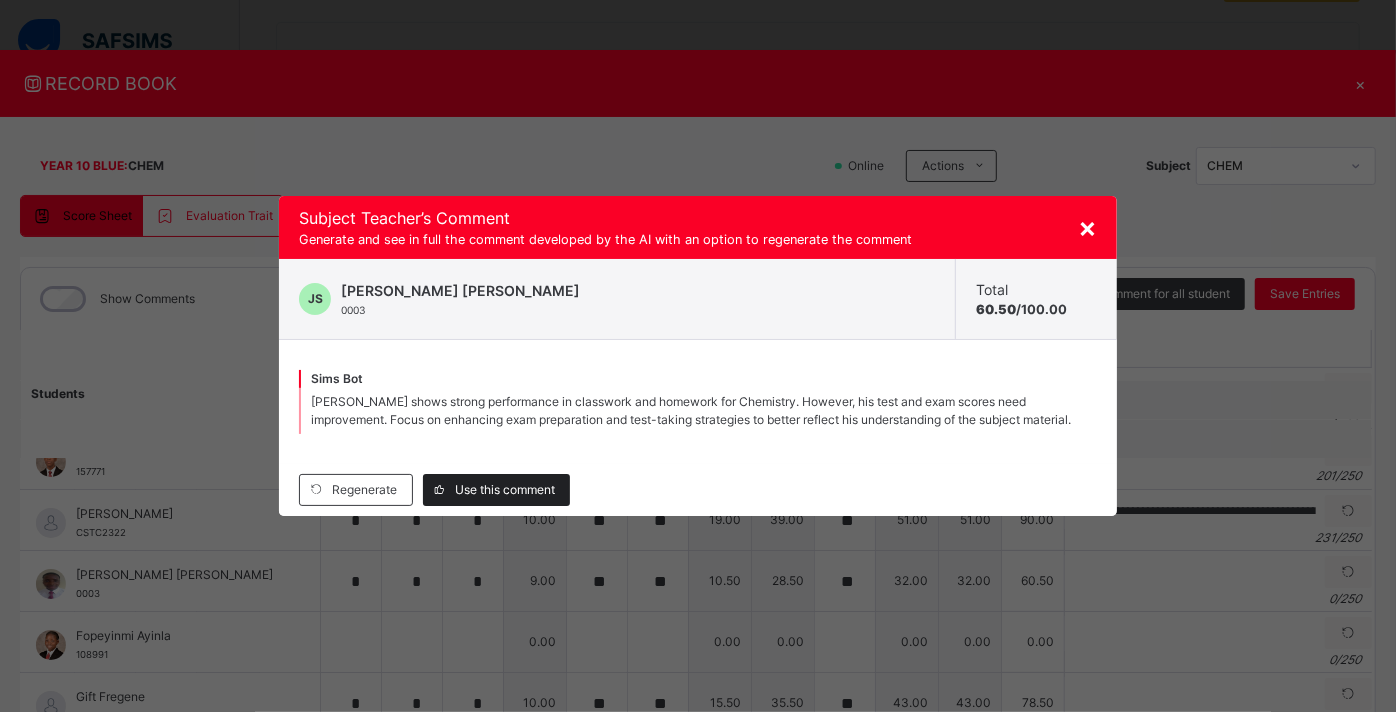 click on "Use this comment" at bounding box center (496, 490) 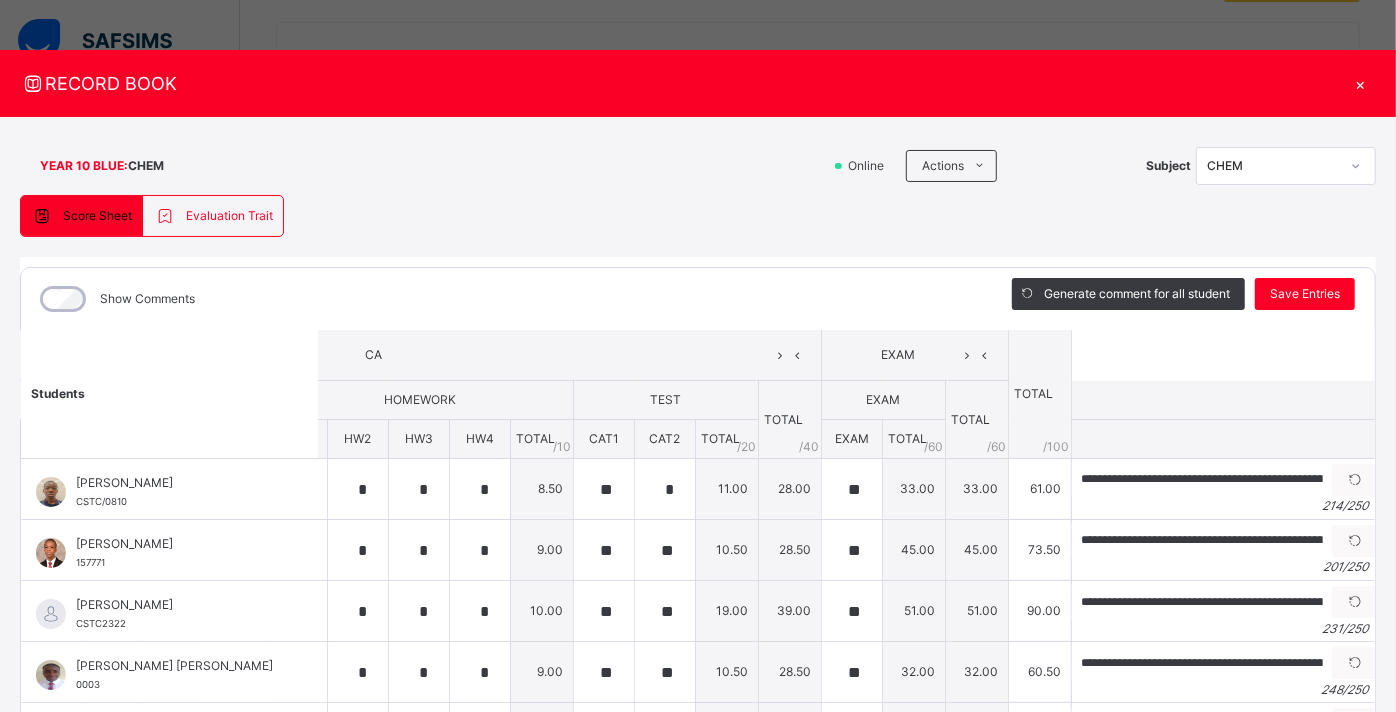 scroll, scrollTop: 0, scrollLeft: 357, axis: horizontal 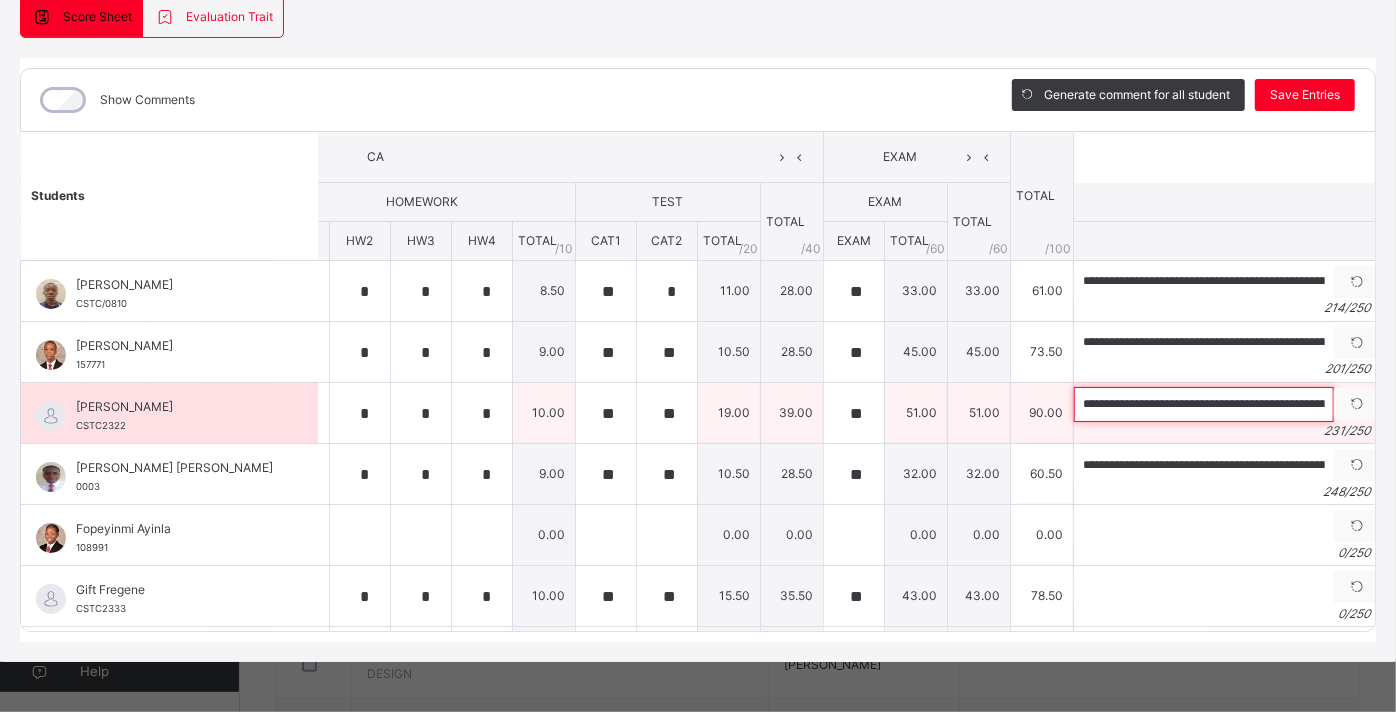 click on "**********" at bounding box center (1204, 404) 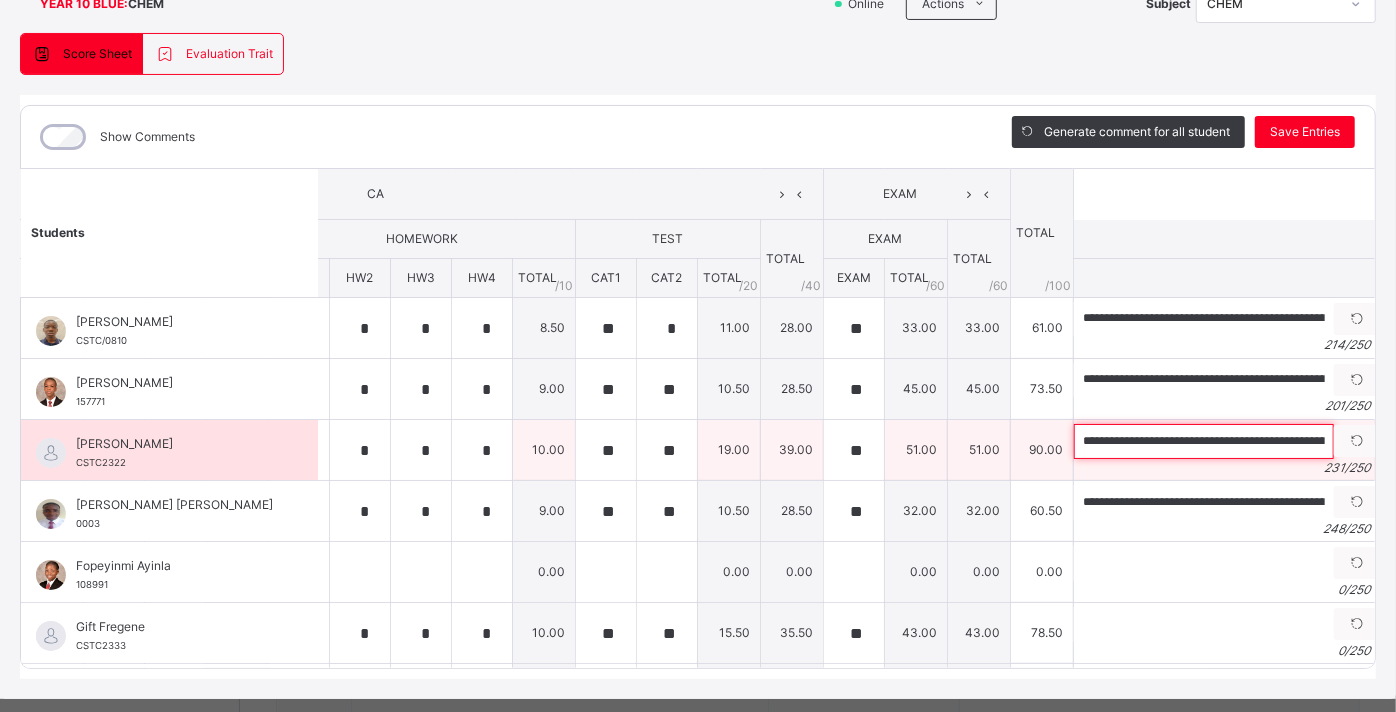 scroll, scrollTop: 168, scrollLeft: 24, axis: both 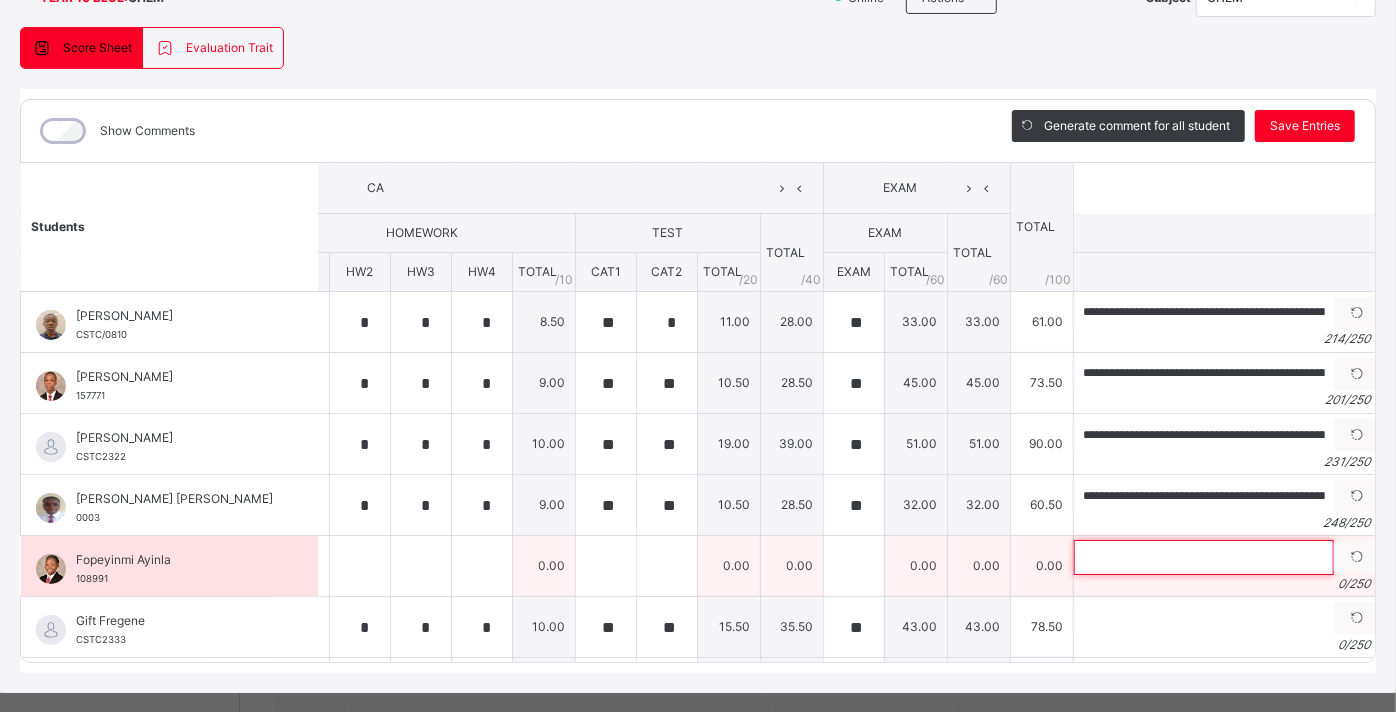 click at bounding box center (1204, 557) 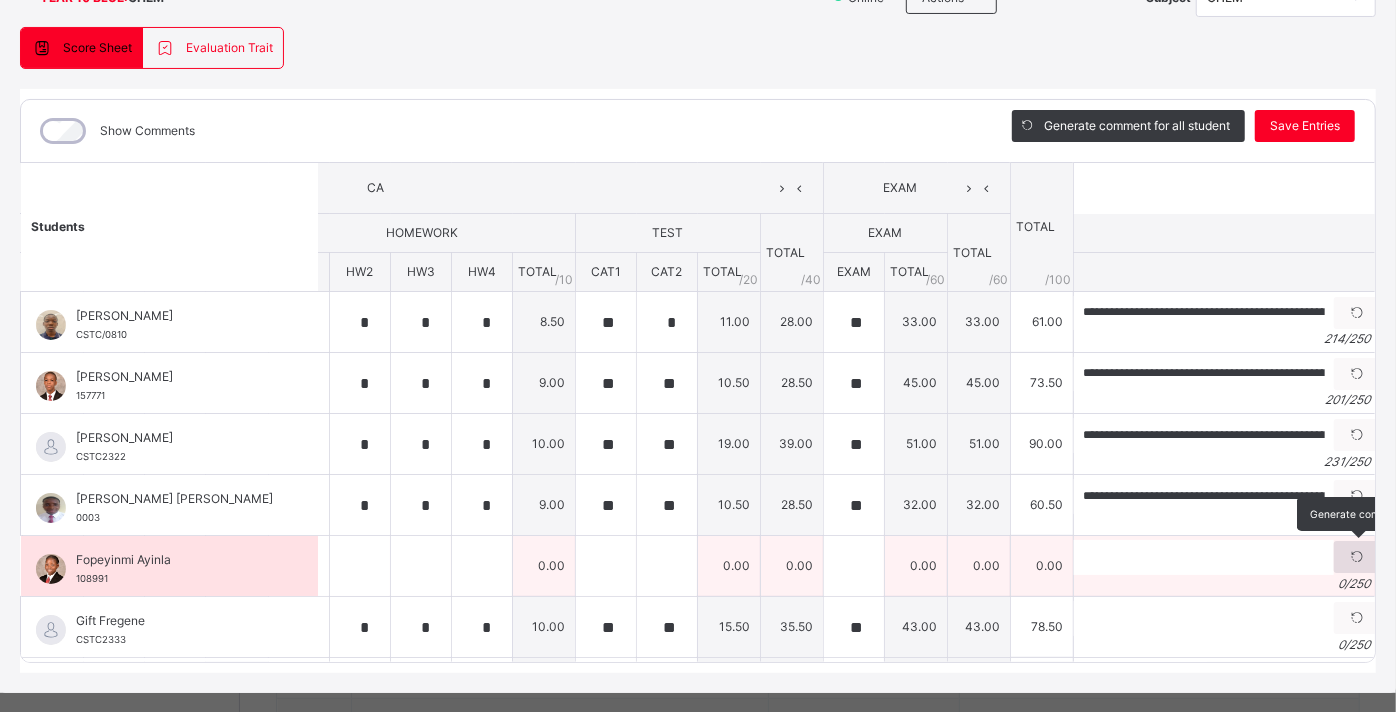 click at bounding box center (1357, 557) 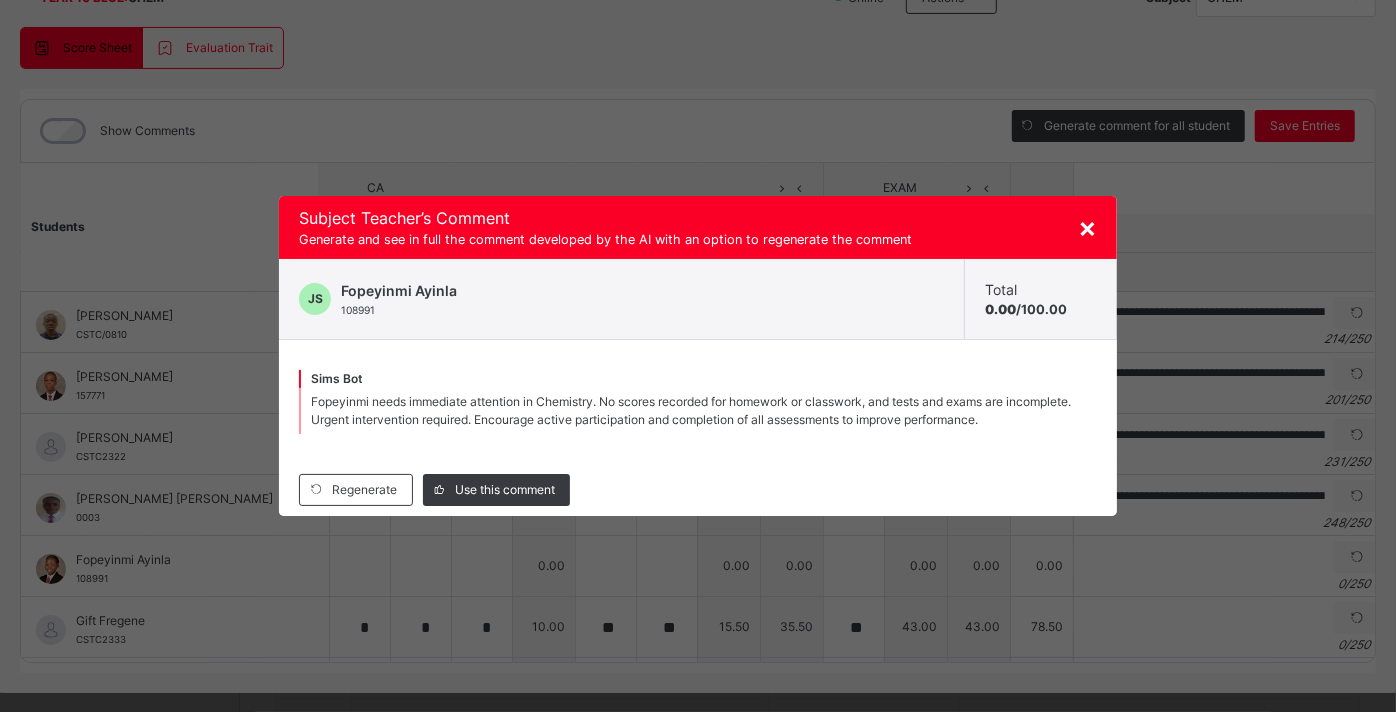 click on "×" at bounding box center (1087, 227) 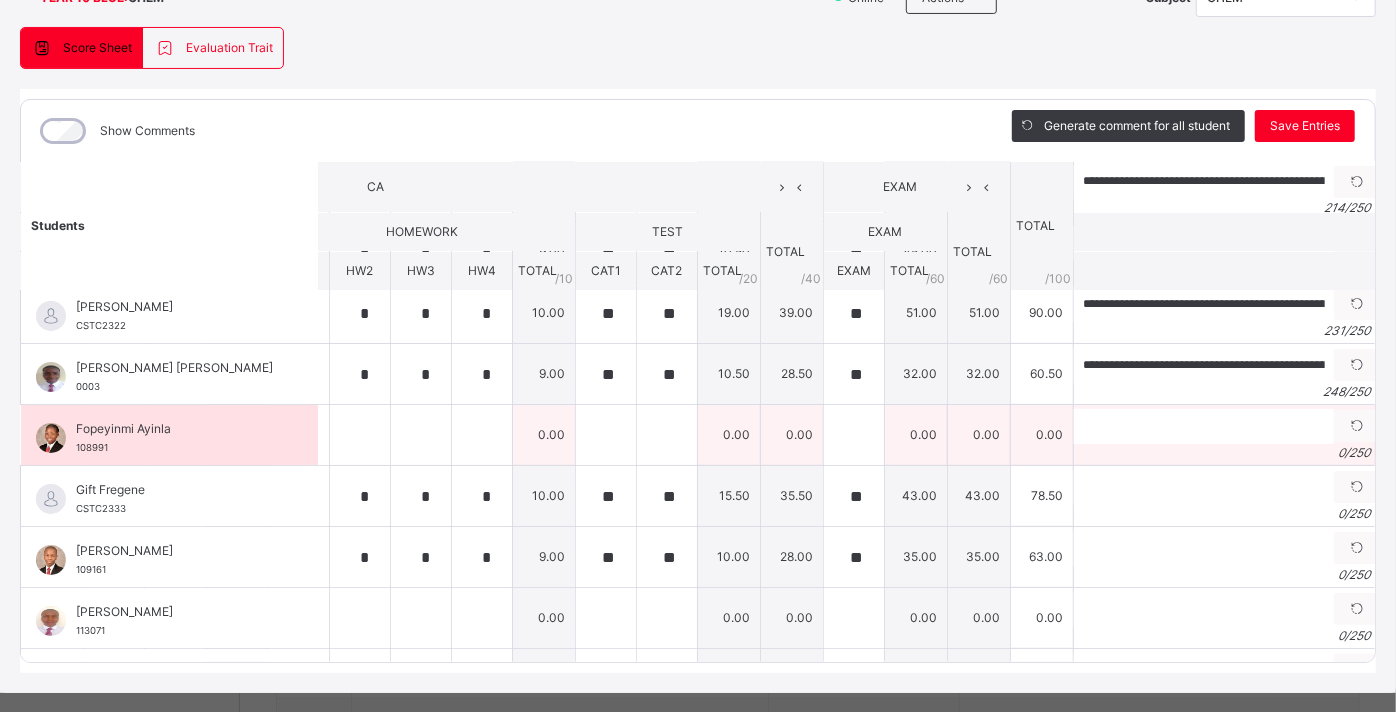 scroll, scrollTop: 137, scrollLeft: 357, axis: both 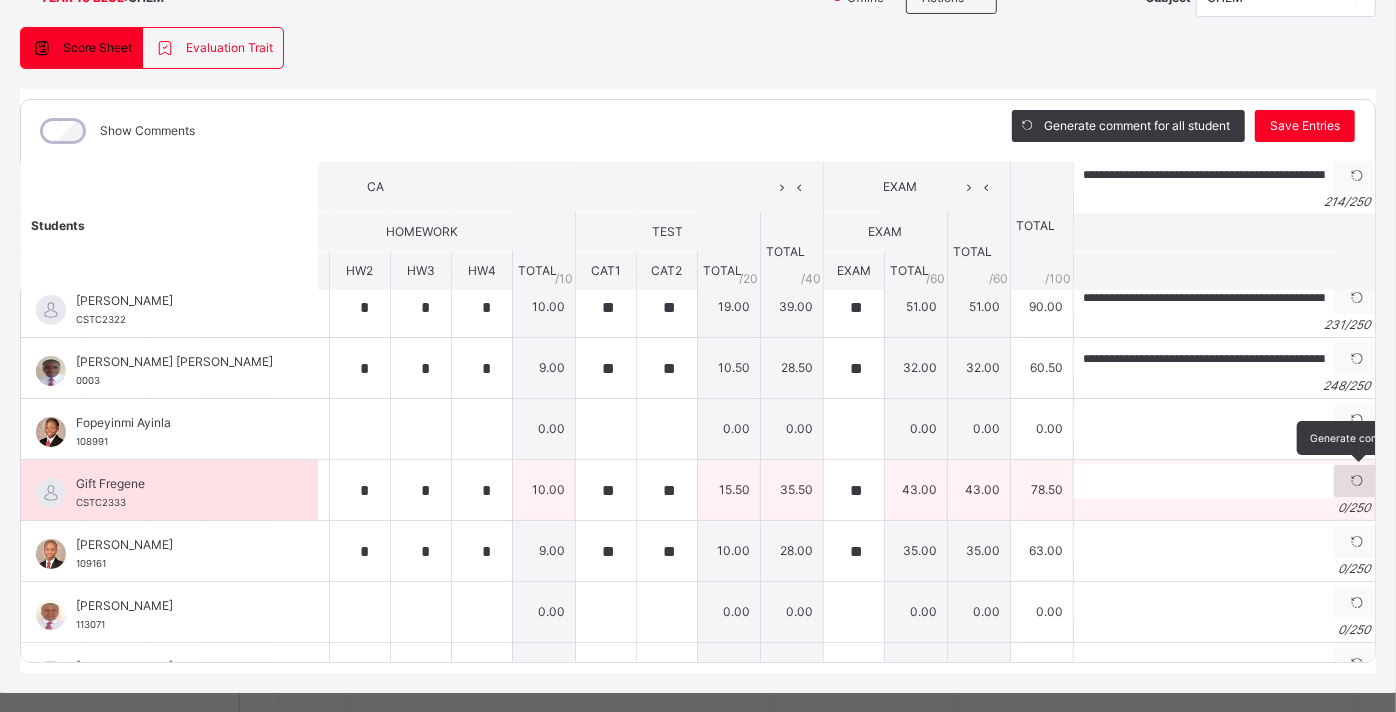 click at bounding box center (1357, 481) 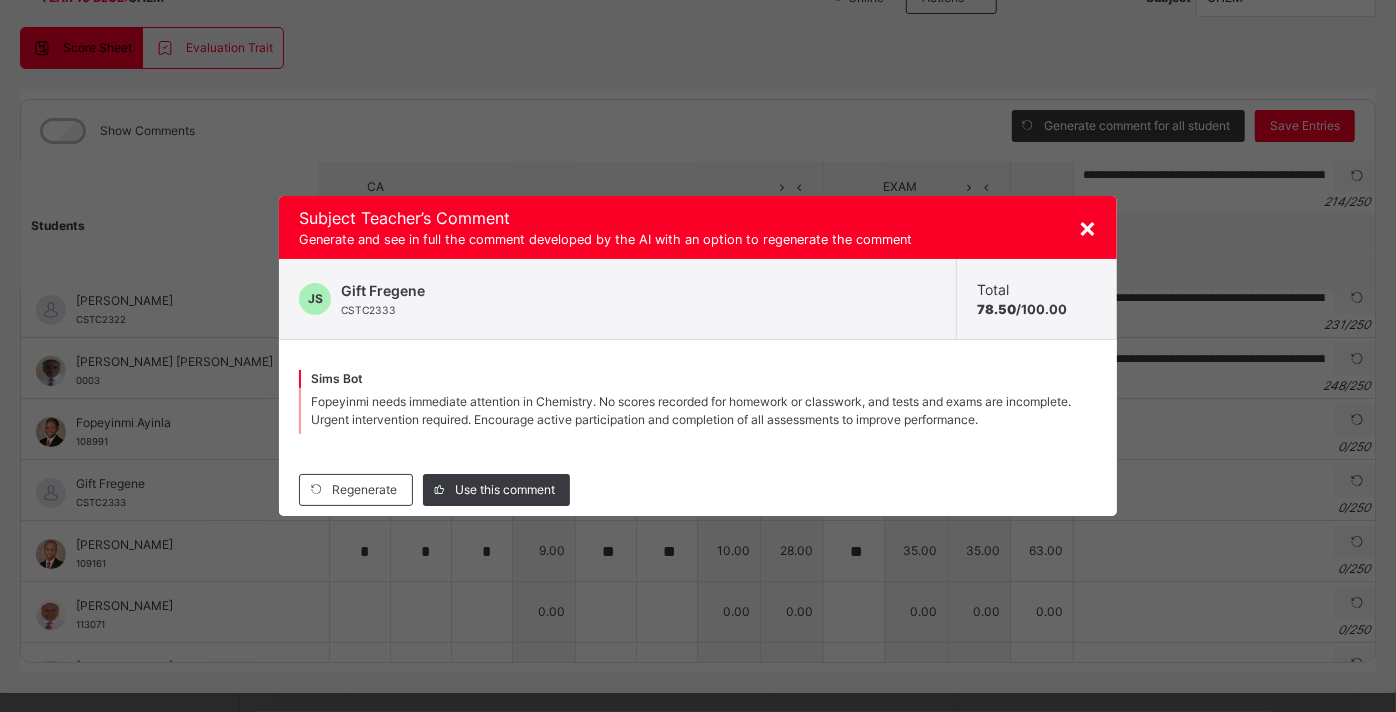 click on "×   Subject Teacher’s Comment Generate and see in full the comment developed by the AI with an option to regenerate the comment JS Gift  Fregene   CSTC2333   Total 78.50  / 100.00 [PERSON_NAME] Bot Fopeyinmi needs immediate attention in Chemistry. No scores recorded for homework or classwork, and tests and exams are incomplete. Urgent intervention required. Encourage active participation and completion of all assessments to improve performance.   Regenerate     Use this comment" at bounding box center [698, 356] 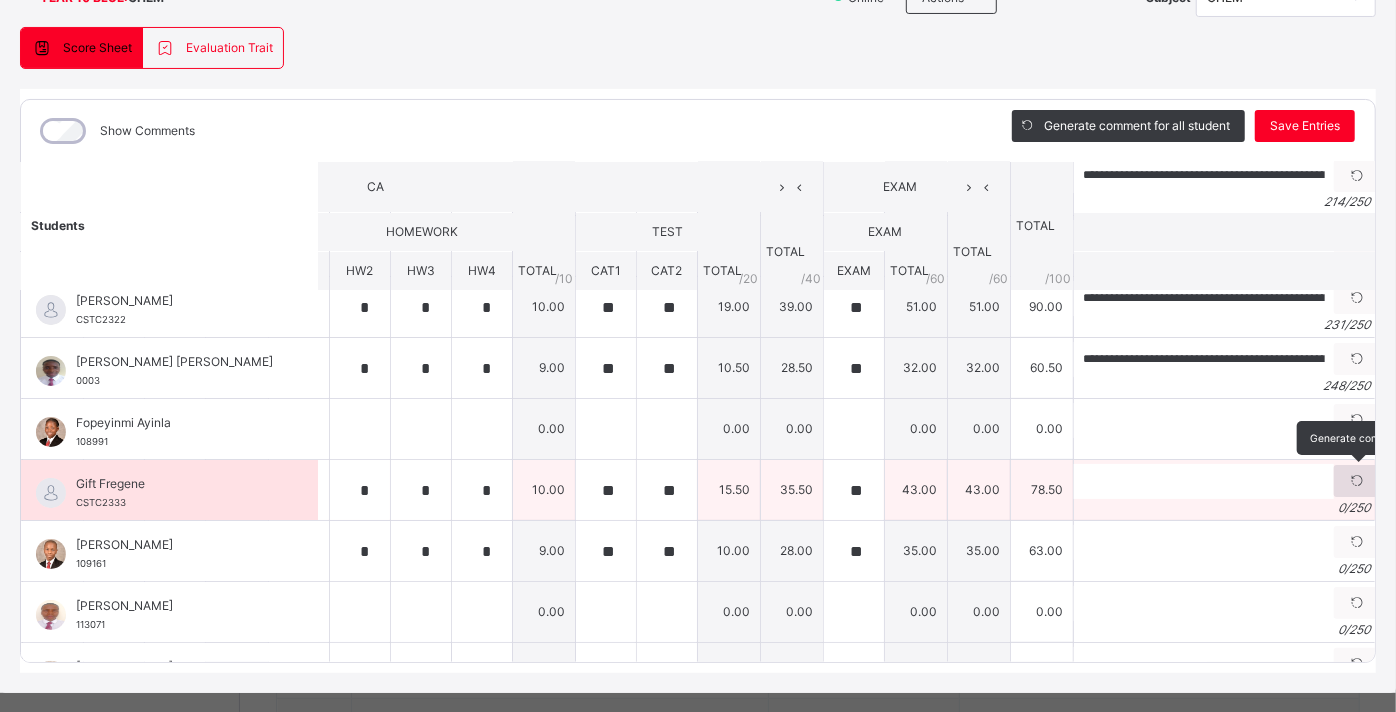 click at bounding box center (1357, 481) 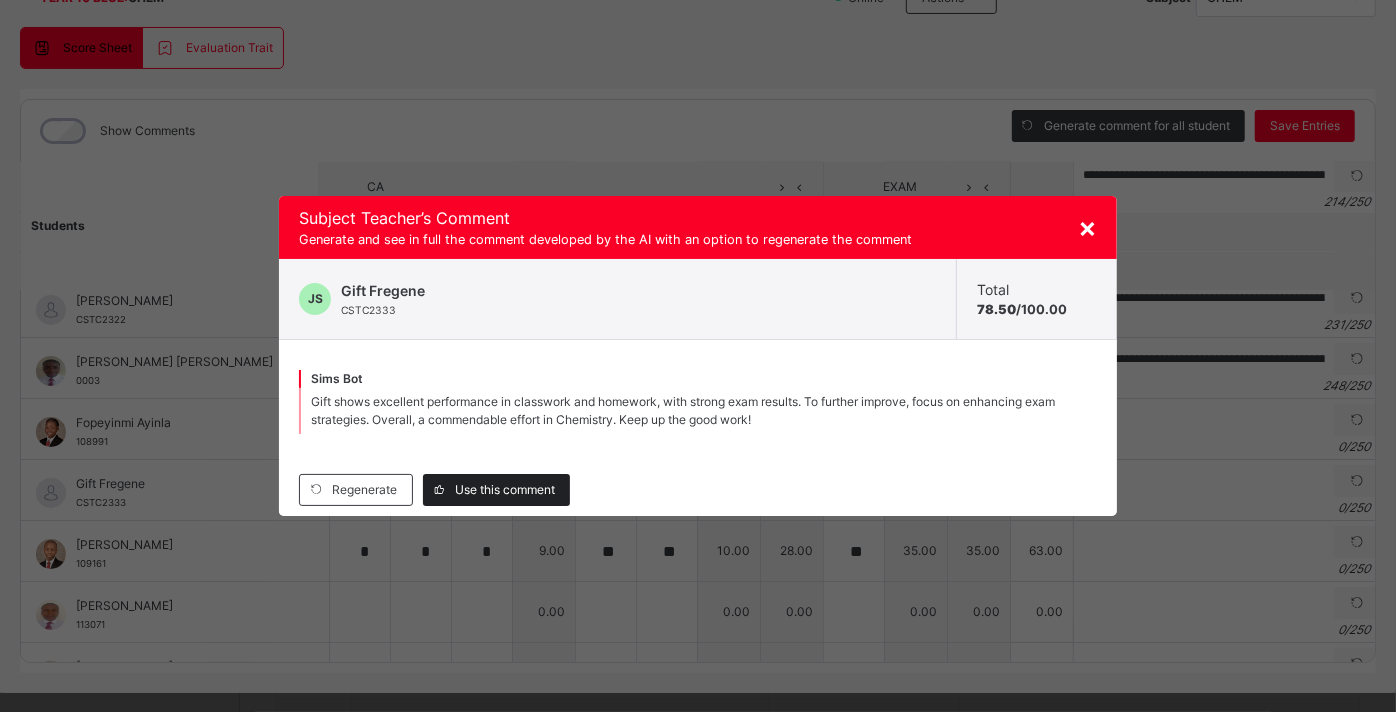 click on "Use this comment" at bounding box center (496, 490) 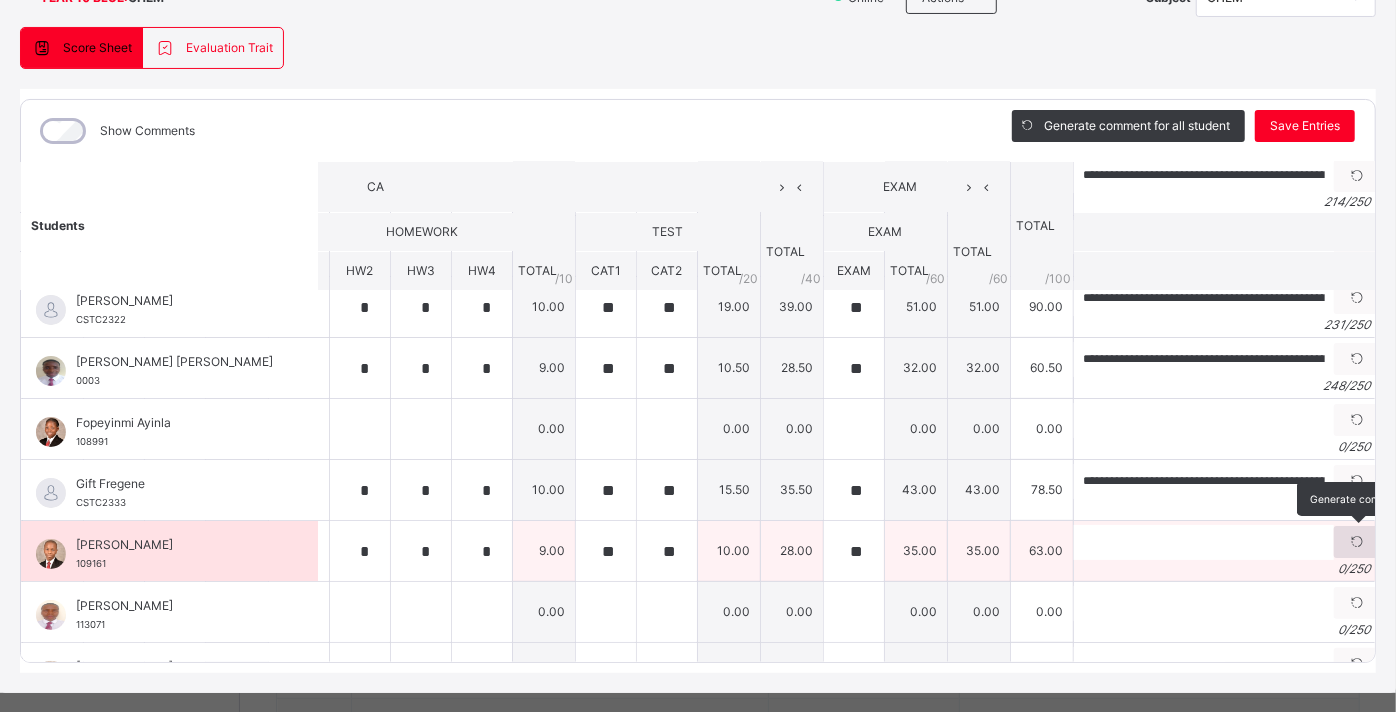click at bounding box center [1357, 542] 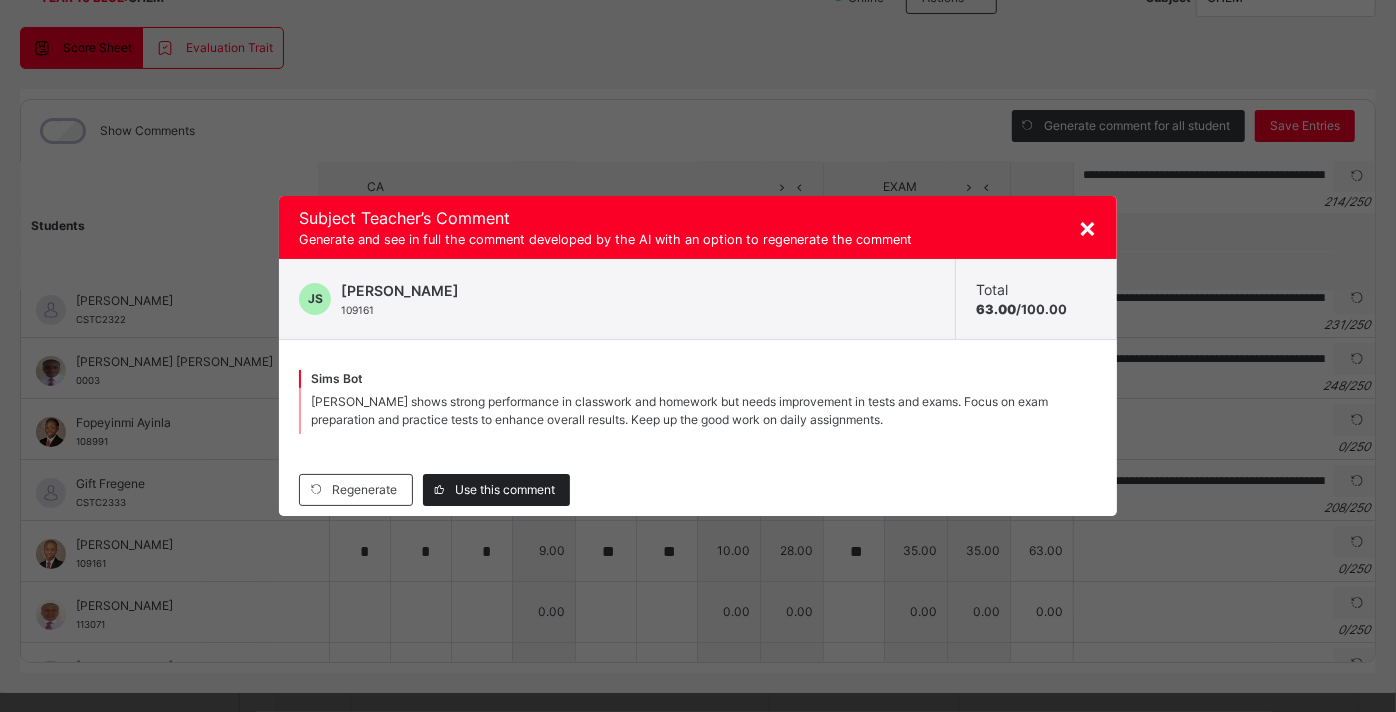 click on "Use this comment" at bounding box center [505, 490] 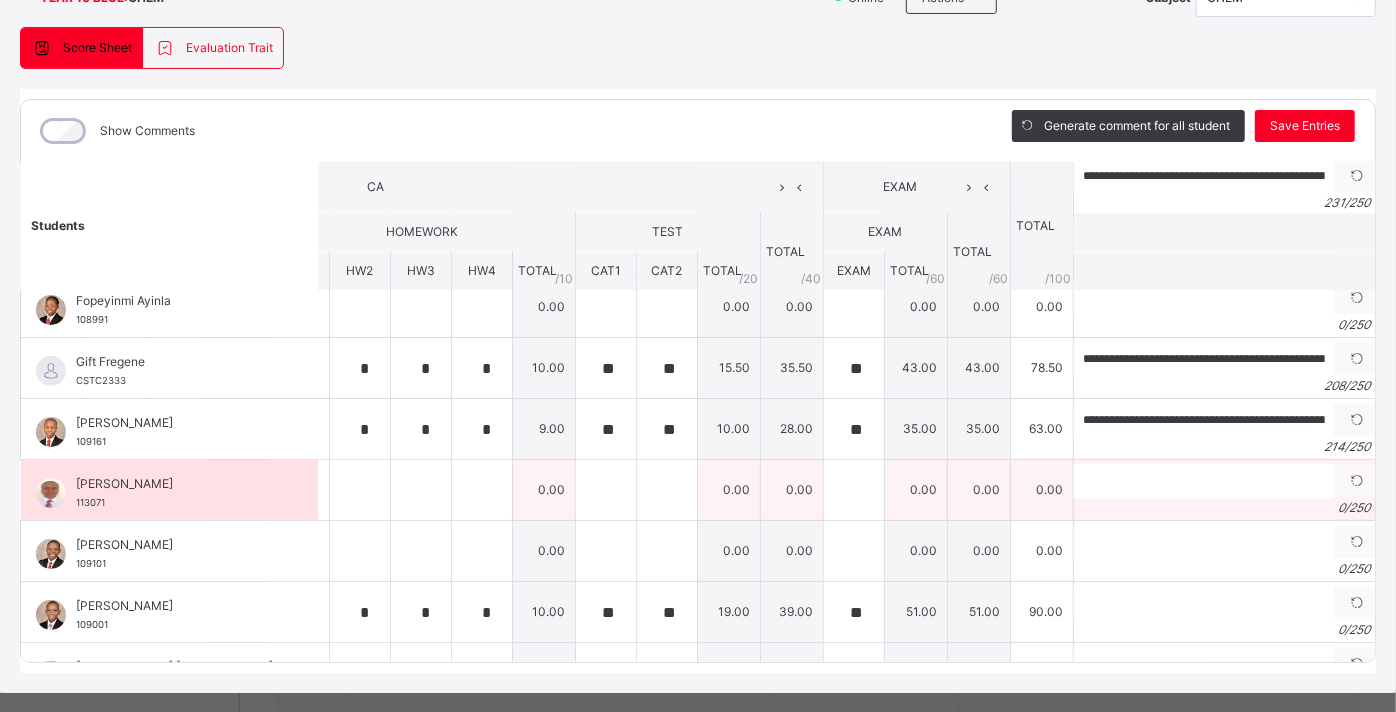 scroll, scrollTop: 263, scrollLeft: 357, axis: both 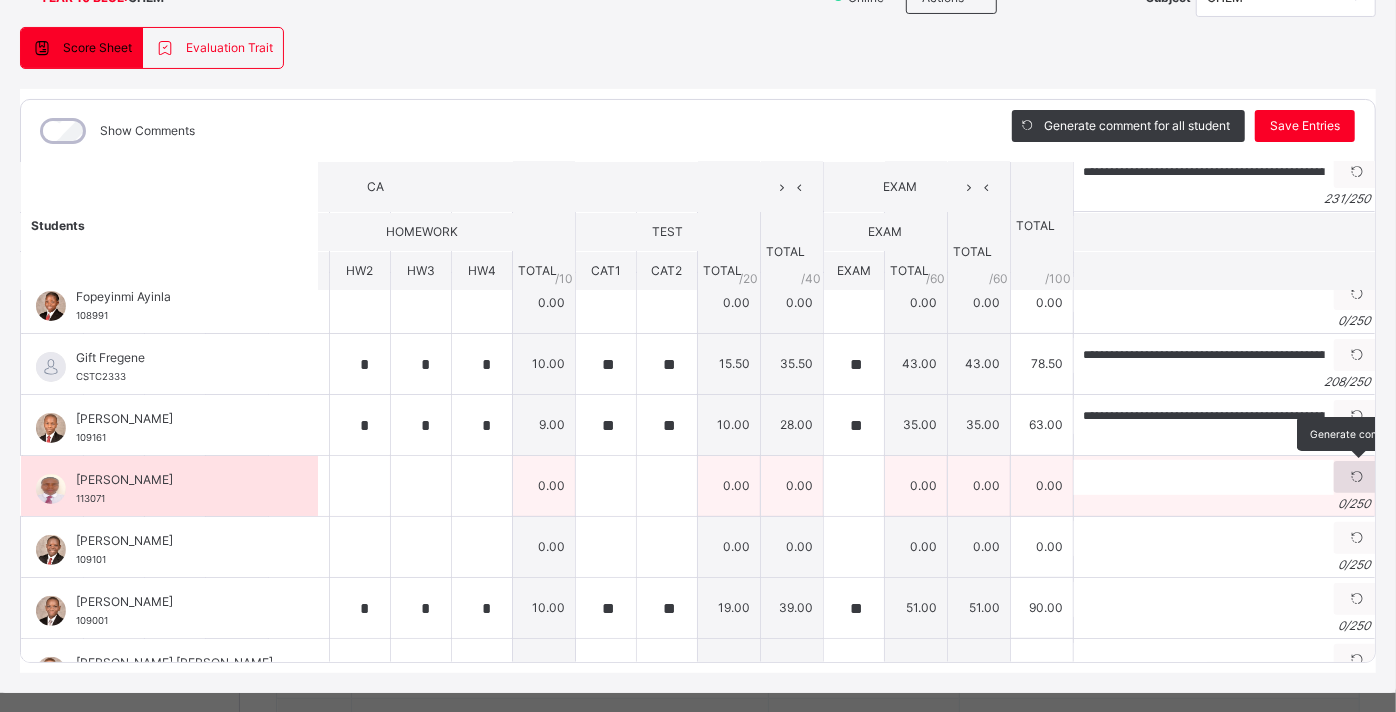 click at bounding box center [1357, 477] 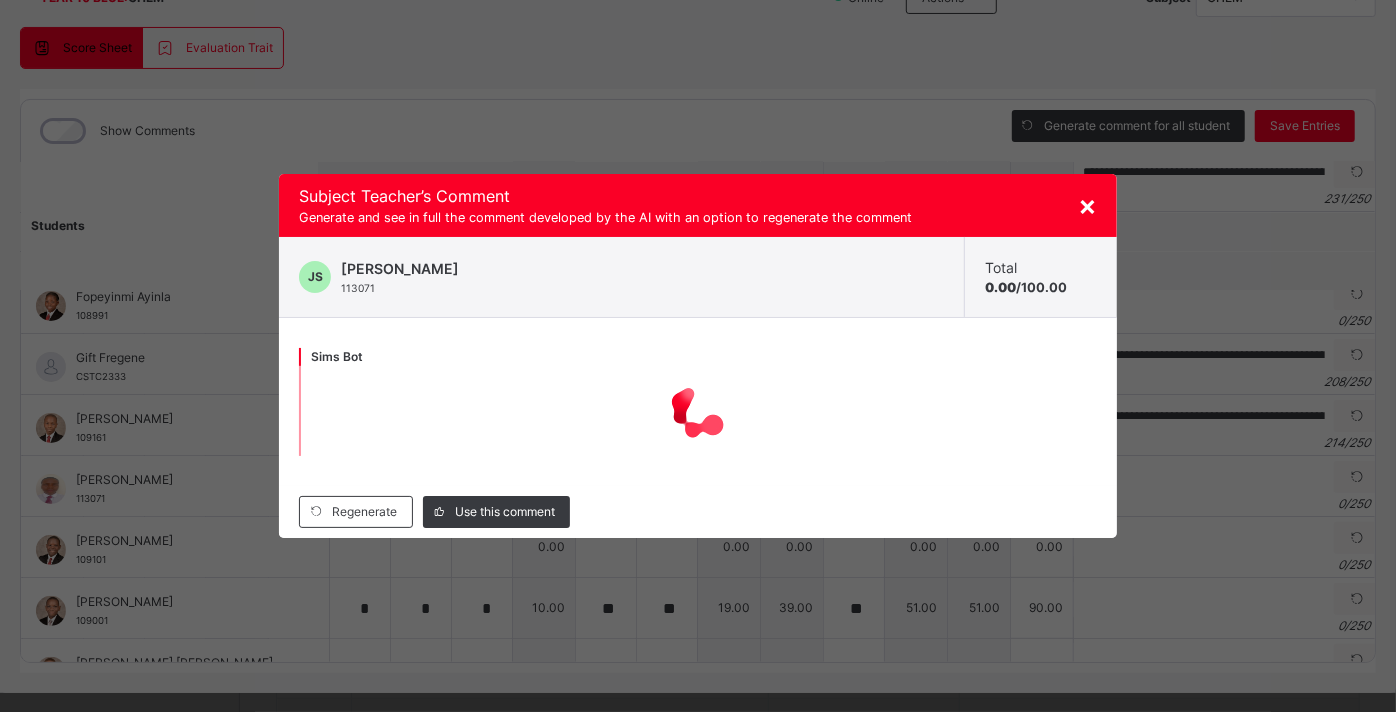 click on "×" at bounding box center [1087, 205] 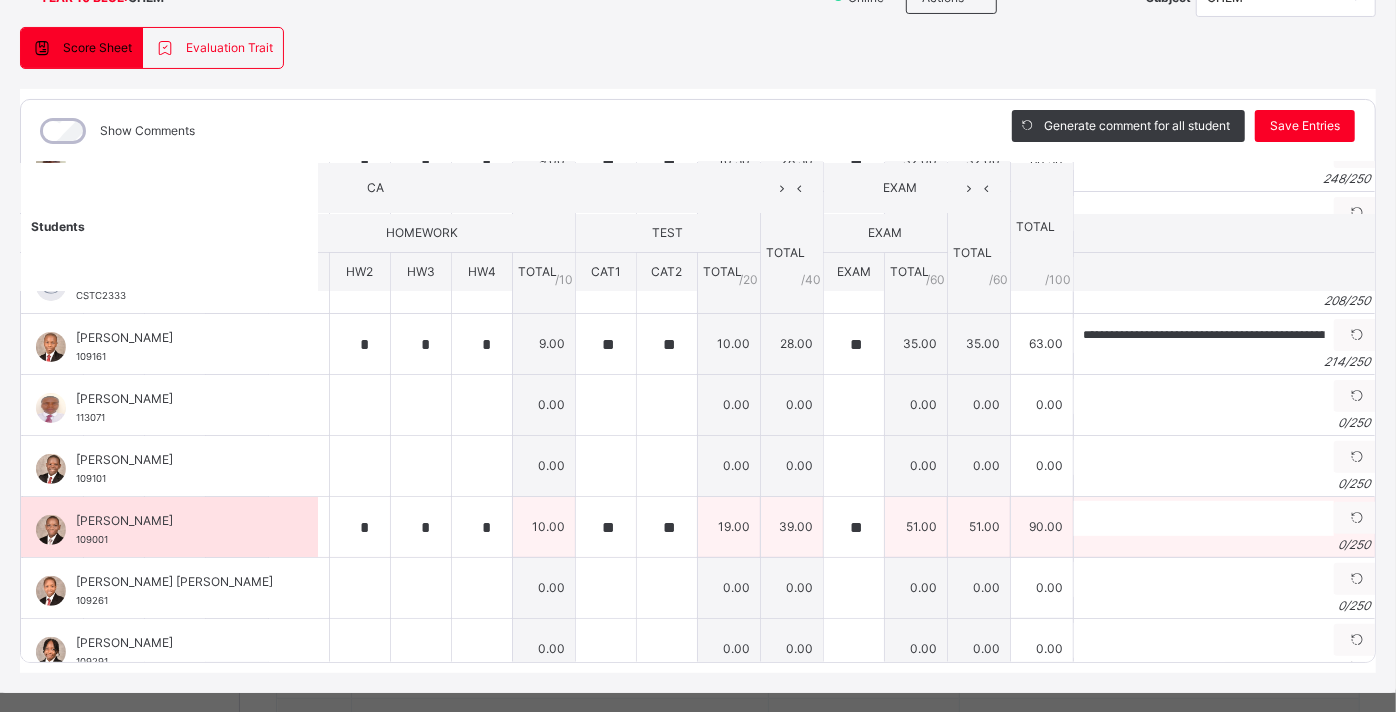 scroll, scrollTop: 354, scrollLeft: 357, axis: both 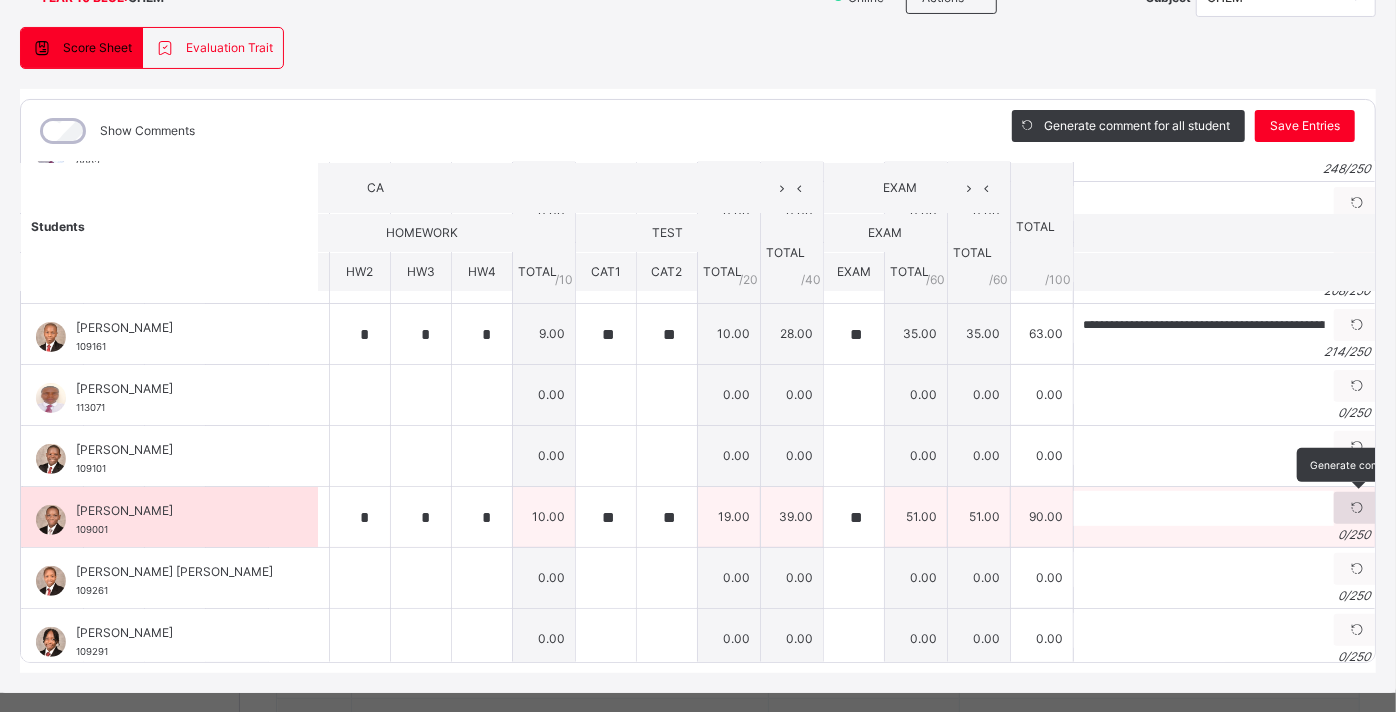 click at bounding box center [1357, 508] 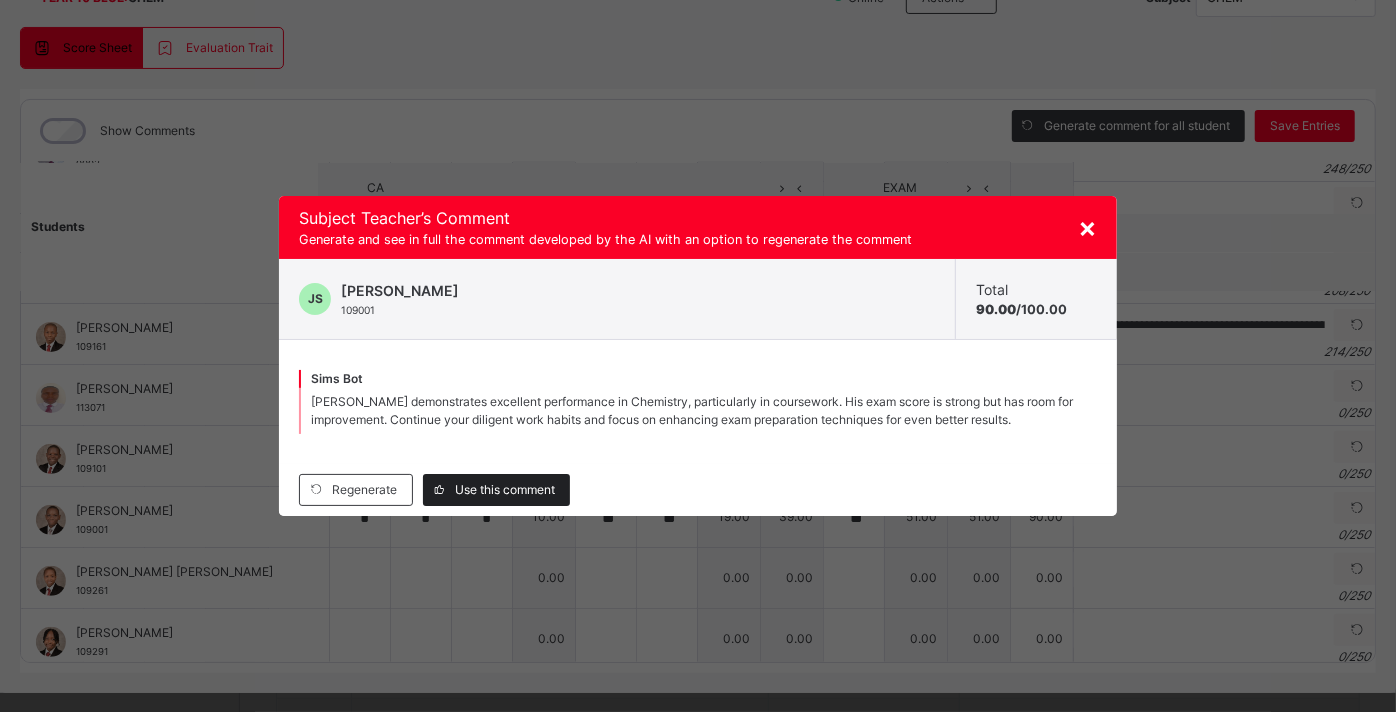 click on "Use this comment" at bounding box center [505, 490] 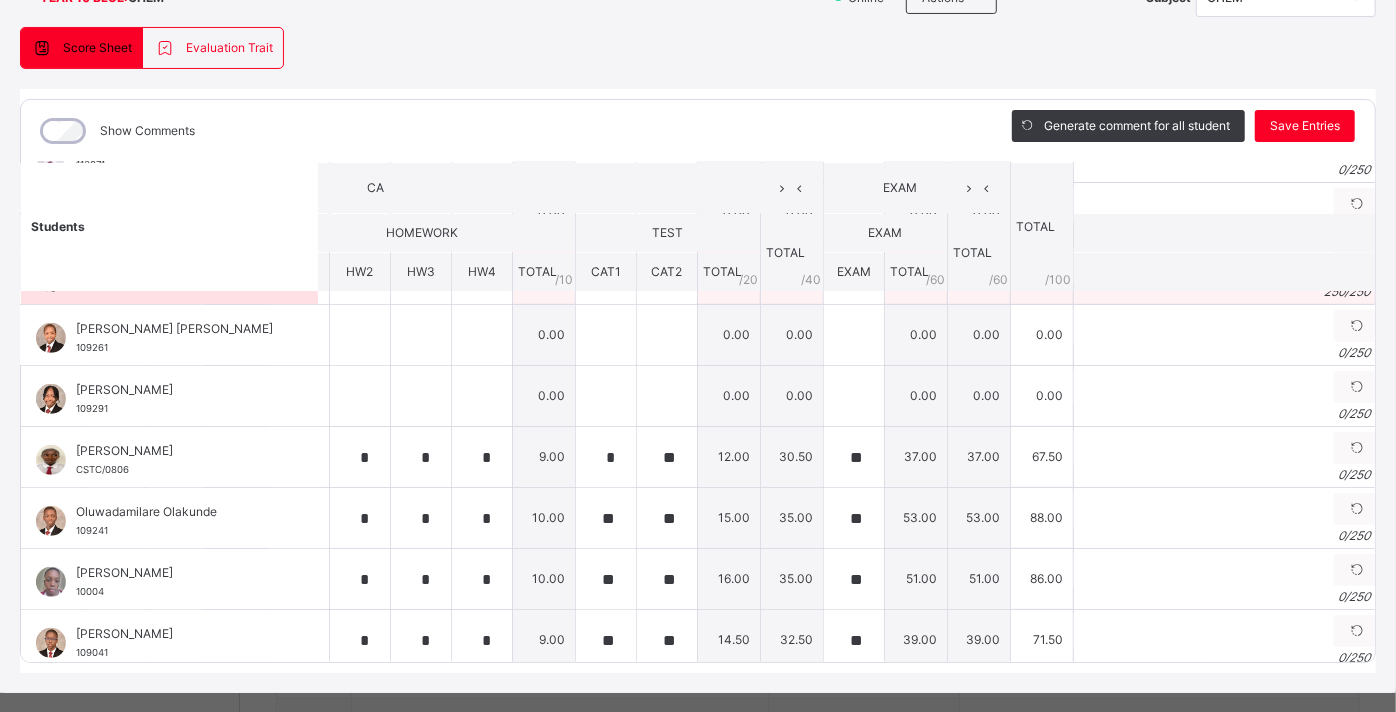 scroll, scrollTop: 597, scrollLeft: 357, axis: both 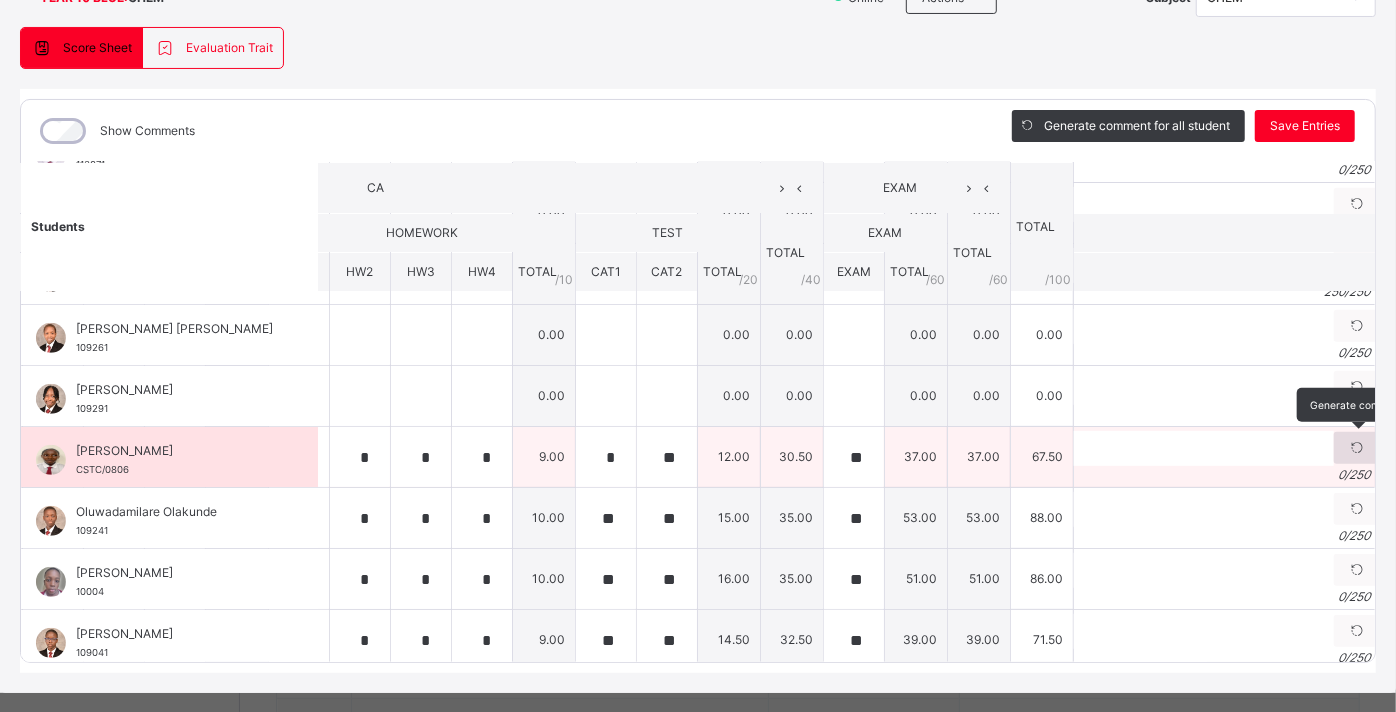 click at bounding box center [1357, 448] 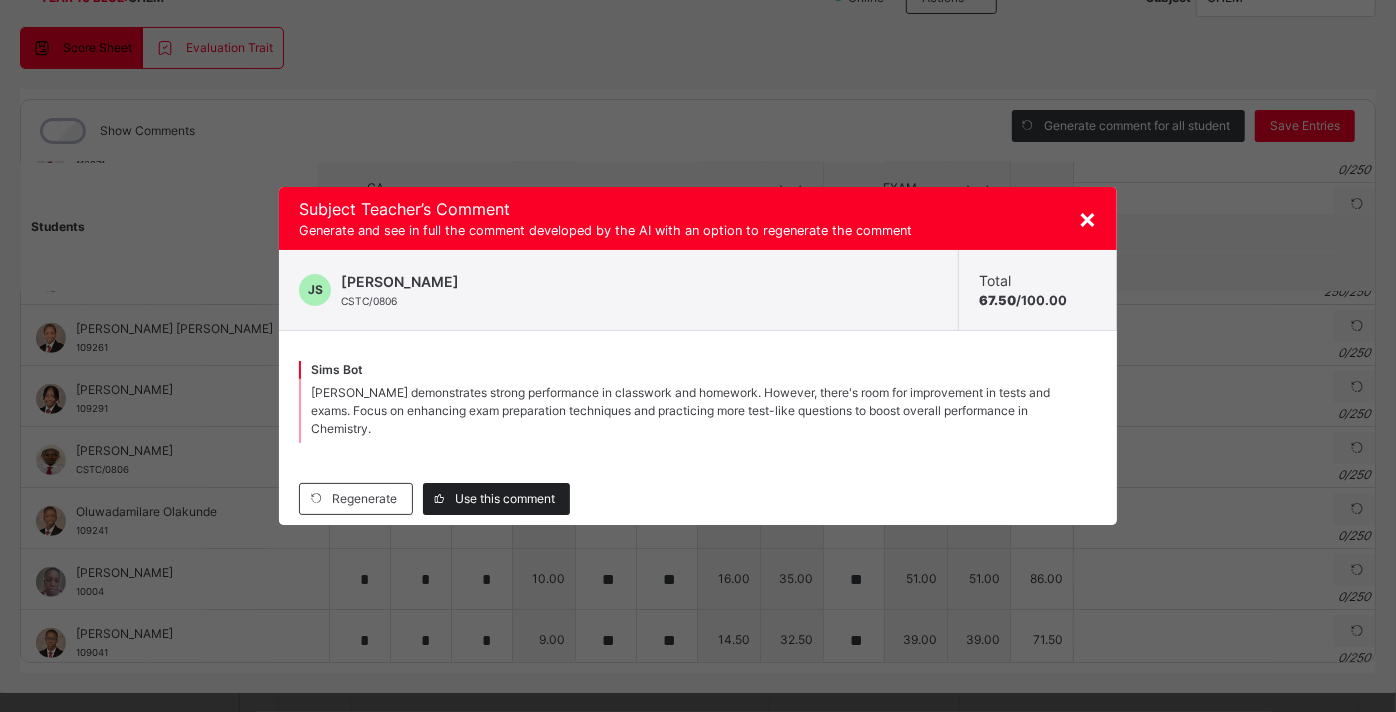click on "Use this comment" at bounding box center (505, 499) 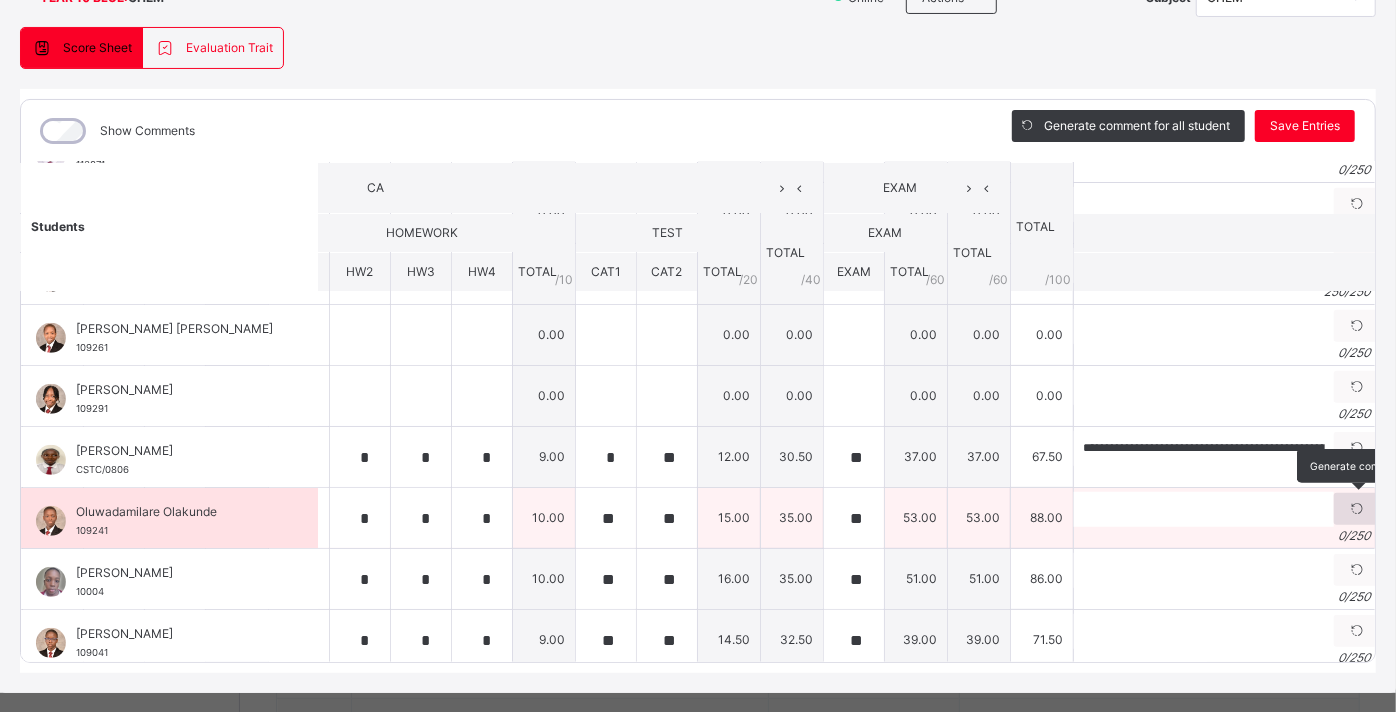click at bounding box center (1357, 509) 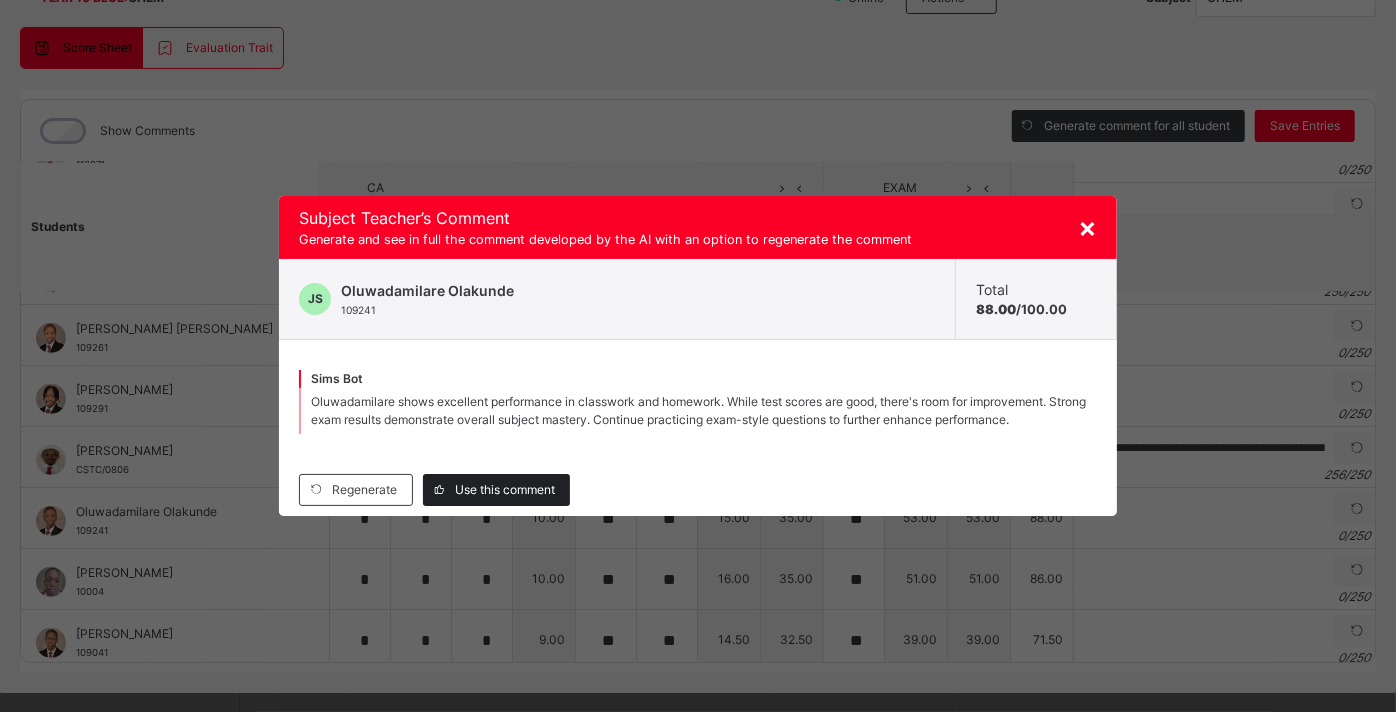 click on "Use this comment" at bounding box center [505, 490] 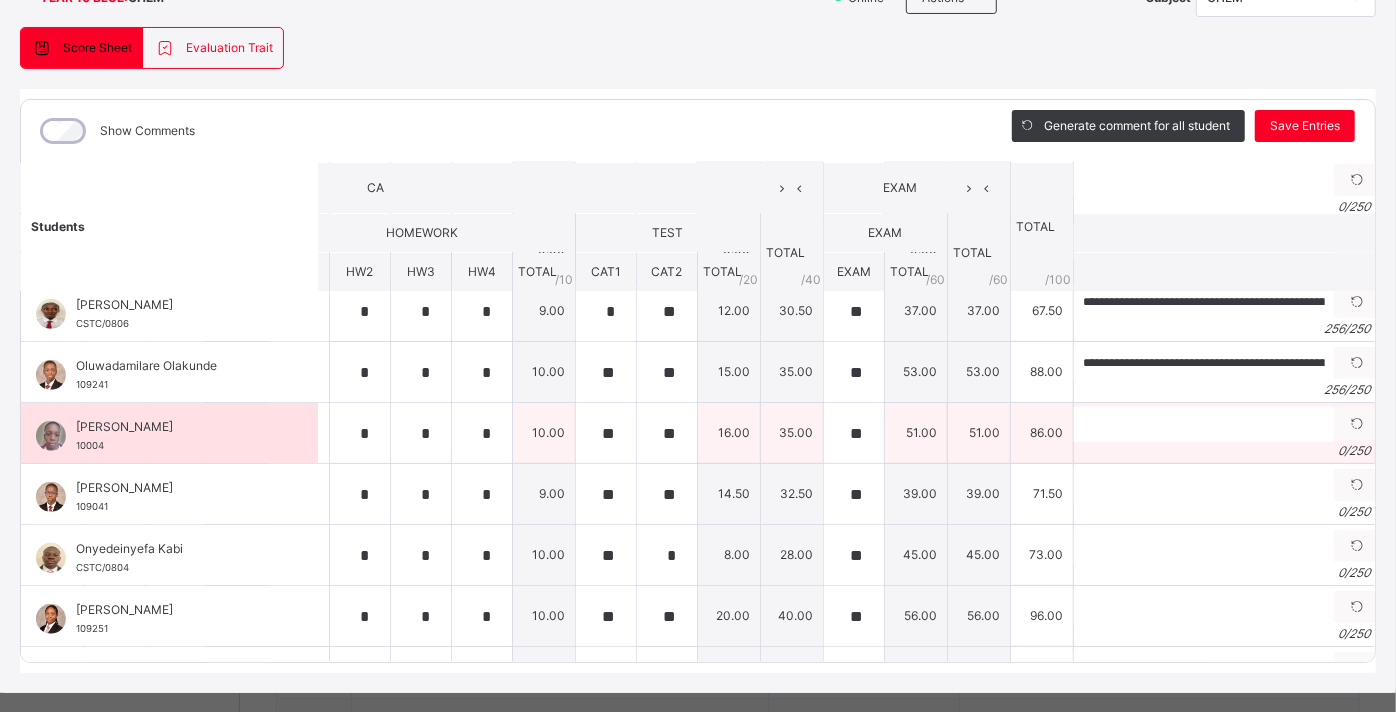 scroll, scrollTop: 744, scrollLeft: 357, axis: both 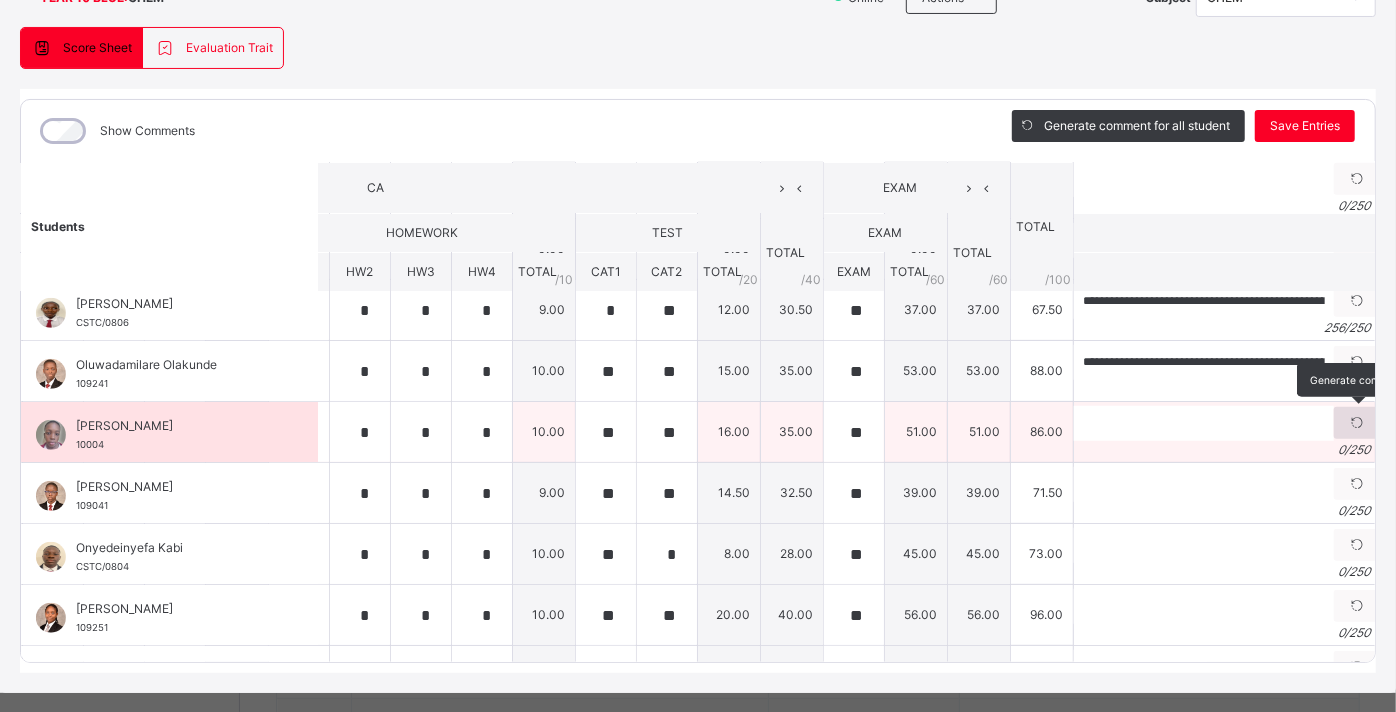 click at bounding box center [1357, 423] 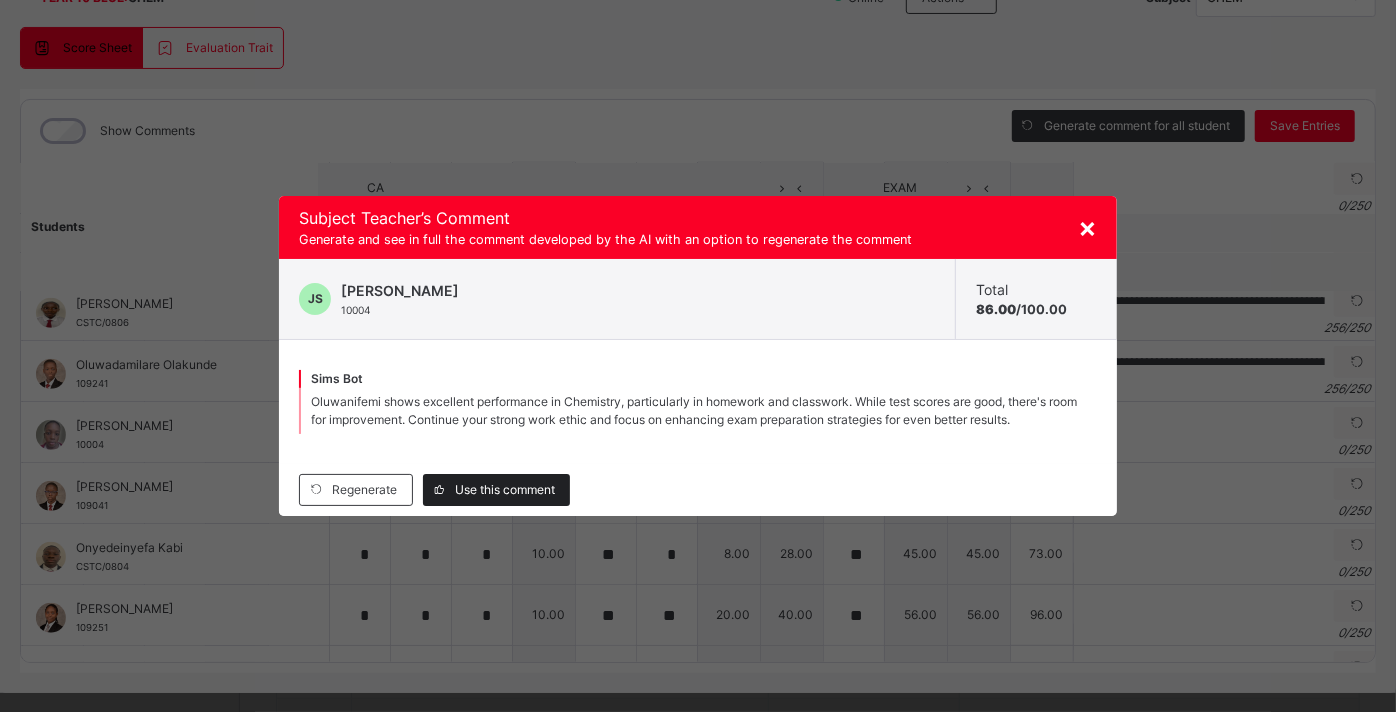 click on "Use this comment" at bounding box center (505, 490) 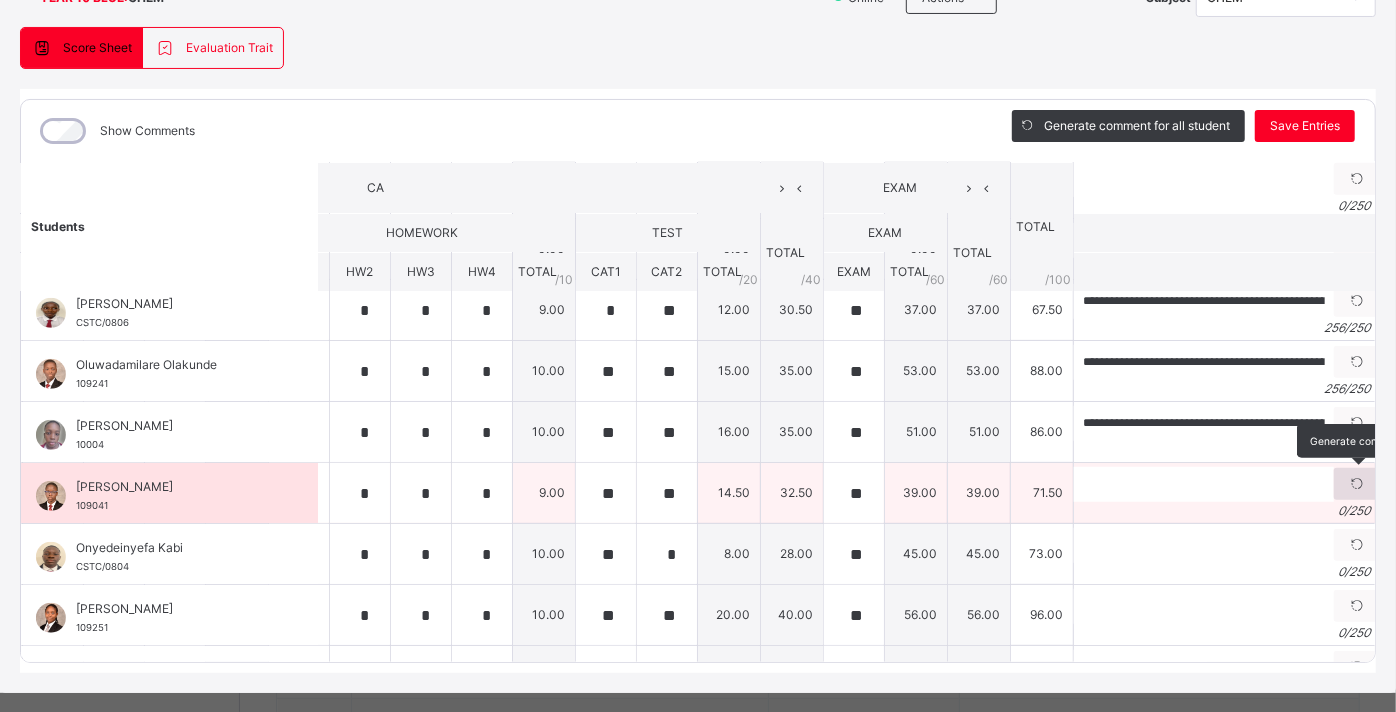 click at bounding box center [1357, 484] 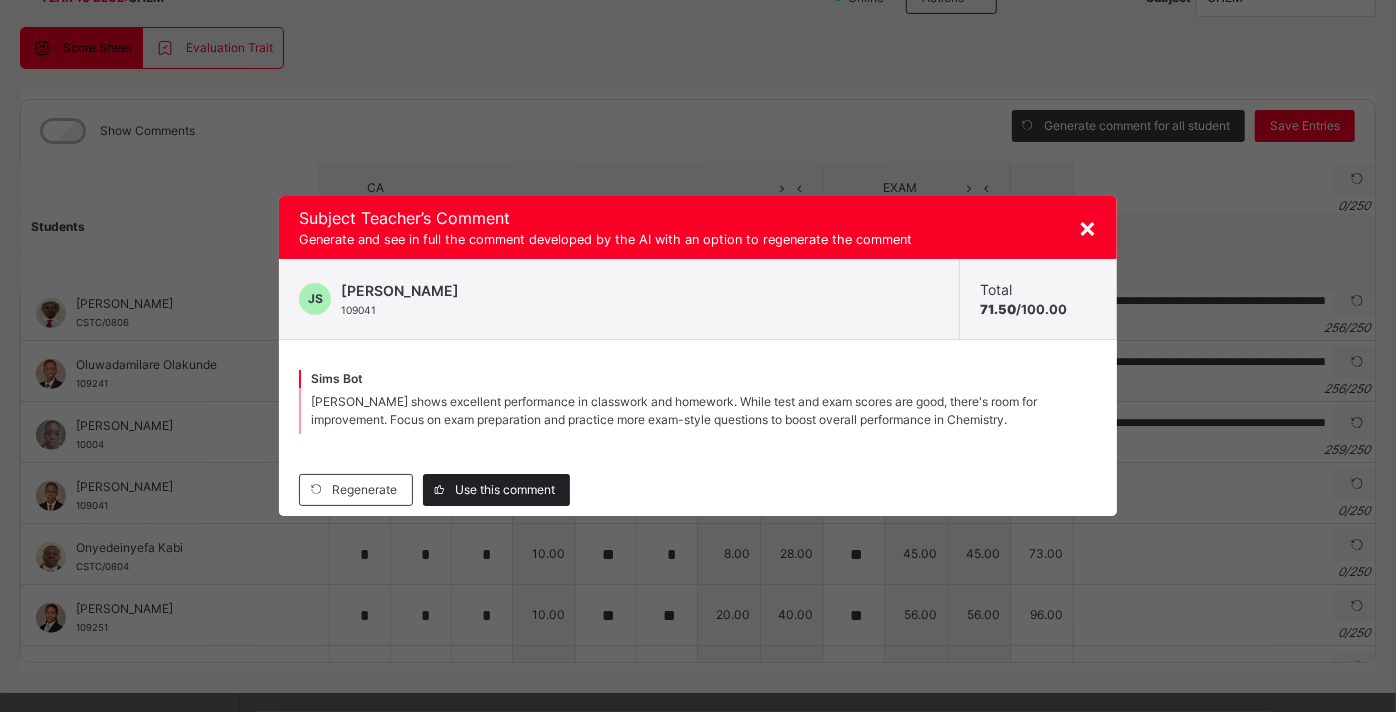 click on "Use this comment" at bounding box center (505, 490) 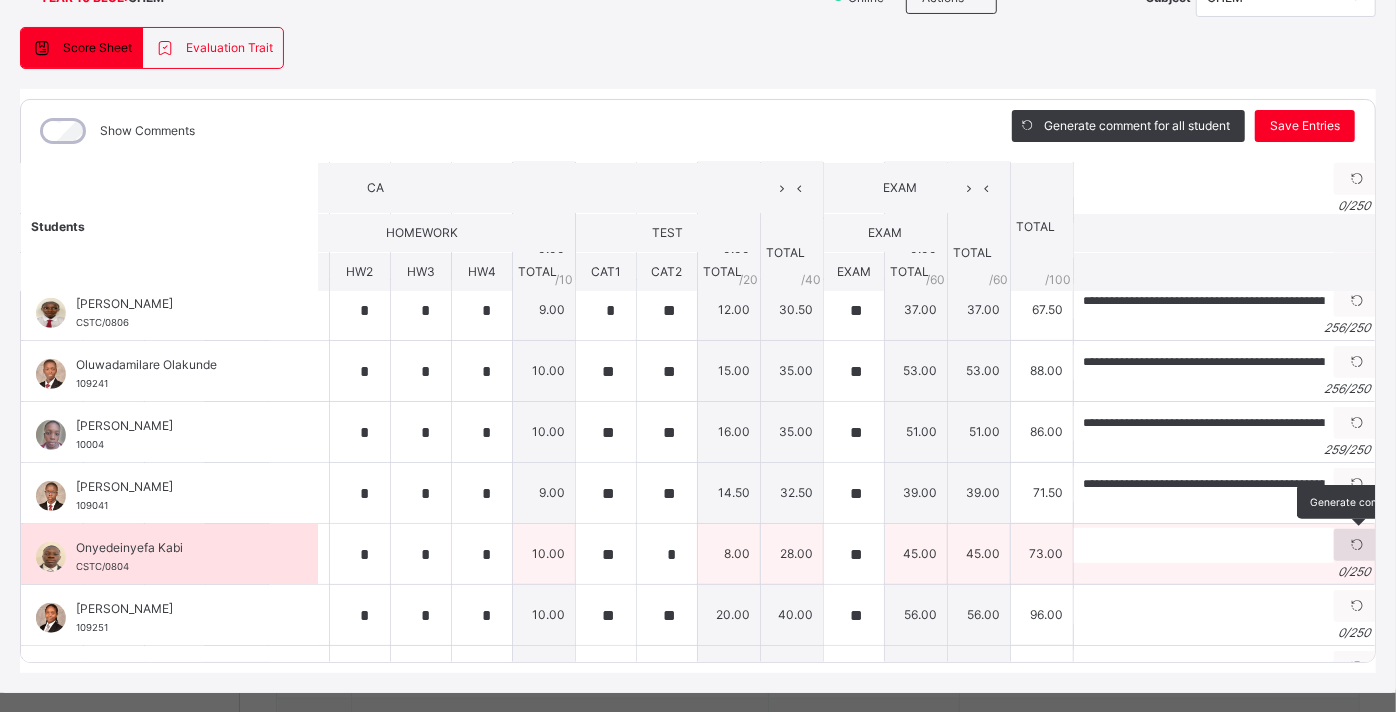click at bounding box center (1357, 545) 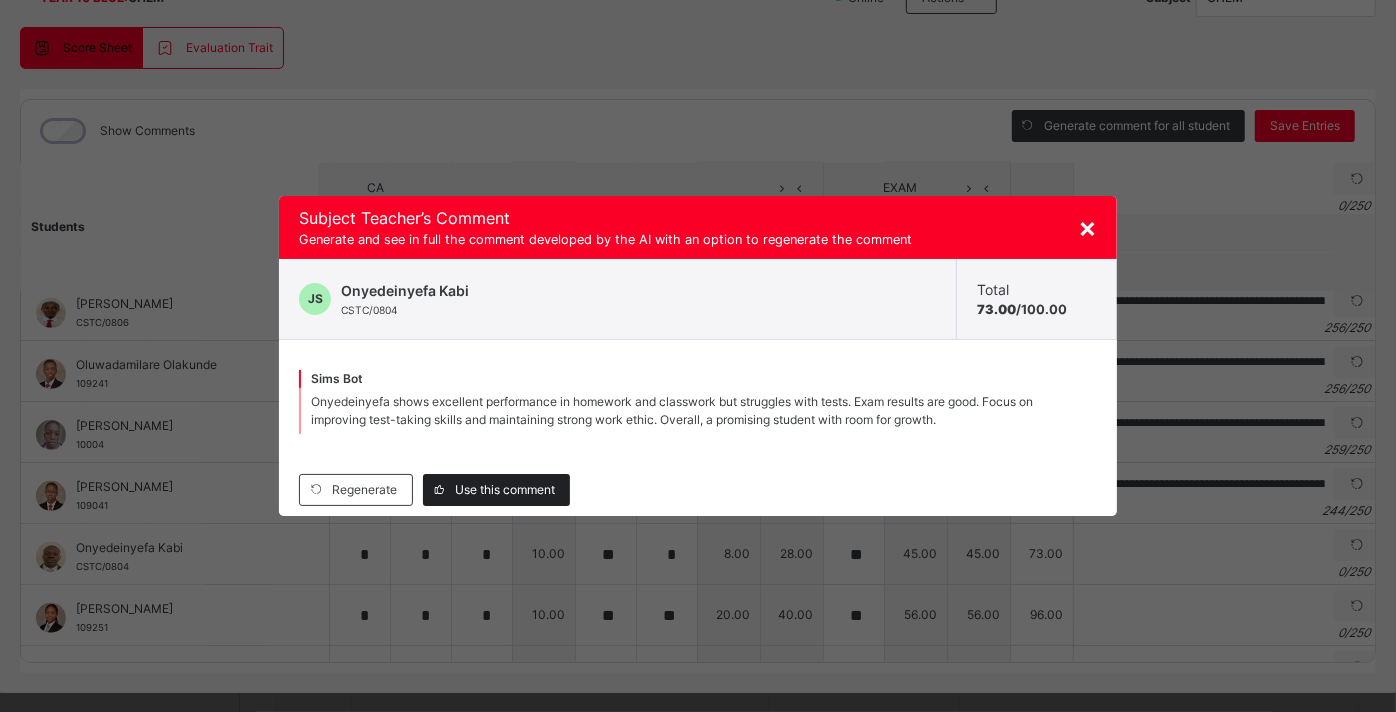 click on "Use this comment" at bounding box center [505, 490] 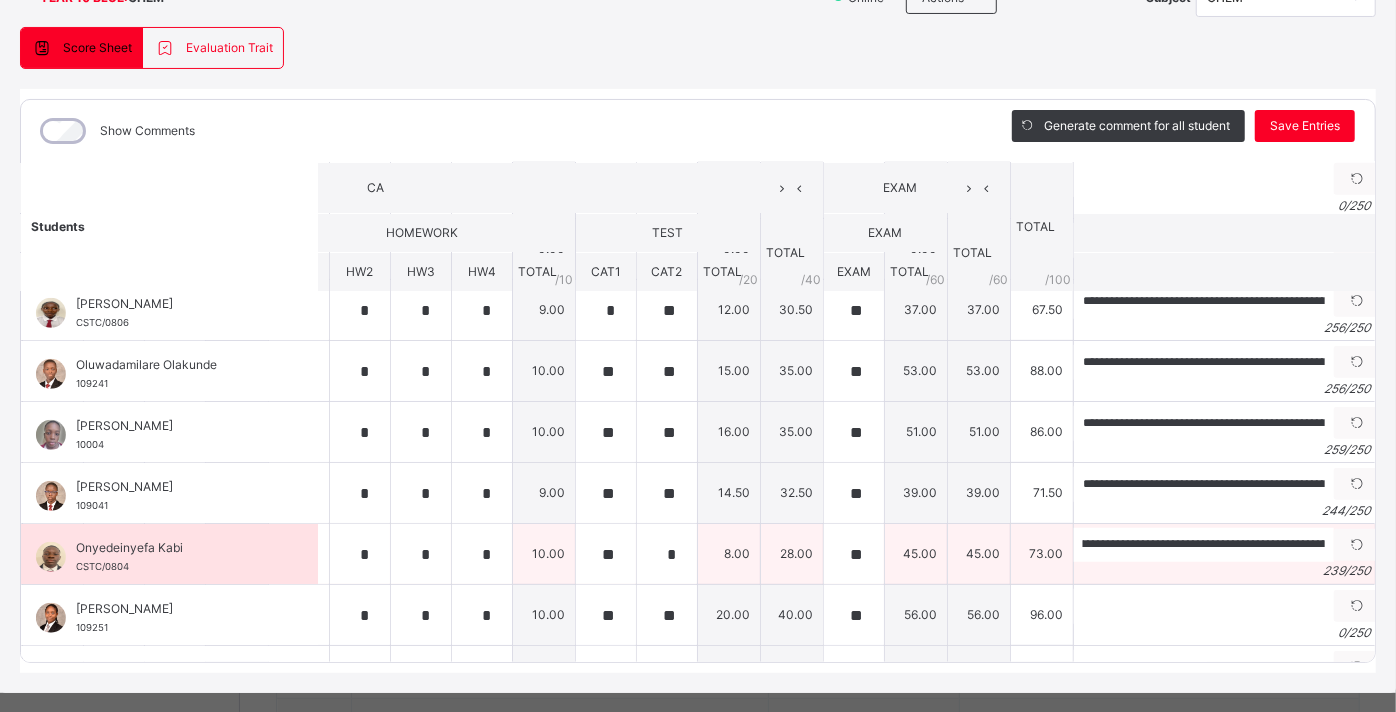 scroll, scrollTop: 0, scrollLeft: 17, axis: horizontal 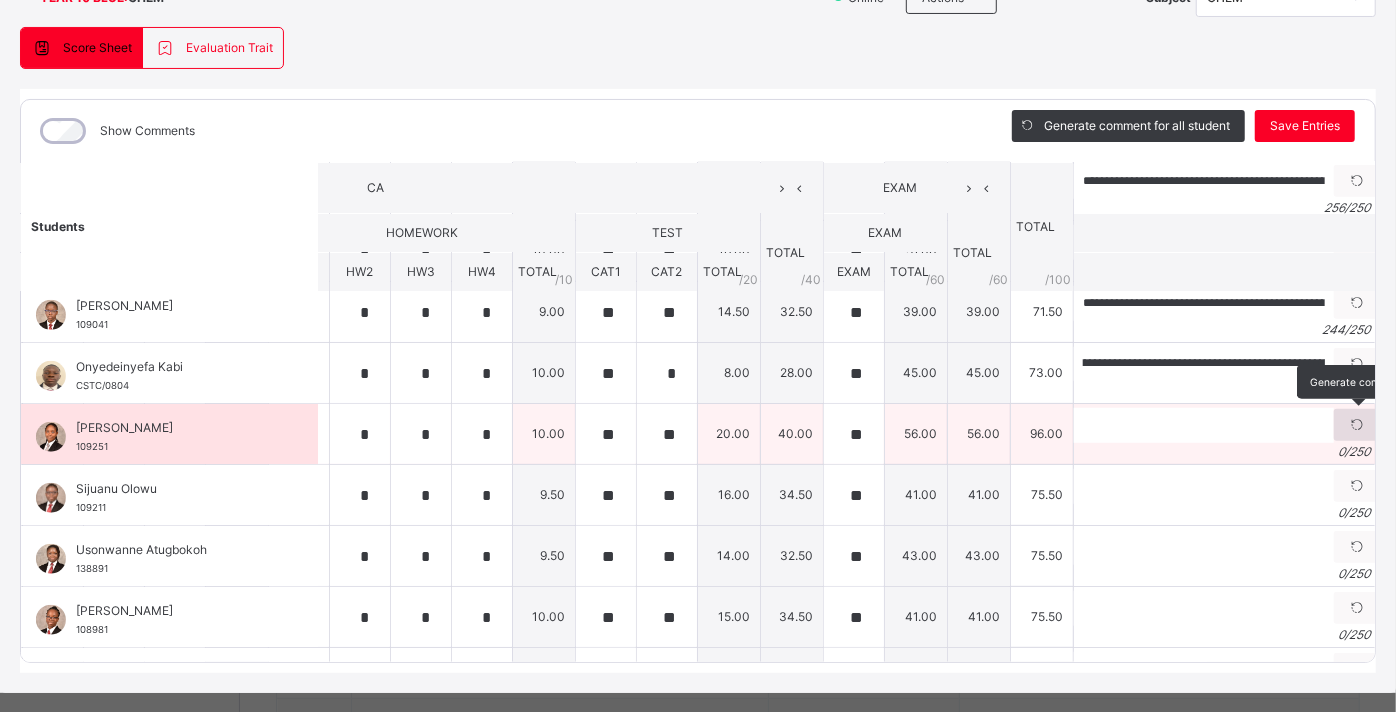 click at bounding box center [1357, 425] 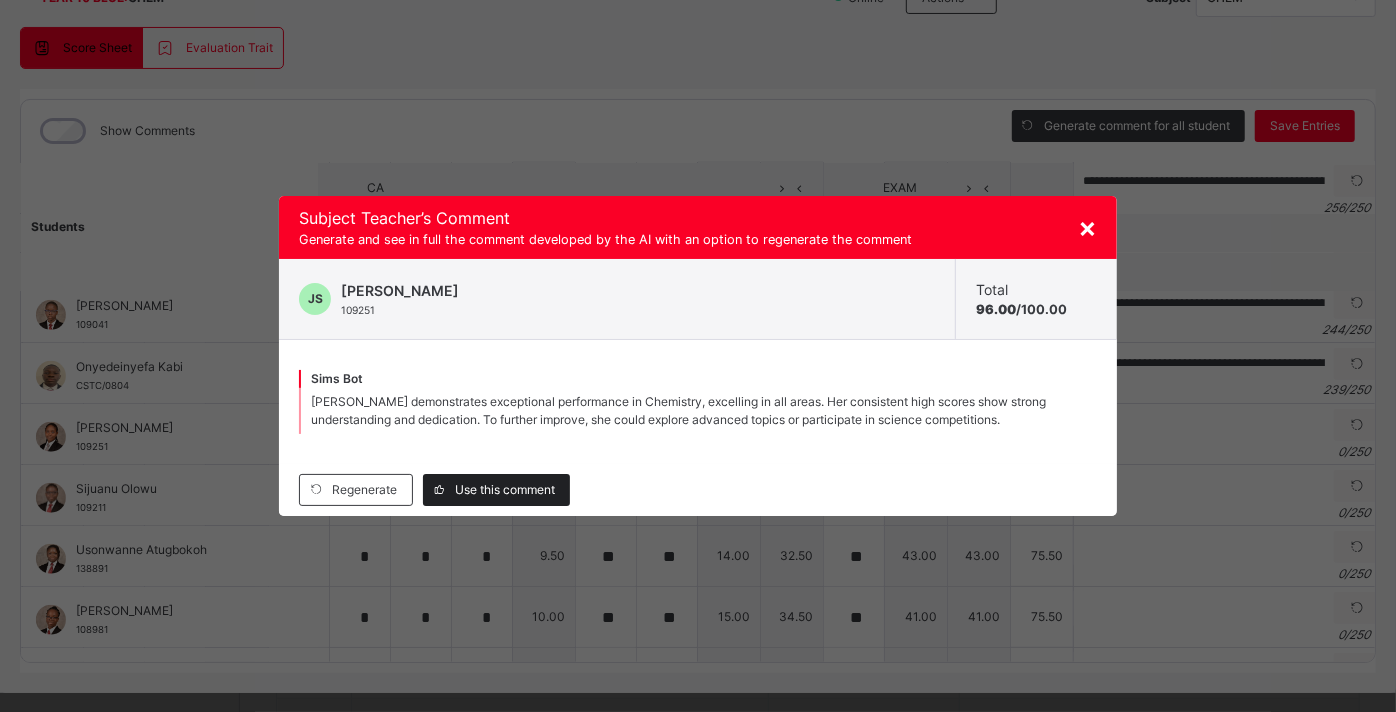 click on "Use this comment" at bounding box center (505, 490) 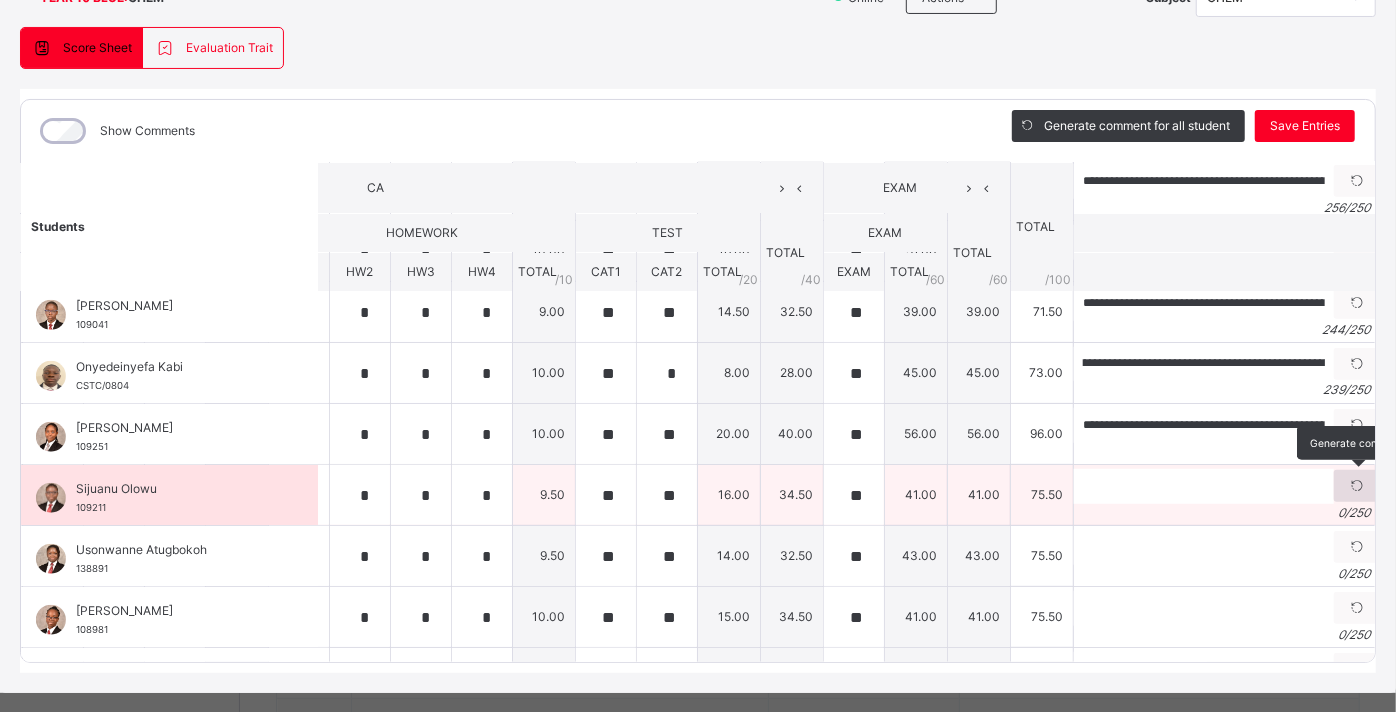 click at bounding box center (1357, 486) 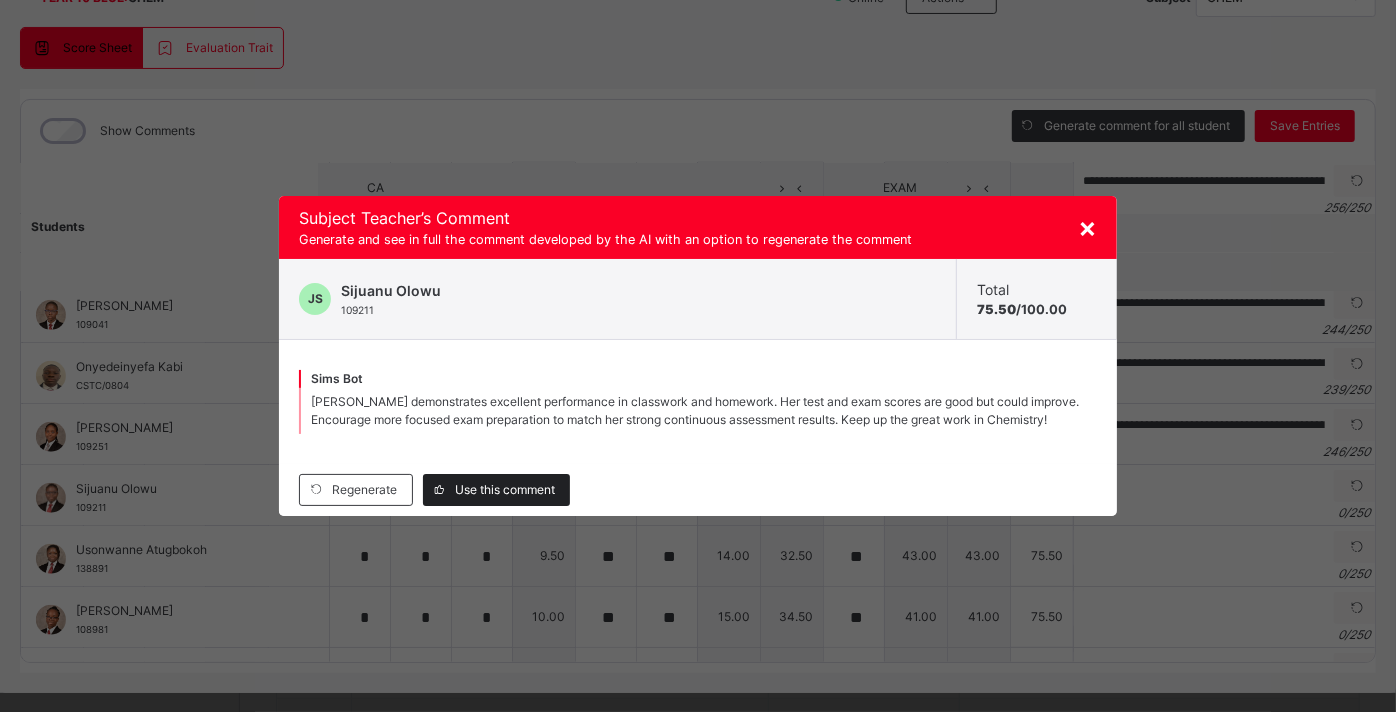click on "Use this comment" at bounding box center (505, 490) 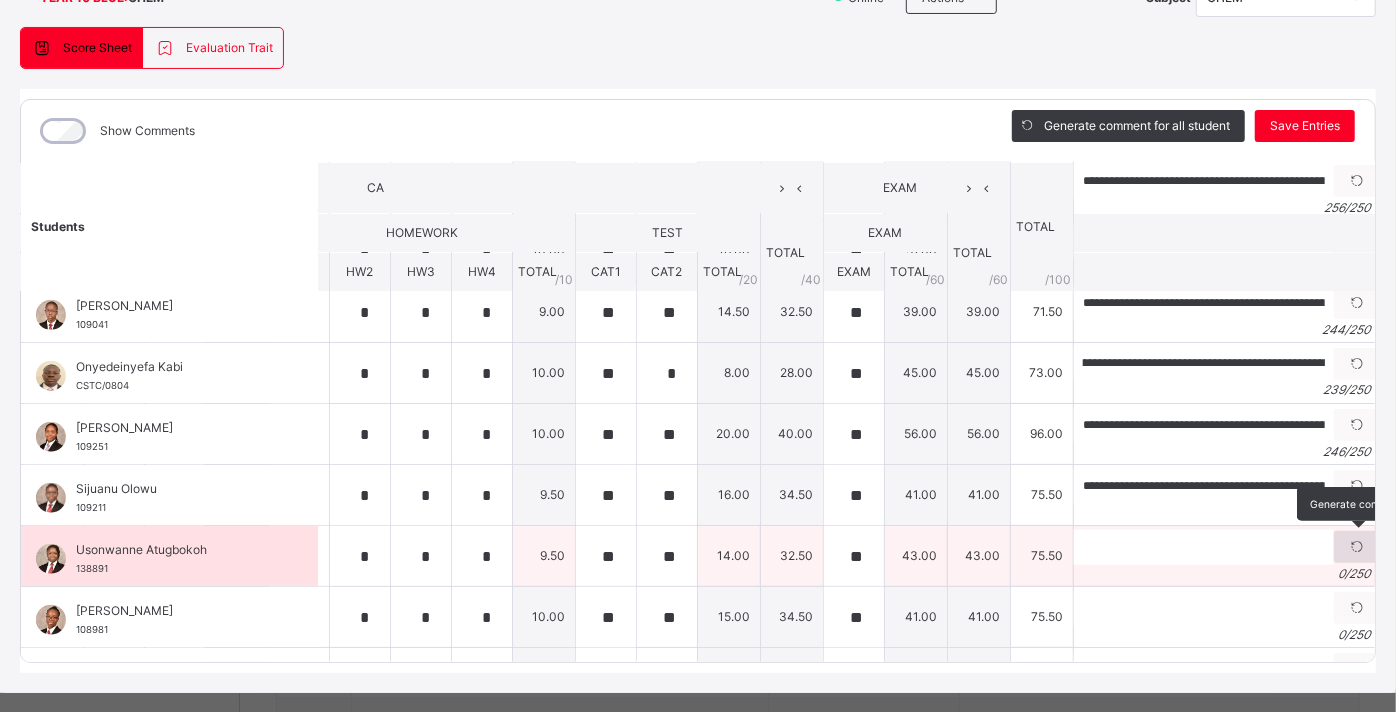 click at bounding box center [1357, 547] 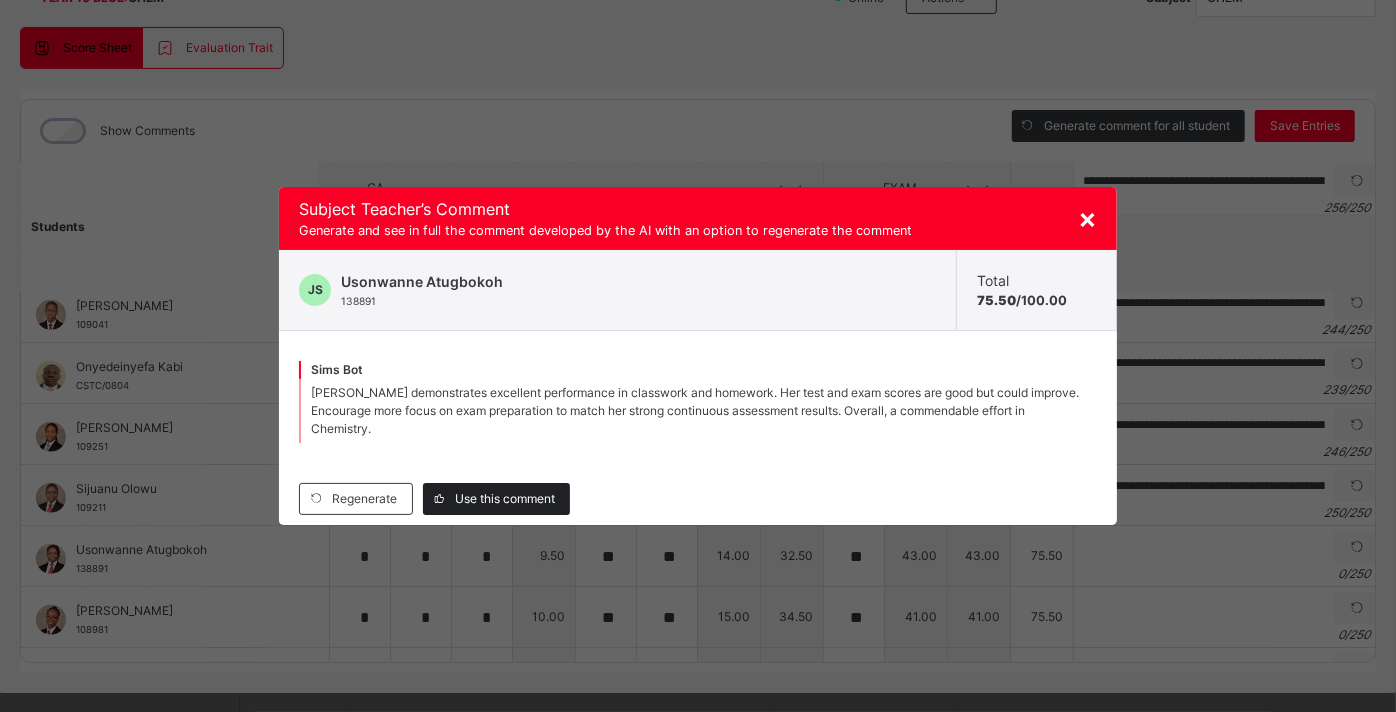 click on "Use this comment" at bounding box center [505, 499] 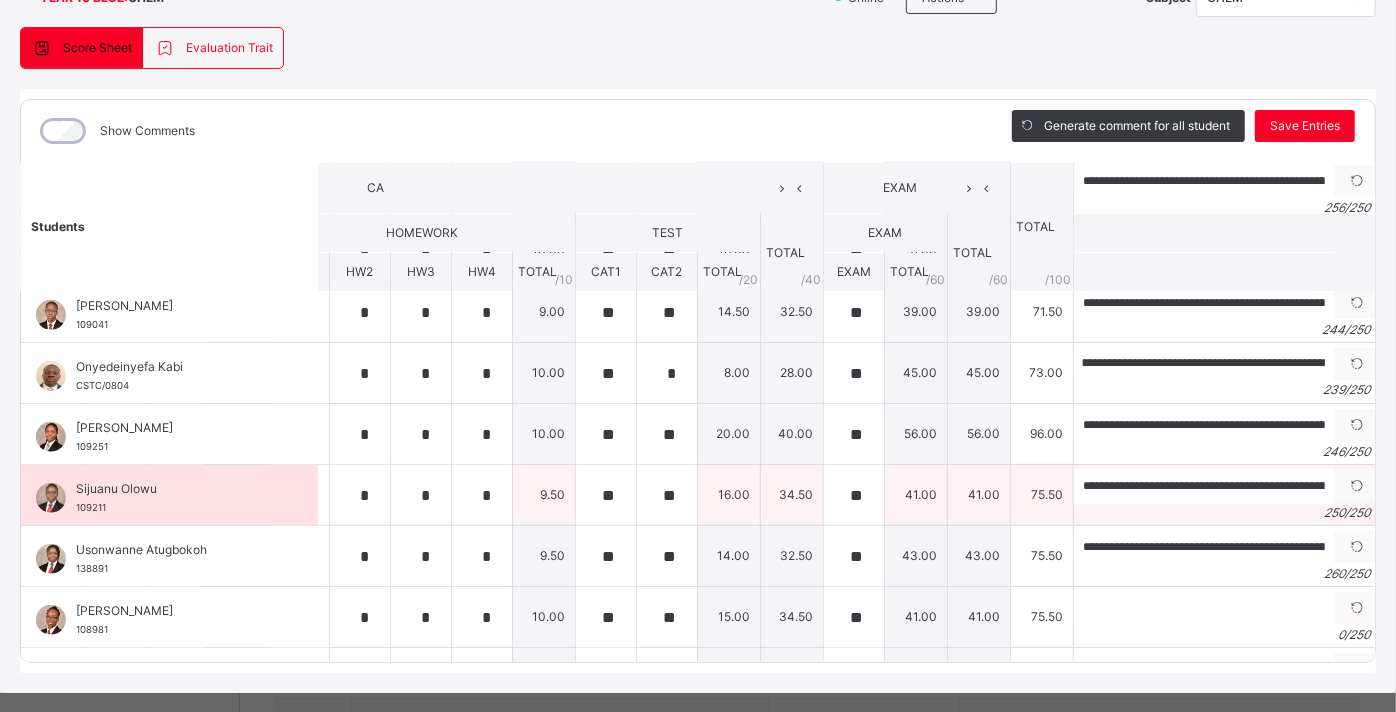 scroll, scrollTop: 982, scrollLeft: 366, axis: both 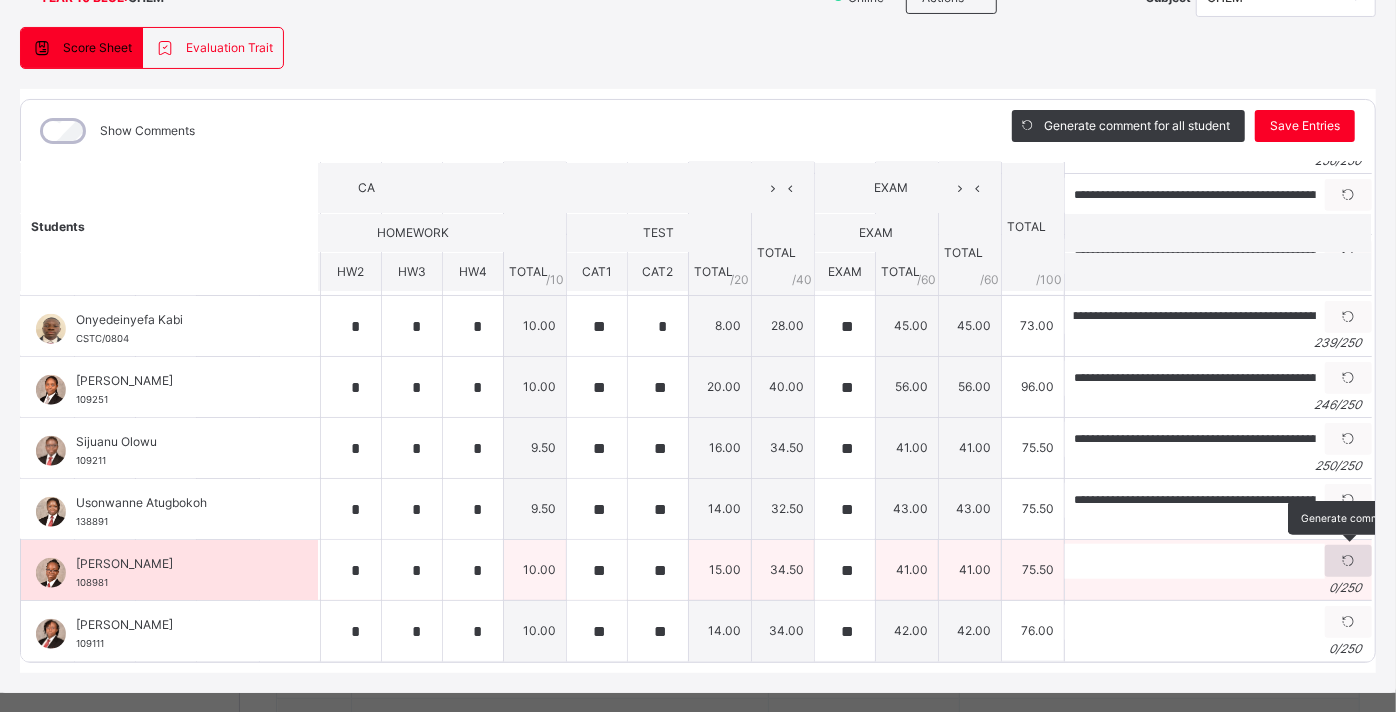 click at bounding box center (1348, 561) 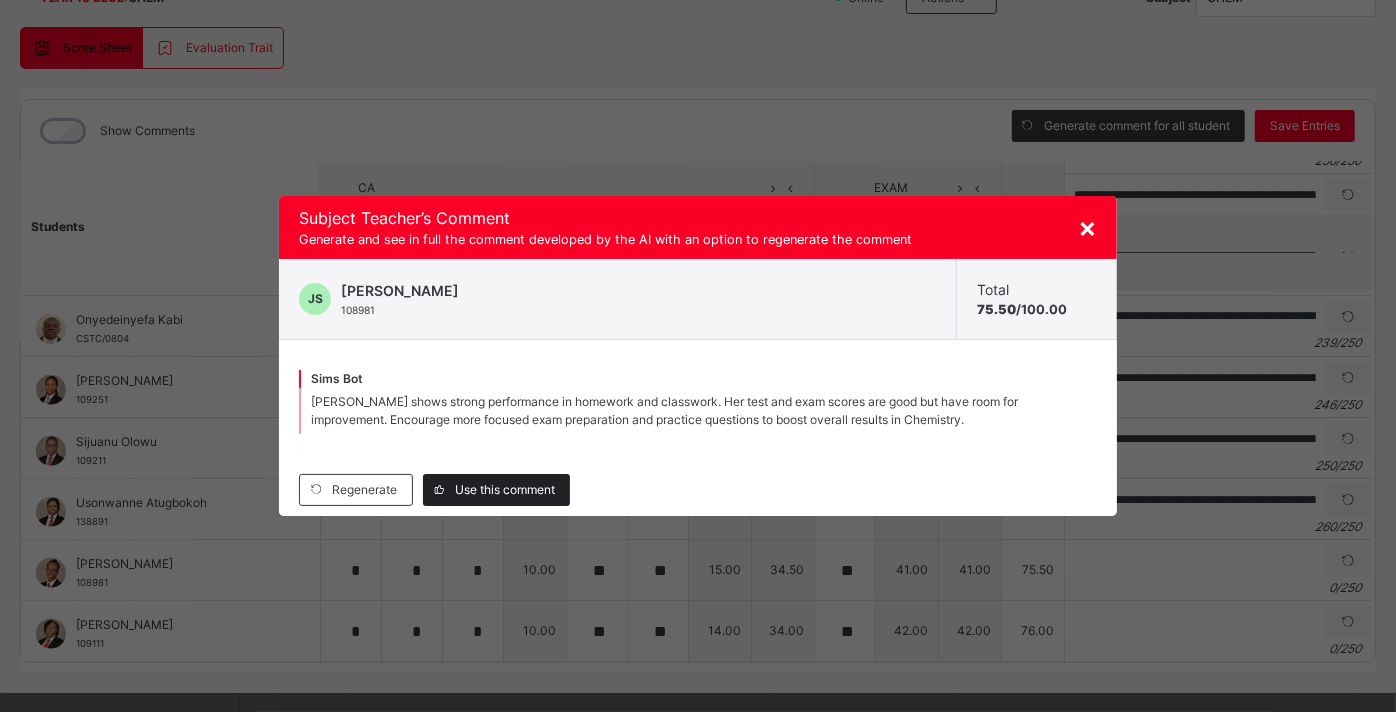 click on "Use this comment" at bounding box center (505, 490) 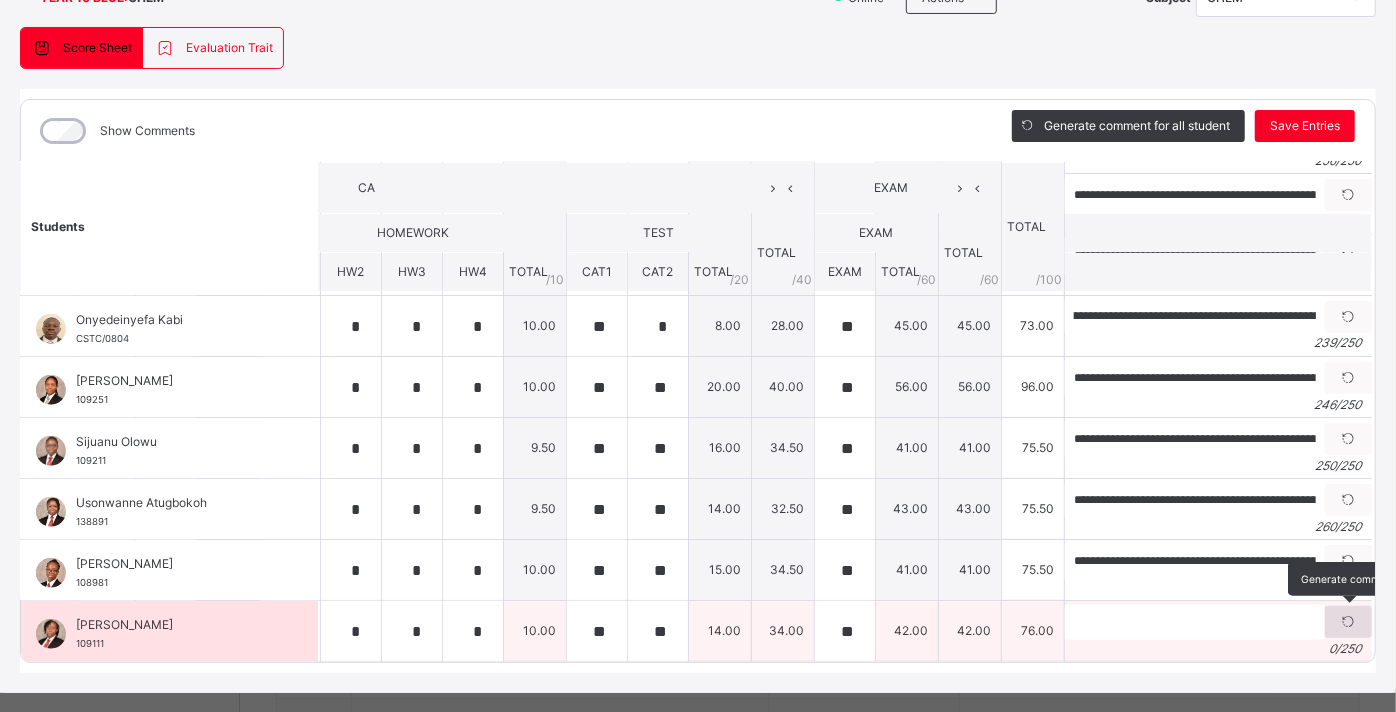 click at bounding box center (1348, 622) 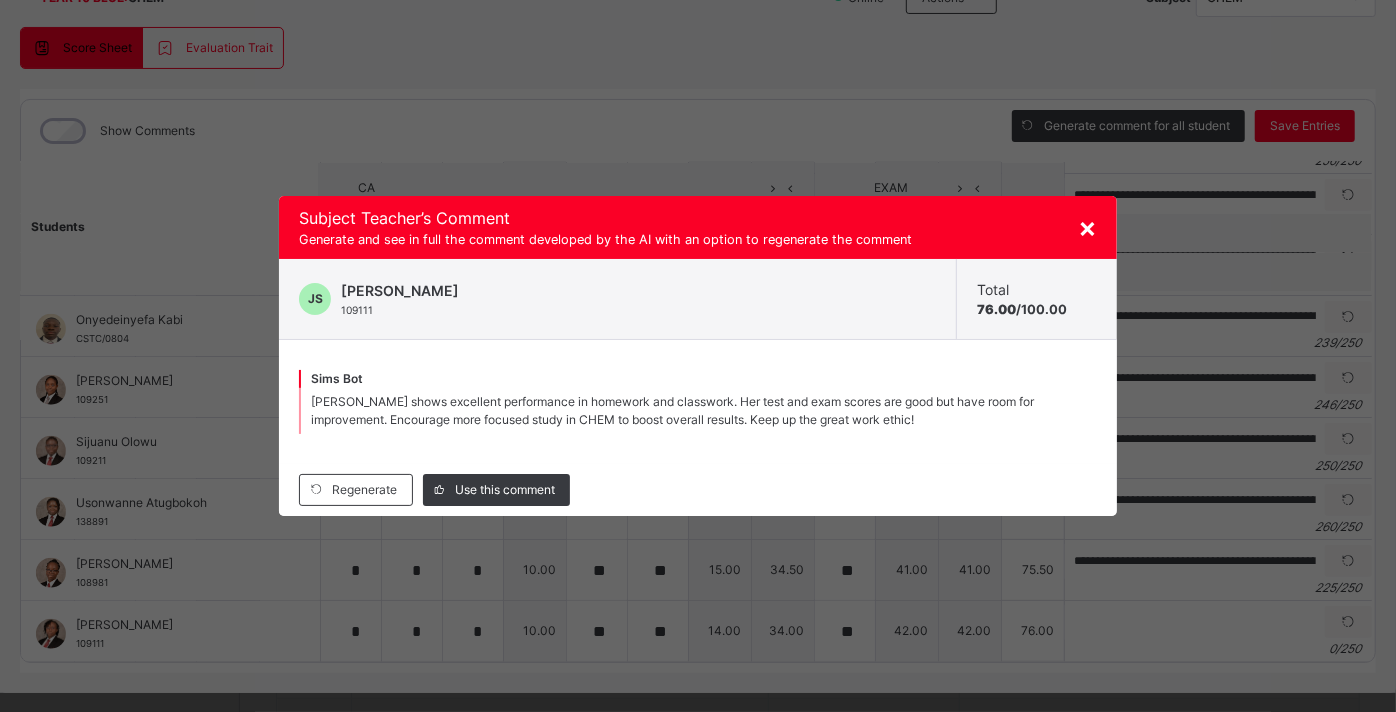 click on "[PERSON_NAME] shows excellent performance in homework and classwork. Her test and exam scores are good but have room for improvement. Encourage more focused study in CHEM to boost overall results. Keep up the great work ethic!" at bounding box center [672, 410] 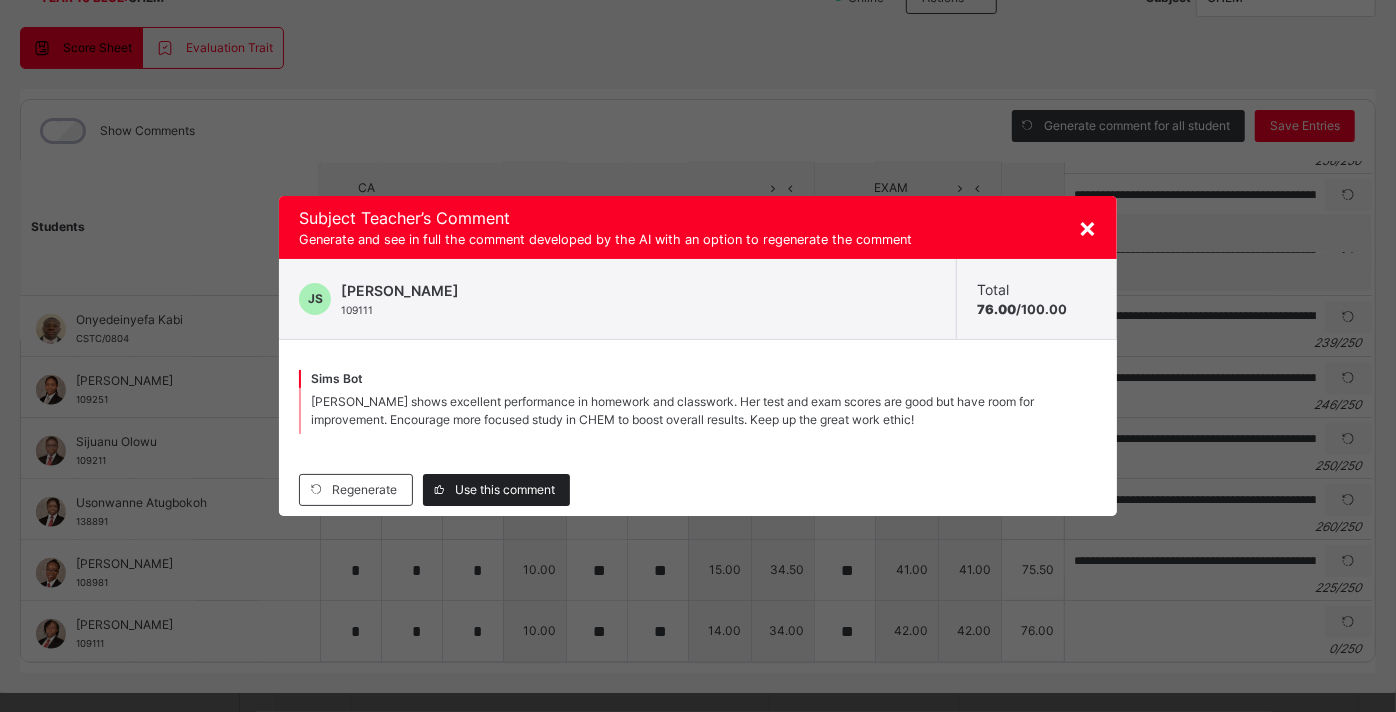 click on "Use this comment" at bounding box center (505, 490) 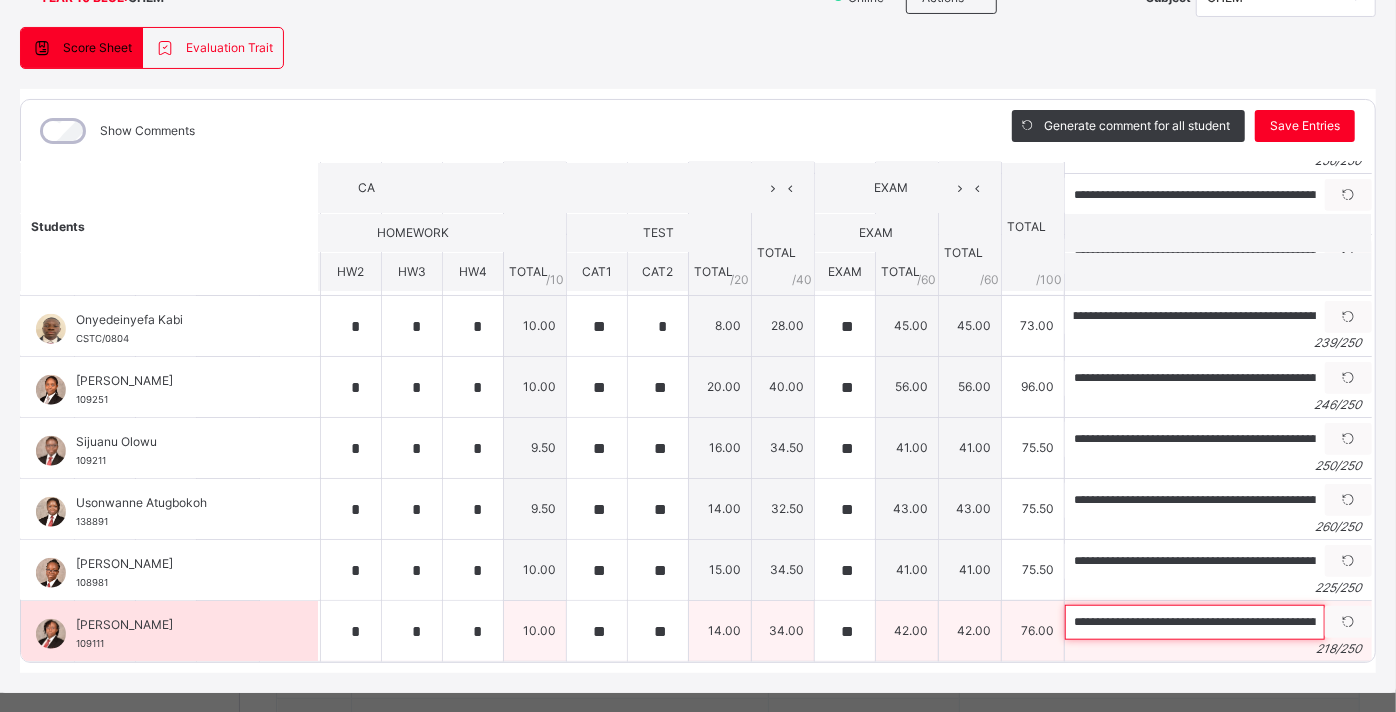 click on "**********" at bounding box center [1195, 622] 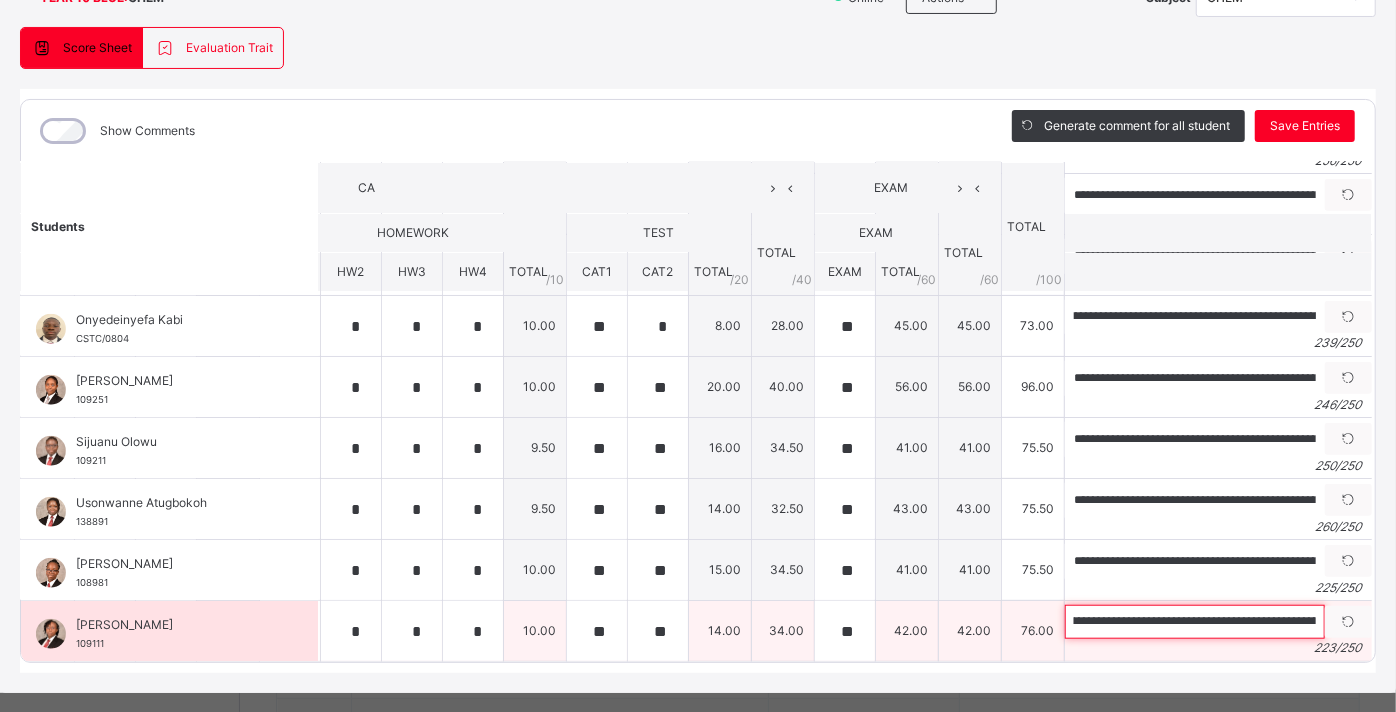 scroll, scrollTop: 0, scrollLeft: 785, axis: horizontal 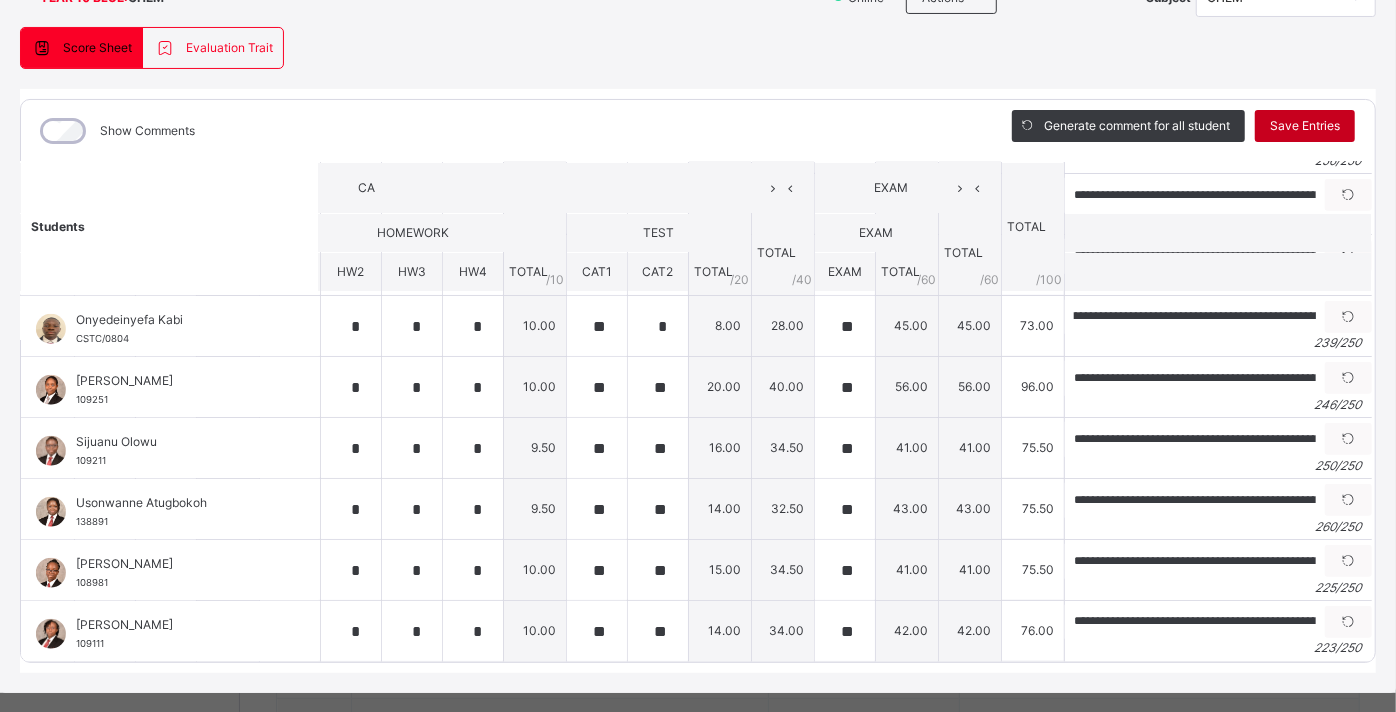 click on "Save Entries" at bounding box center (1305, 126) 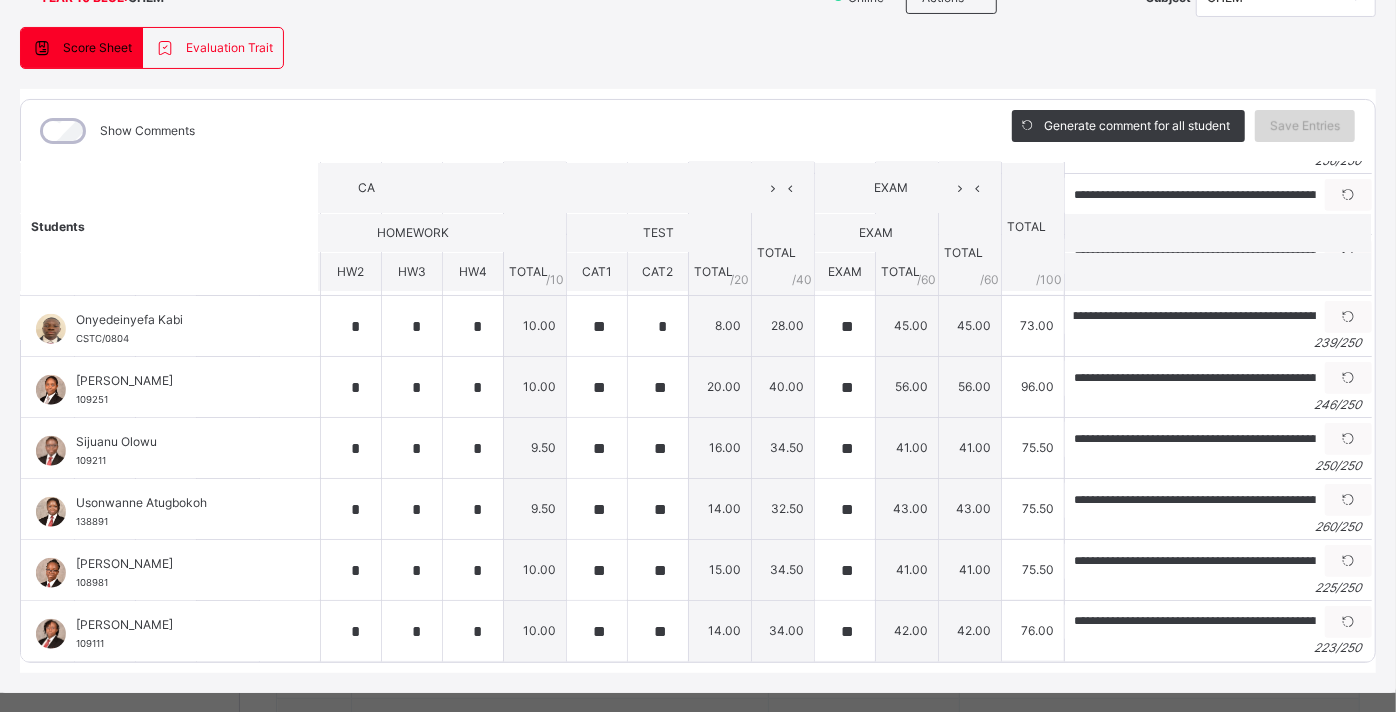 scroll, scrollTop: 168, scrollLeft: 0, axis: vertical 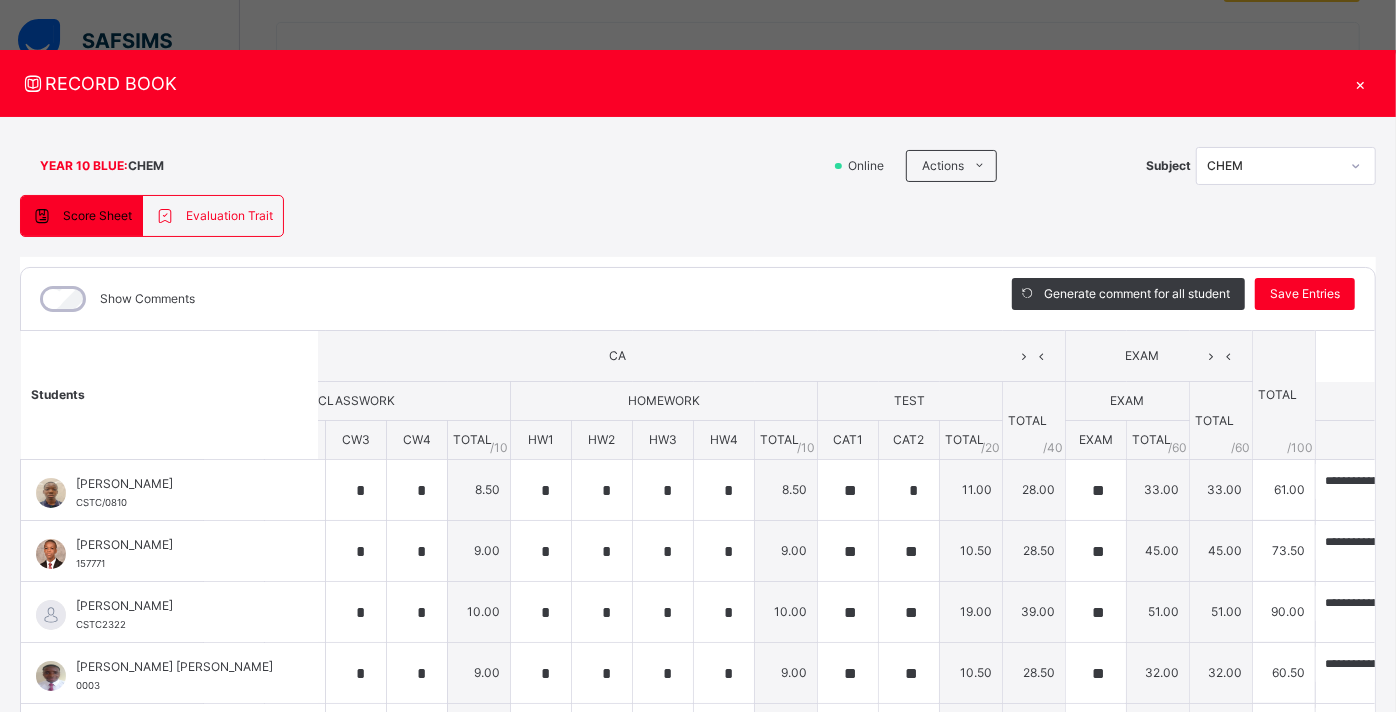 click on "×" at bounding box center (1361, 83) 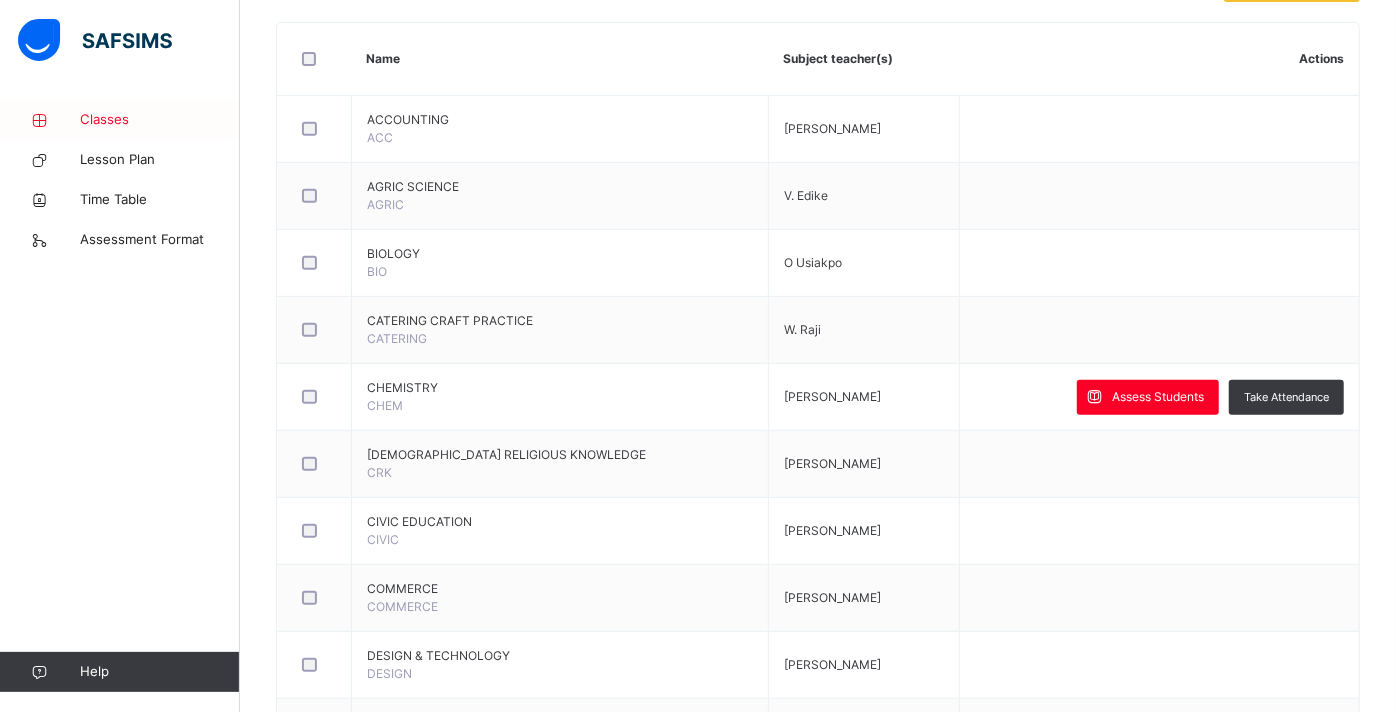click on "Classes" at bounding box center [160, 120] 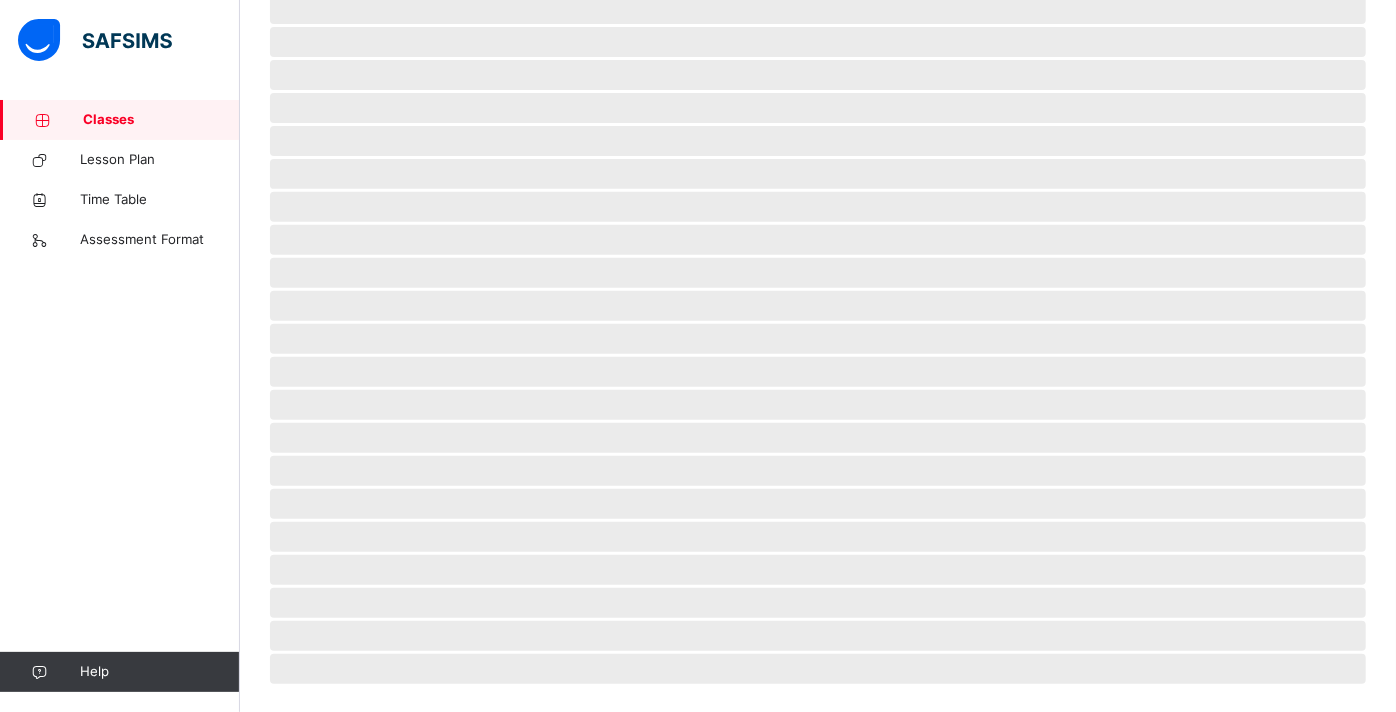 scroll, scrollTop: 0, scrollLeft: 0, axis: both 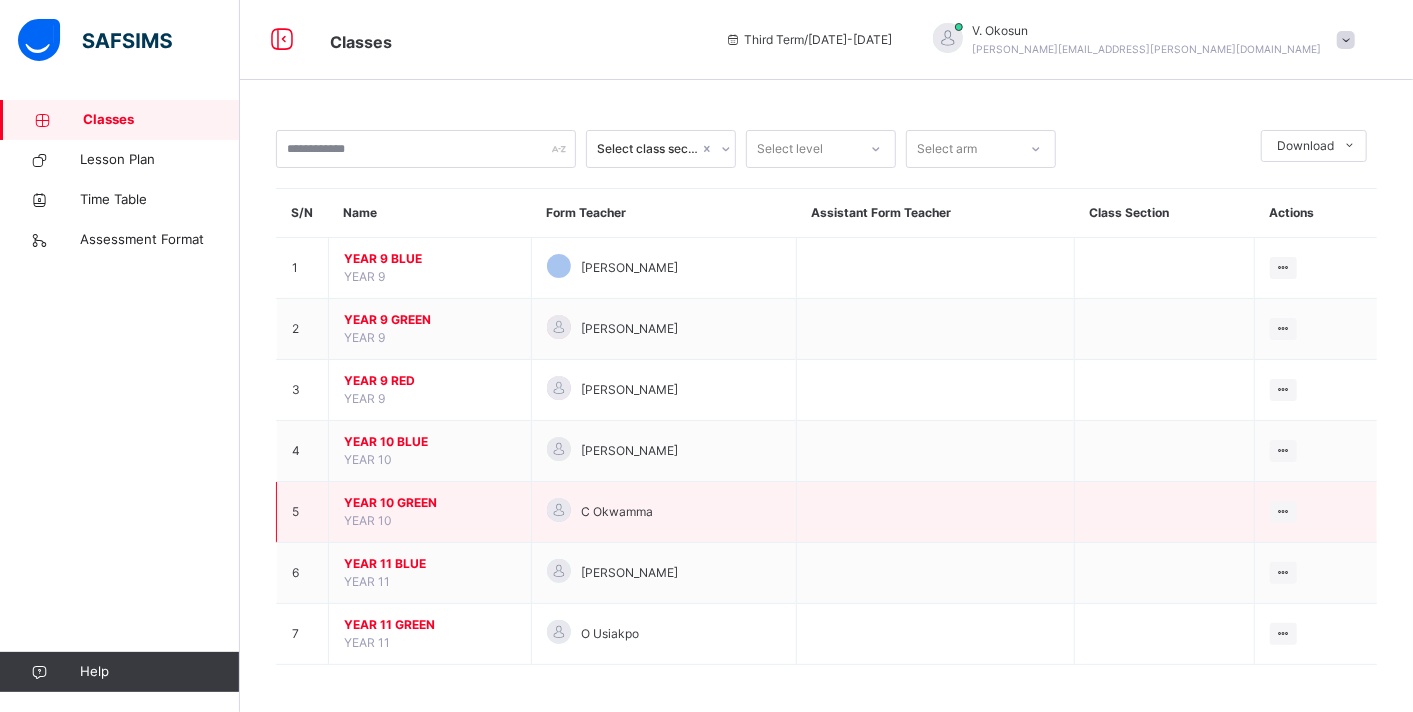 click on "YEAR 10   GREEN" at bounding box center (430, 503) 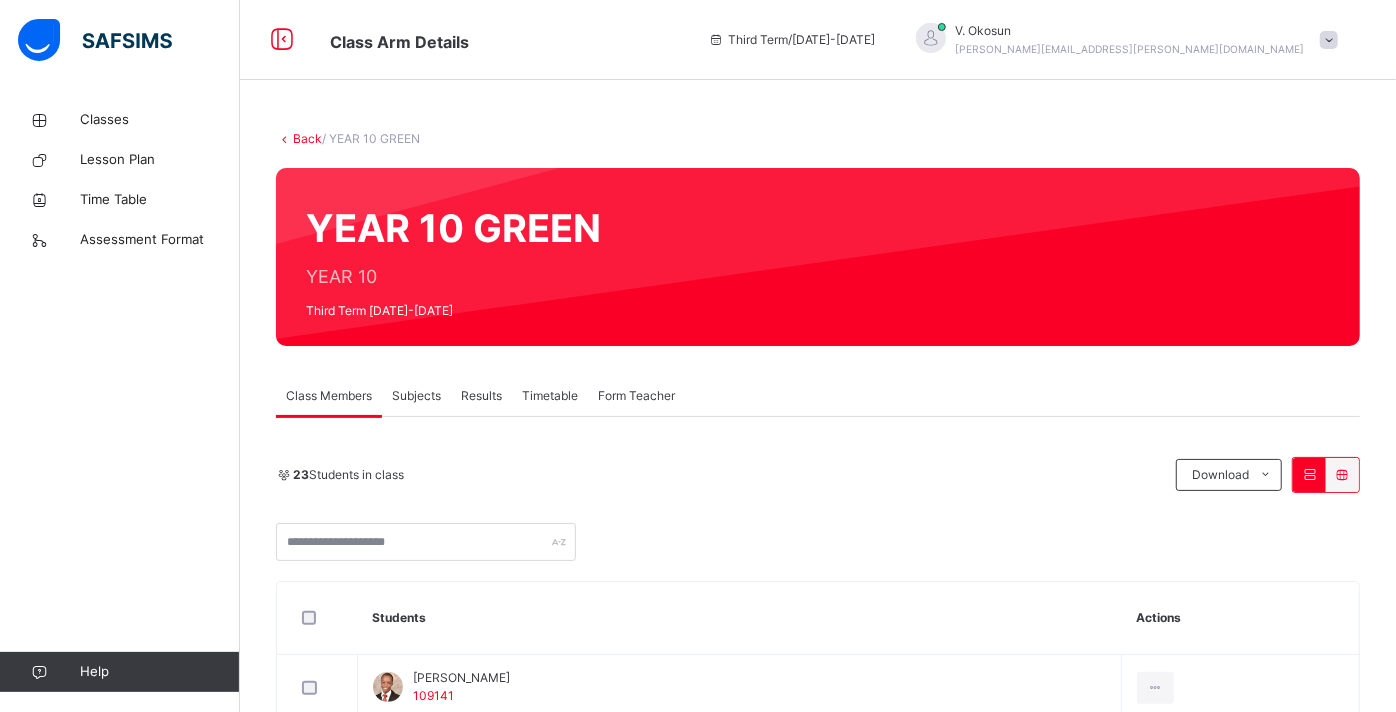 click on "Subjects" at bounding box center [416, 396] 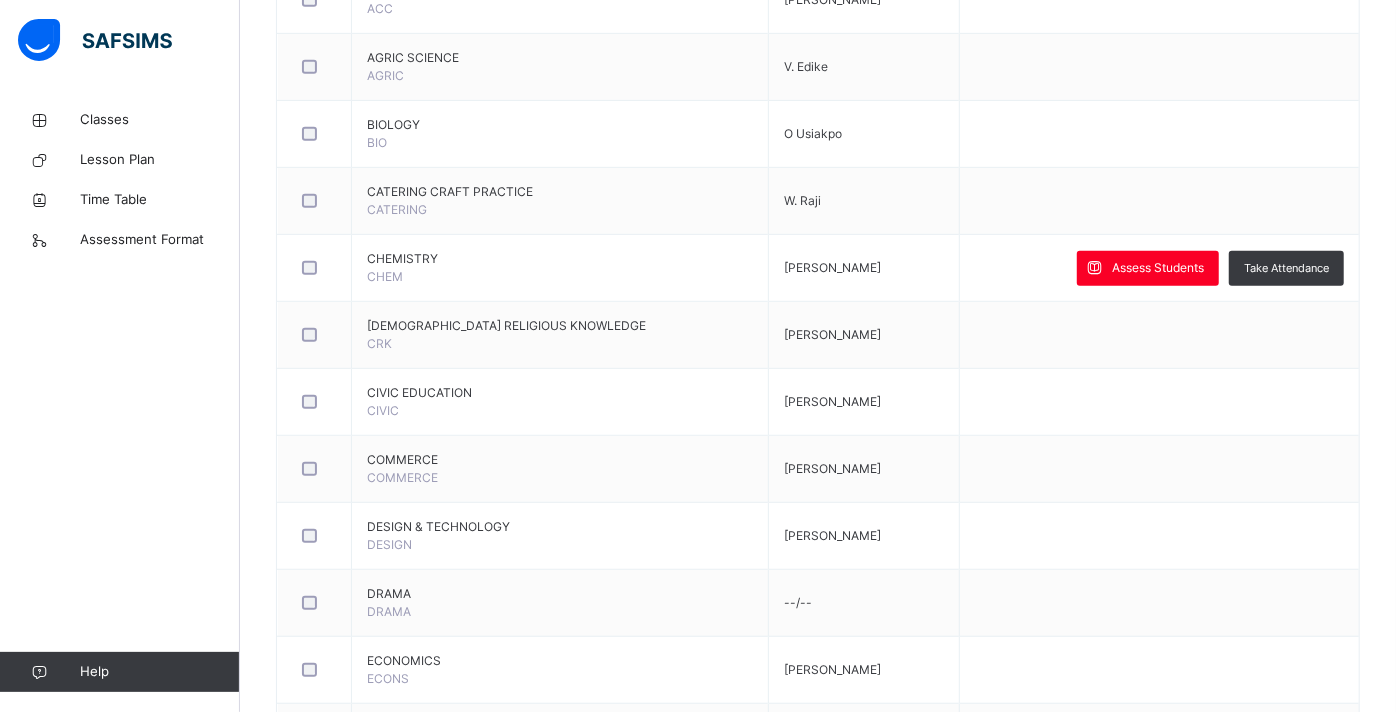 scroll, scrollTop: 644, scrollLeft: 0, axis: vertical 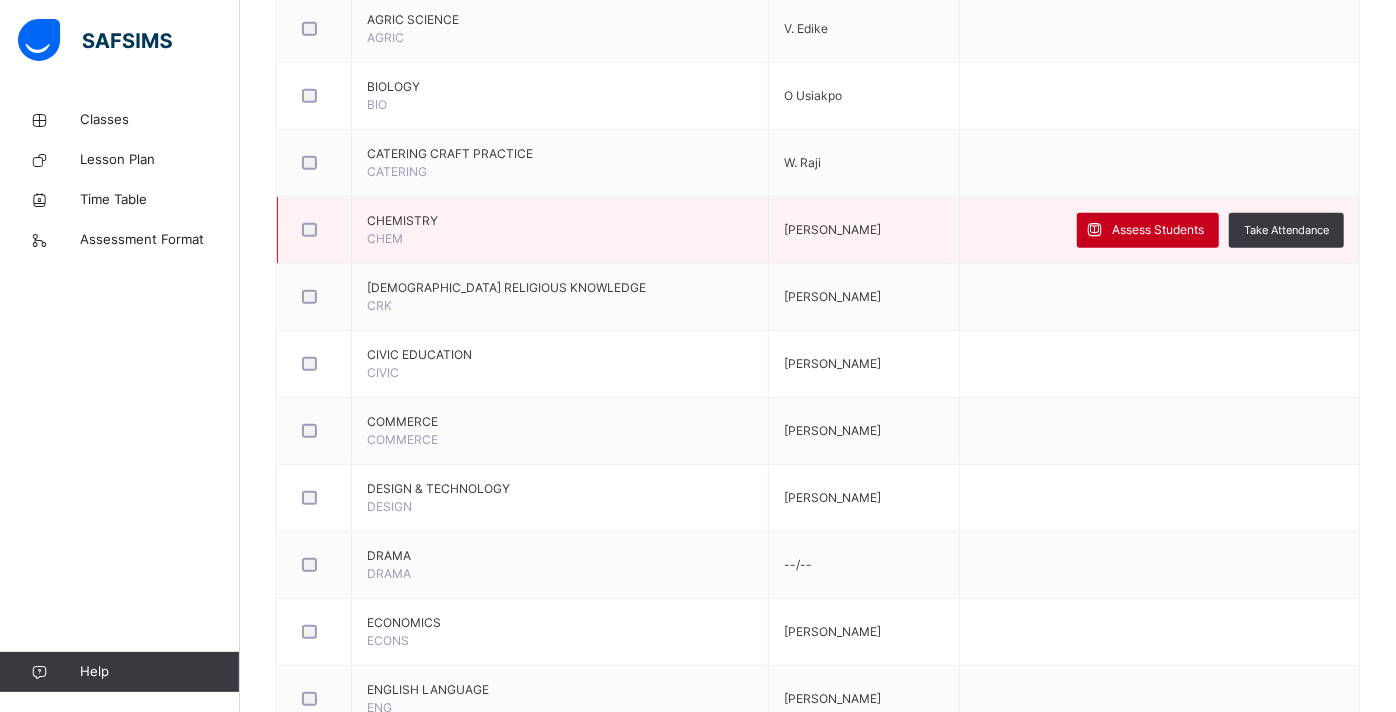 click on "Assess Students" at bounding box center (1148, 230) 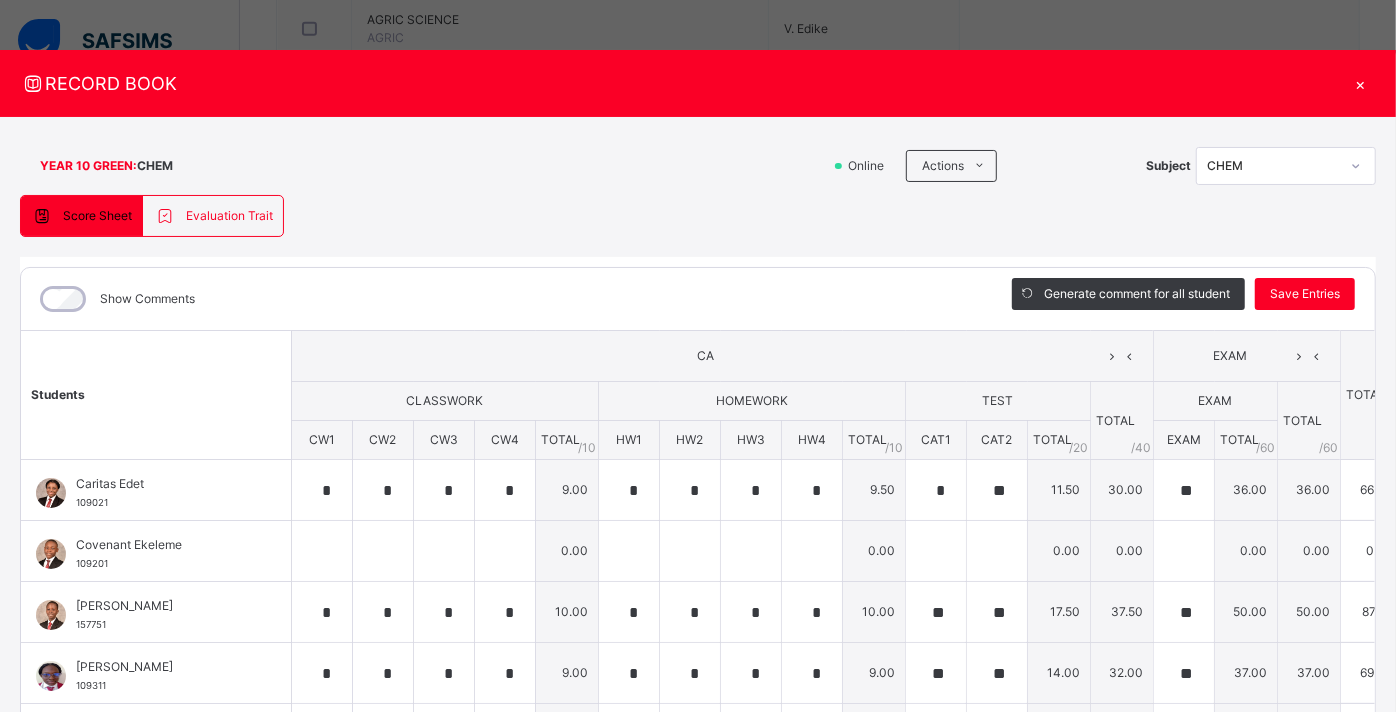 scroll, scrollTop: 0, scrollLeft: 26, axis: horizontal 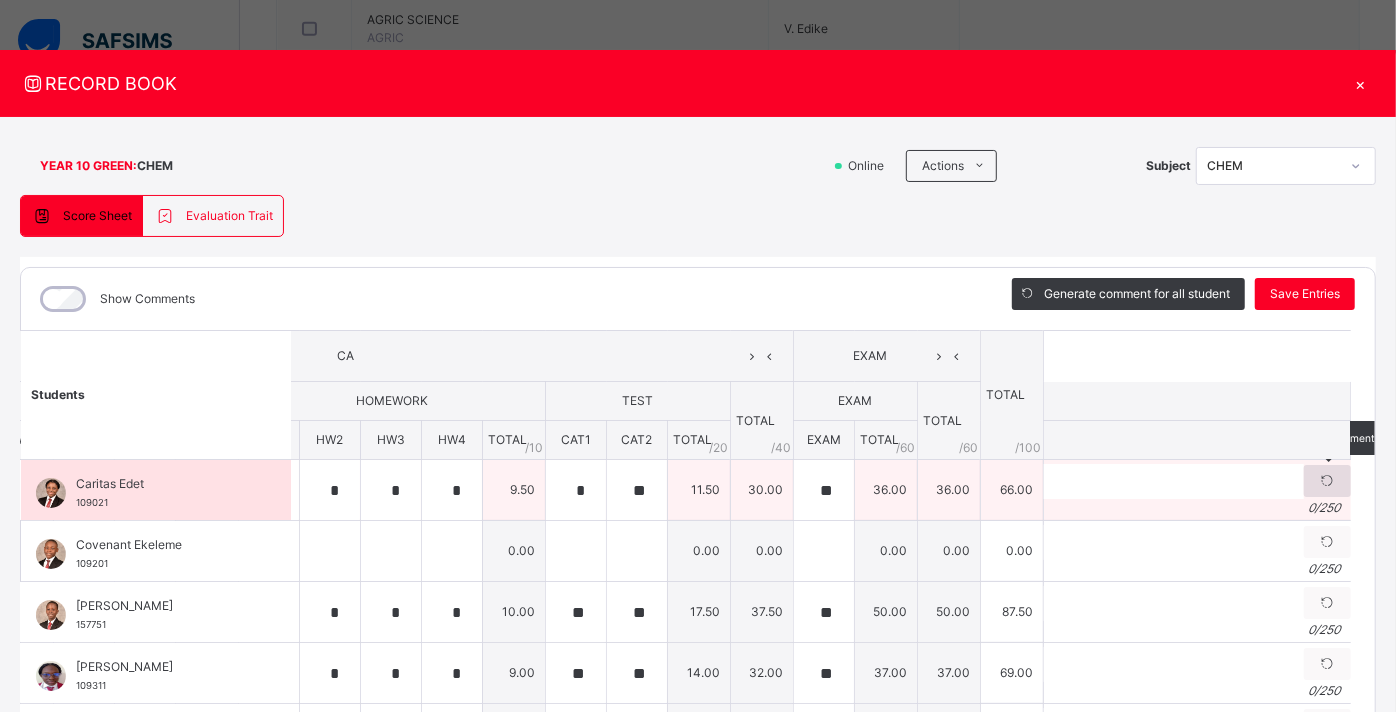 click at bounding box center [1327, 481] 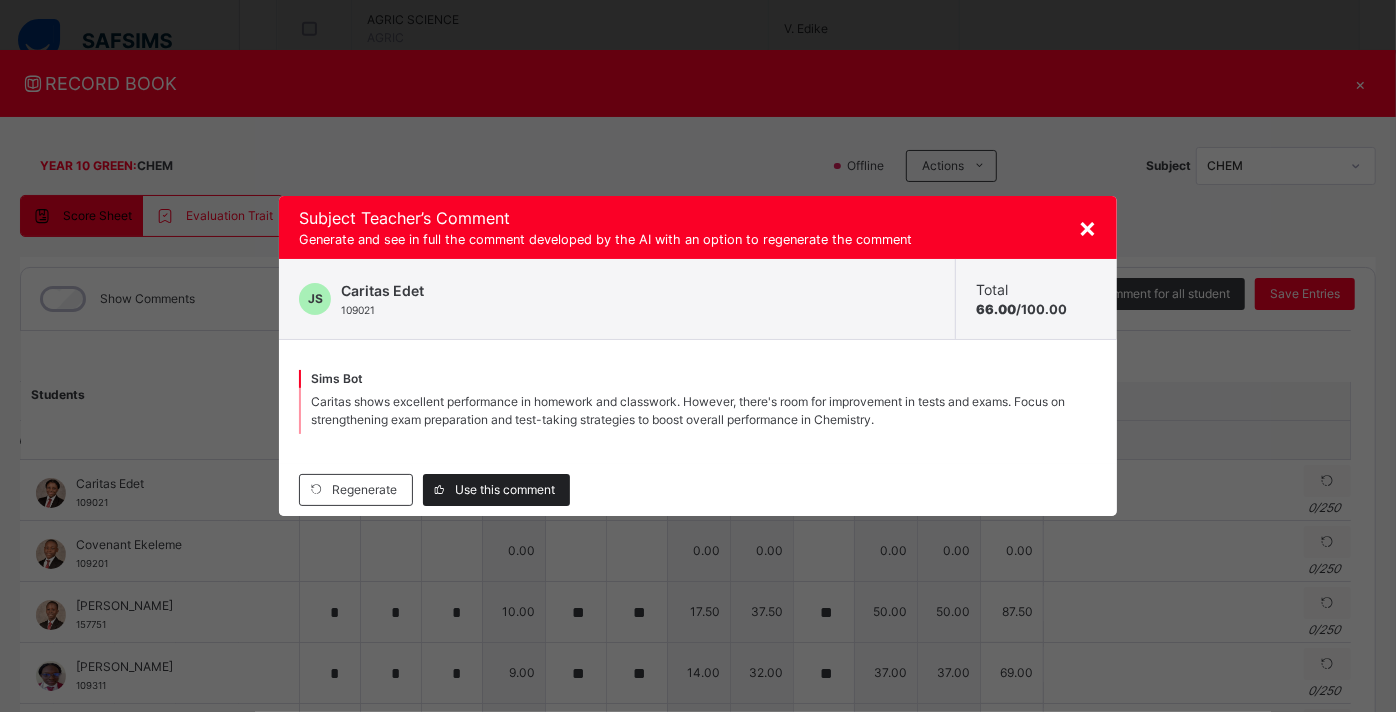 click on "Use this comment" at bounding box center [505, 490] 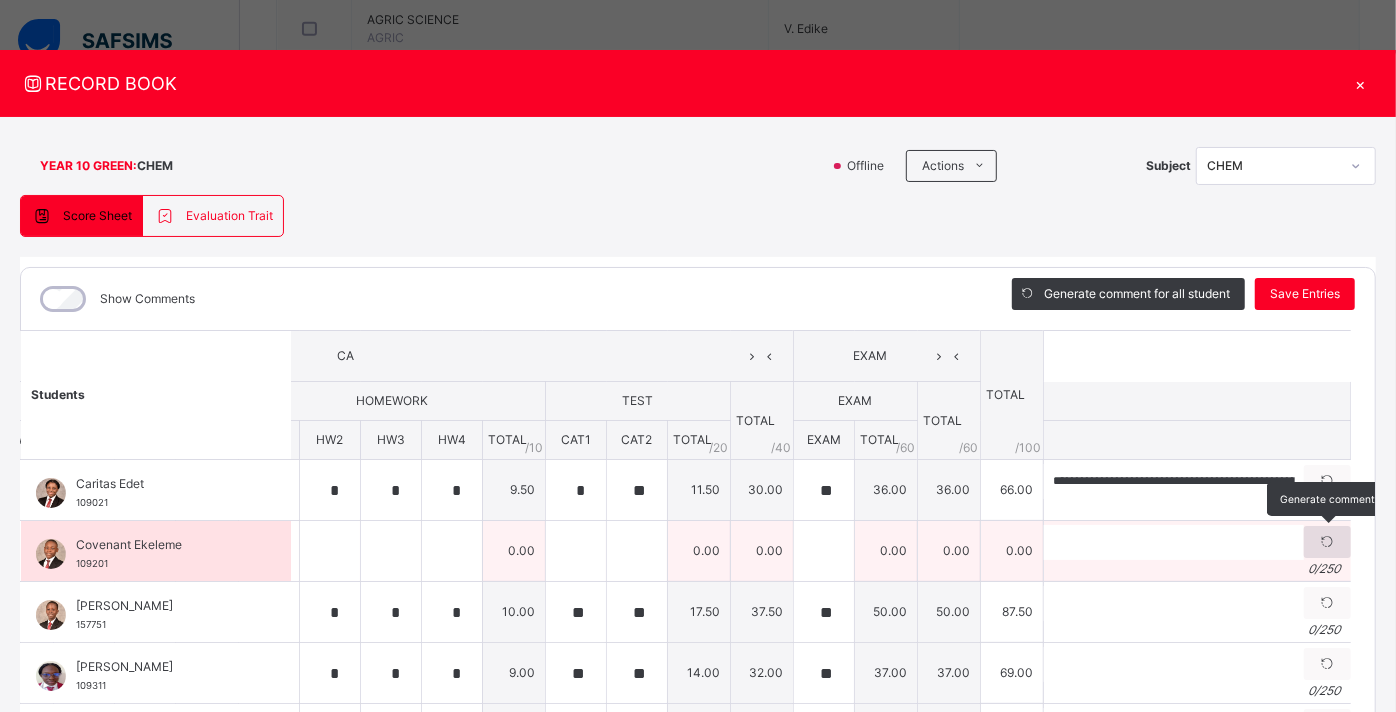 click at bounding box center [1327, 542] 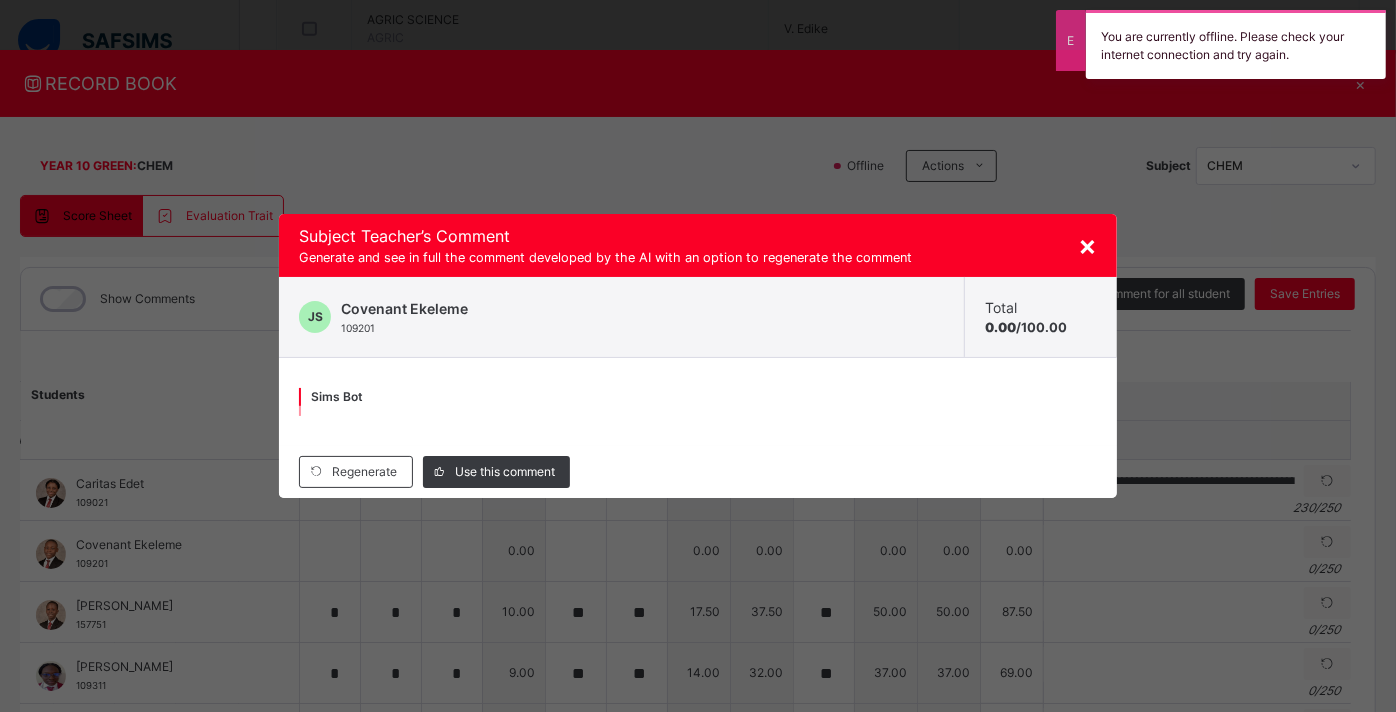 click on "×" at bounding box center [1087, 245] 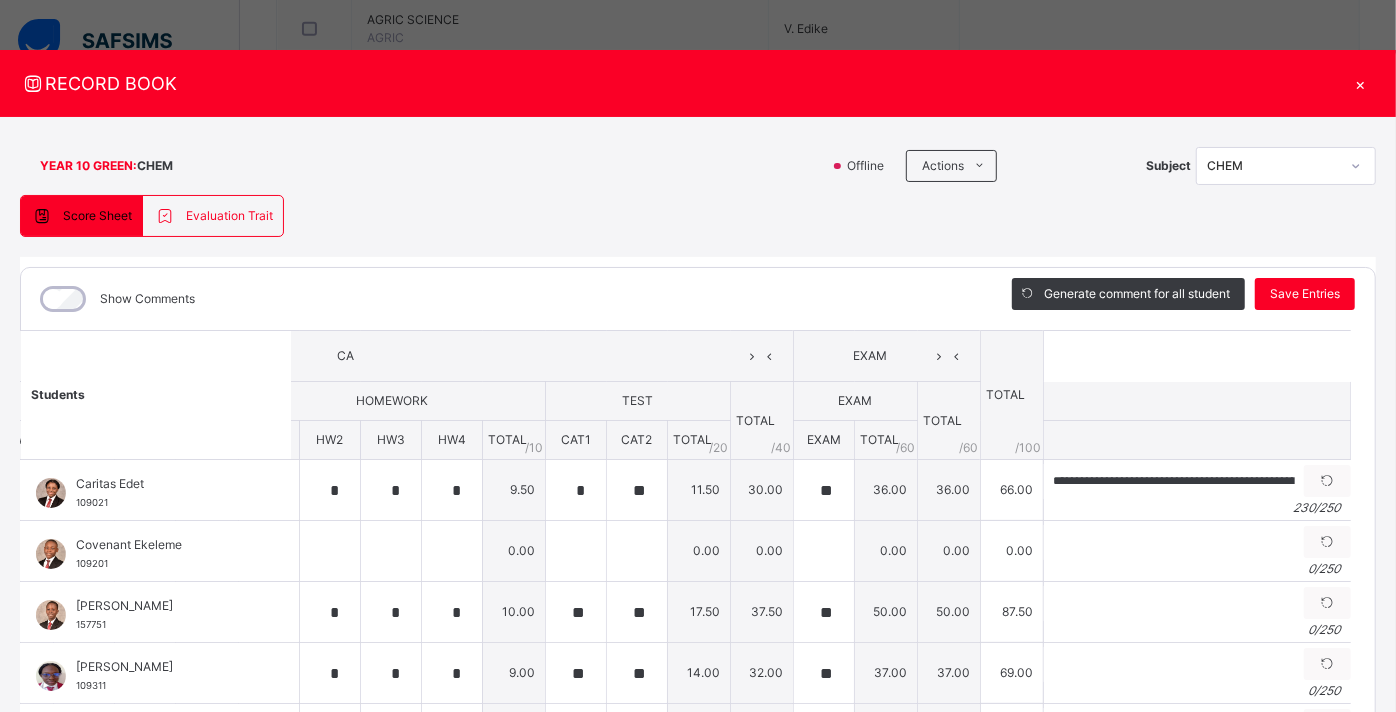 click on "RECORD BOOK" at bounding box center [683, 83] 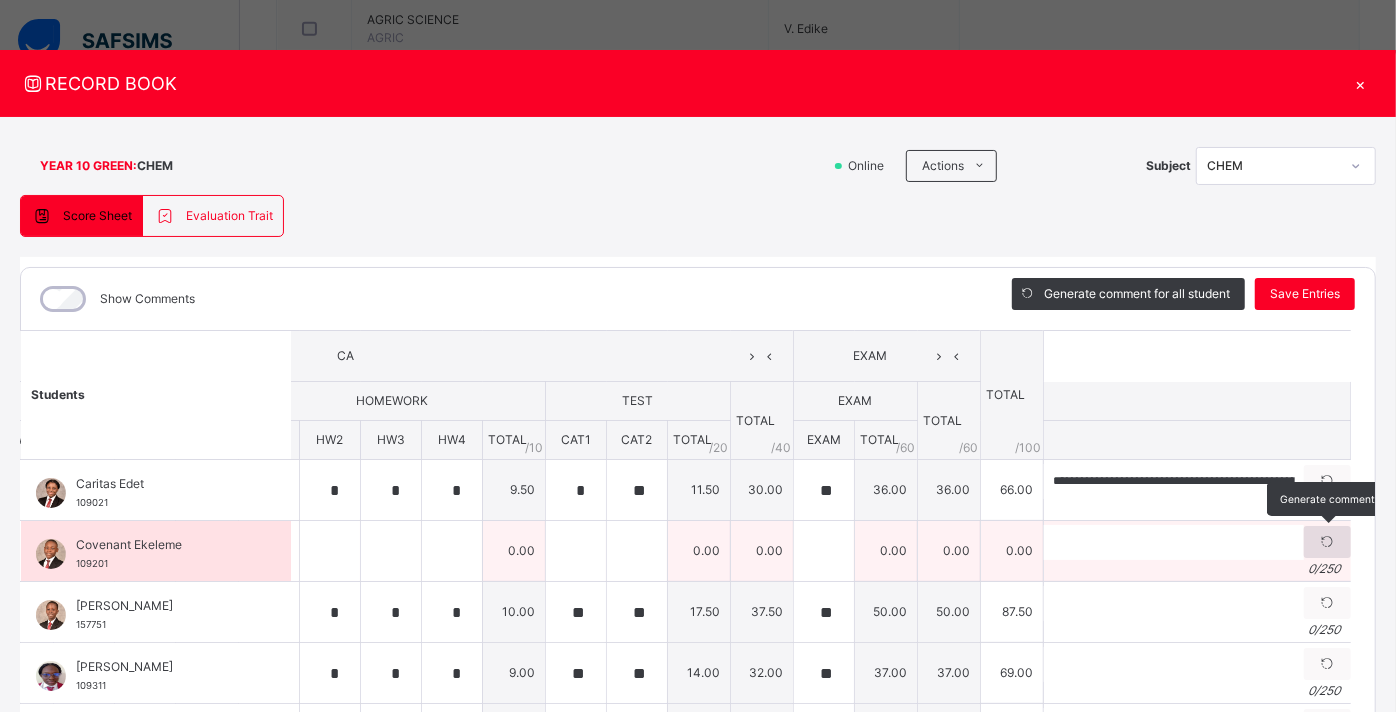 click at bounding box center [1327, 542] 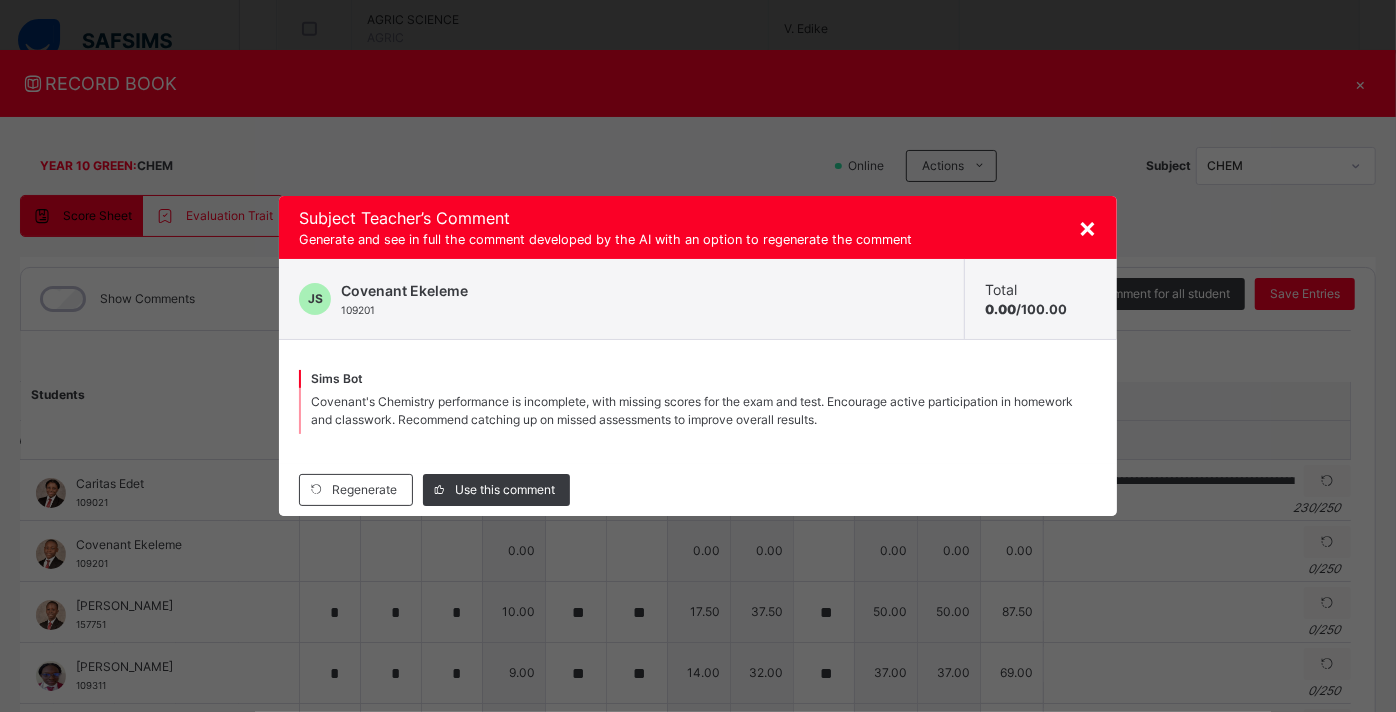 click on "×" at bounding box center [1087, 227] 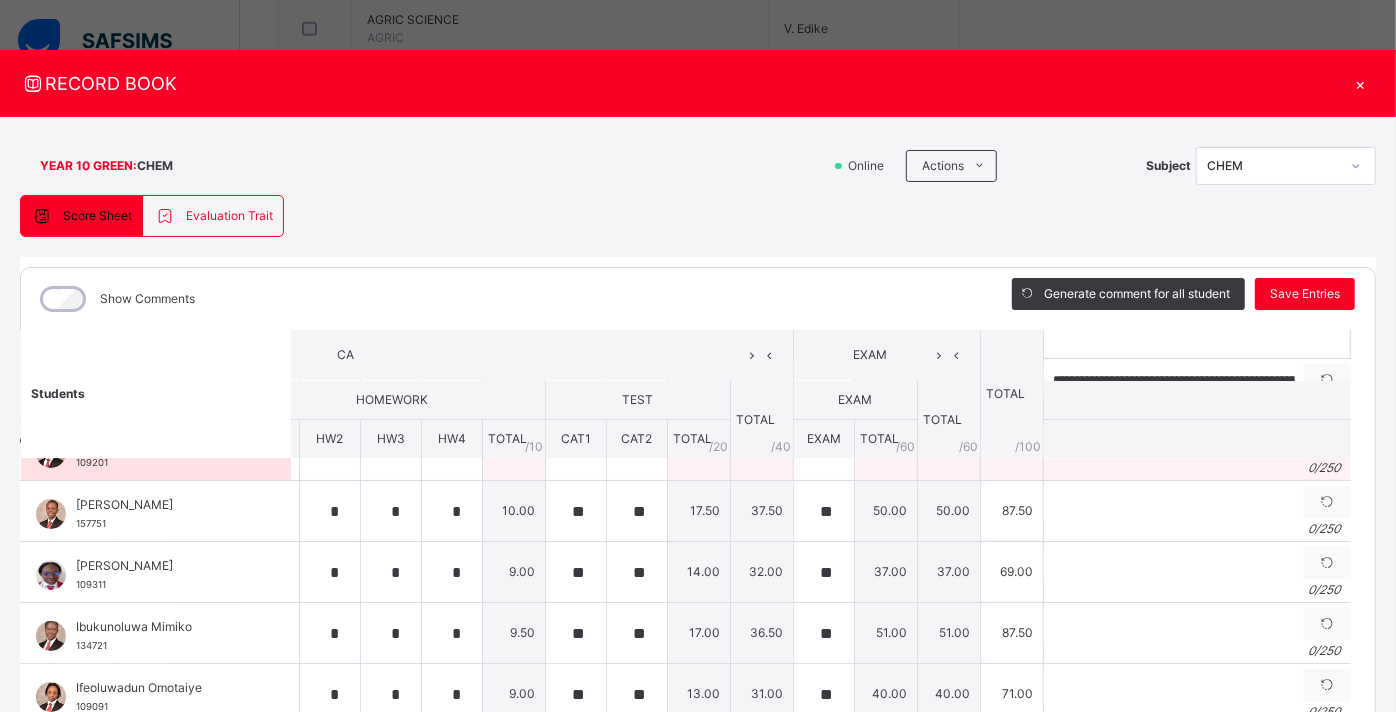 scroll, scrollTop: 100, scrollLeft: 360, axis: both 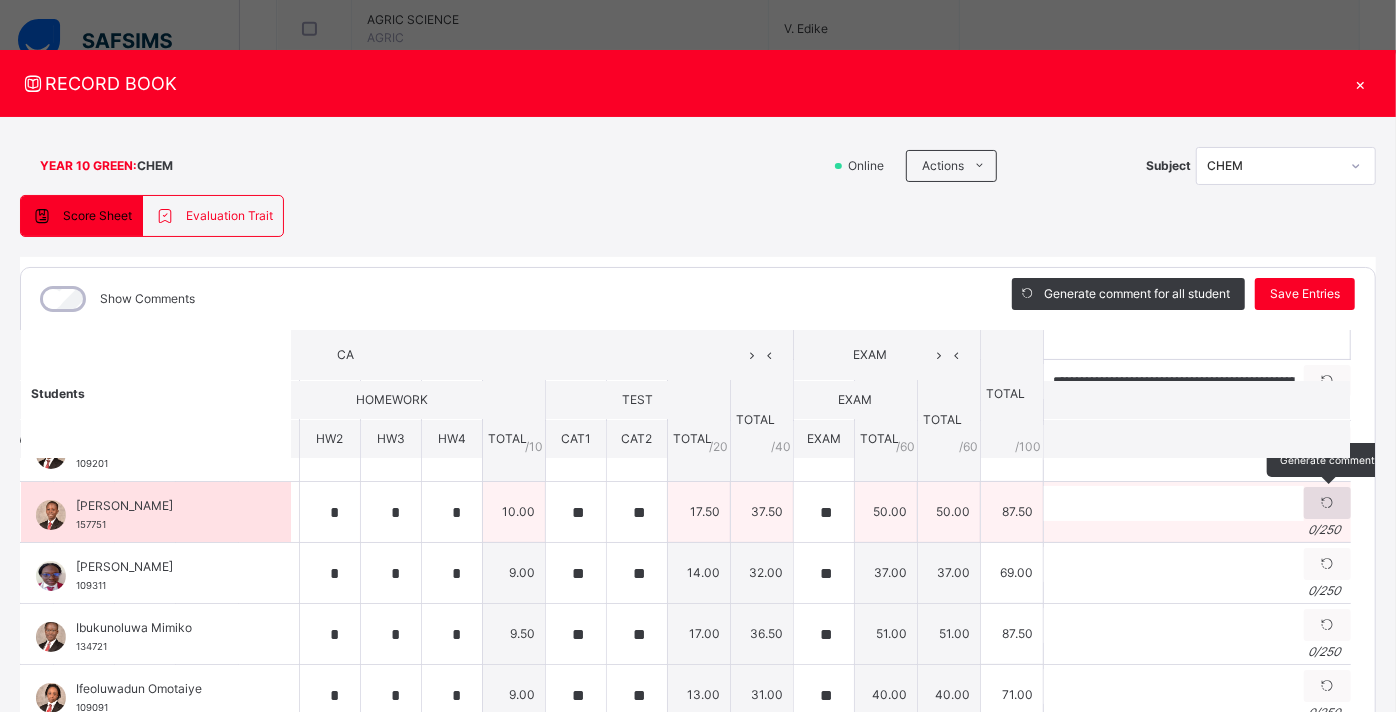 click at bounding box center (1327, 503) 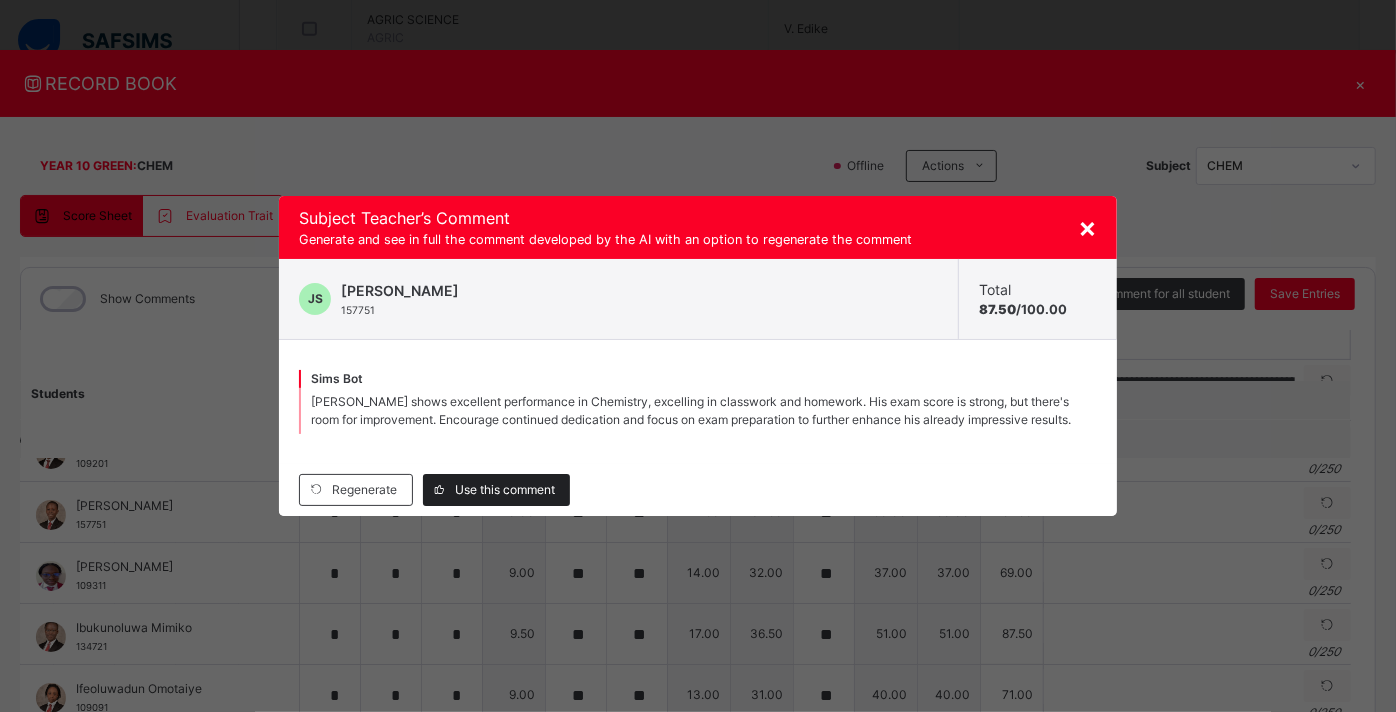 click on "Use this comment" at bounding box center [496, 490] 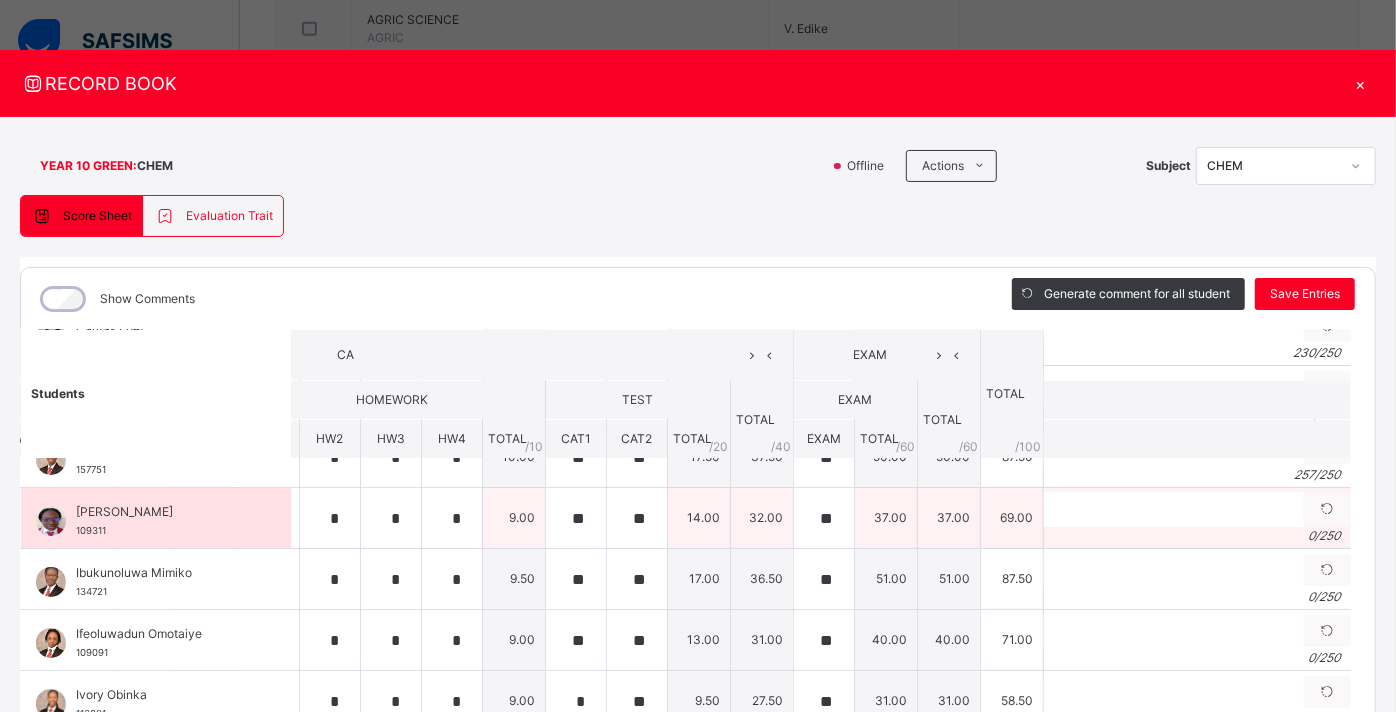 scroll, scrollTop: 148, scrollLeft: 360, axis: both 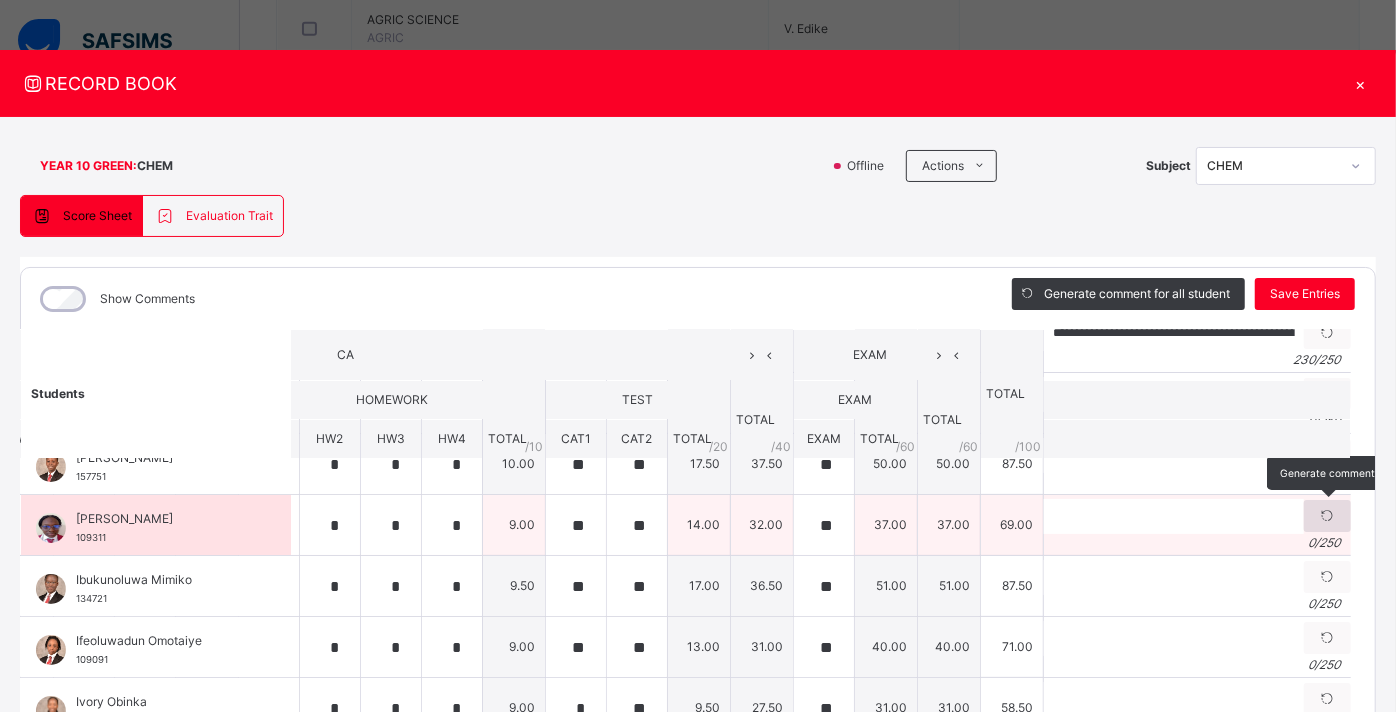 click at bounding box center [1327, 516] 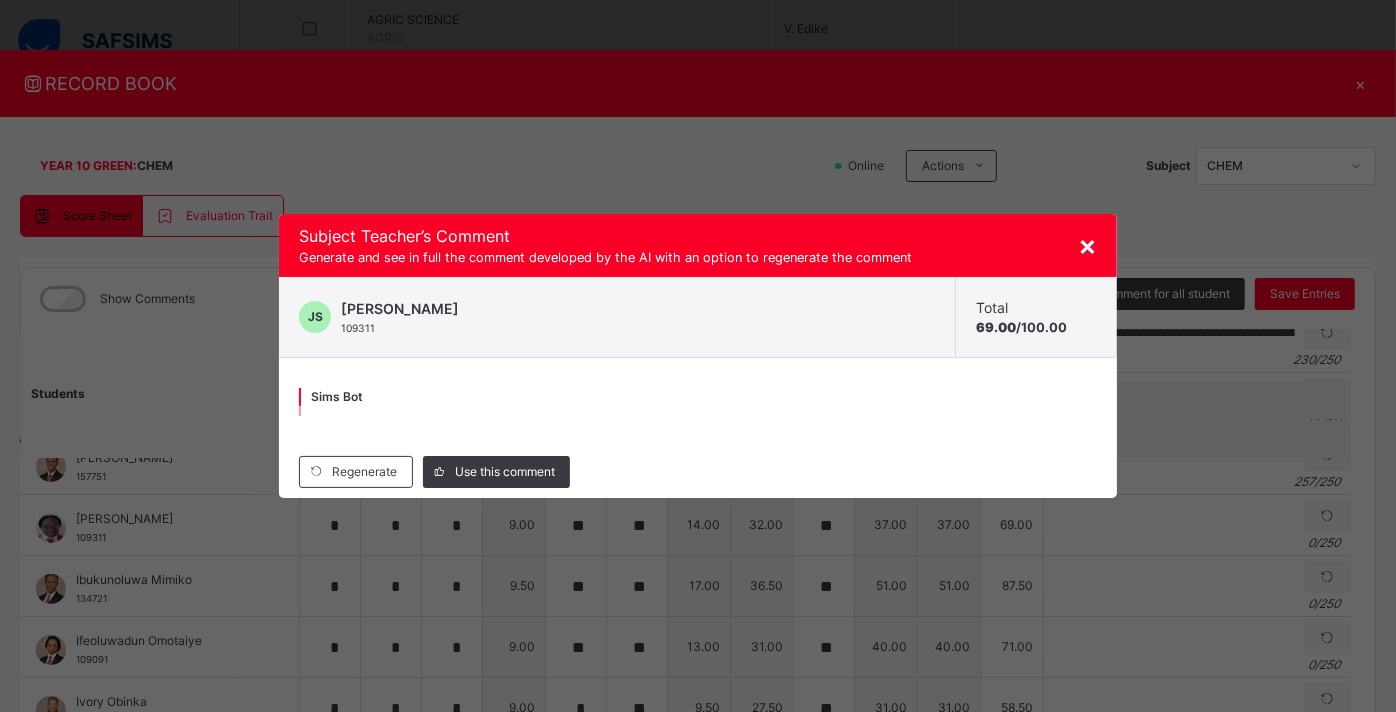 click on "×" at bounding box center [1087, 245] 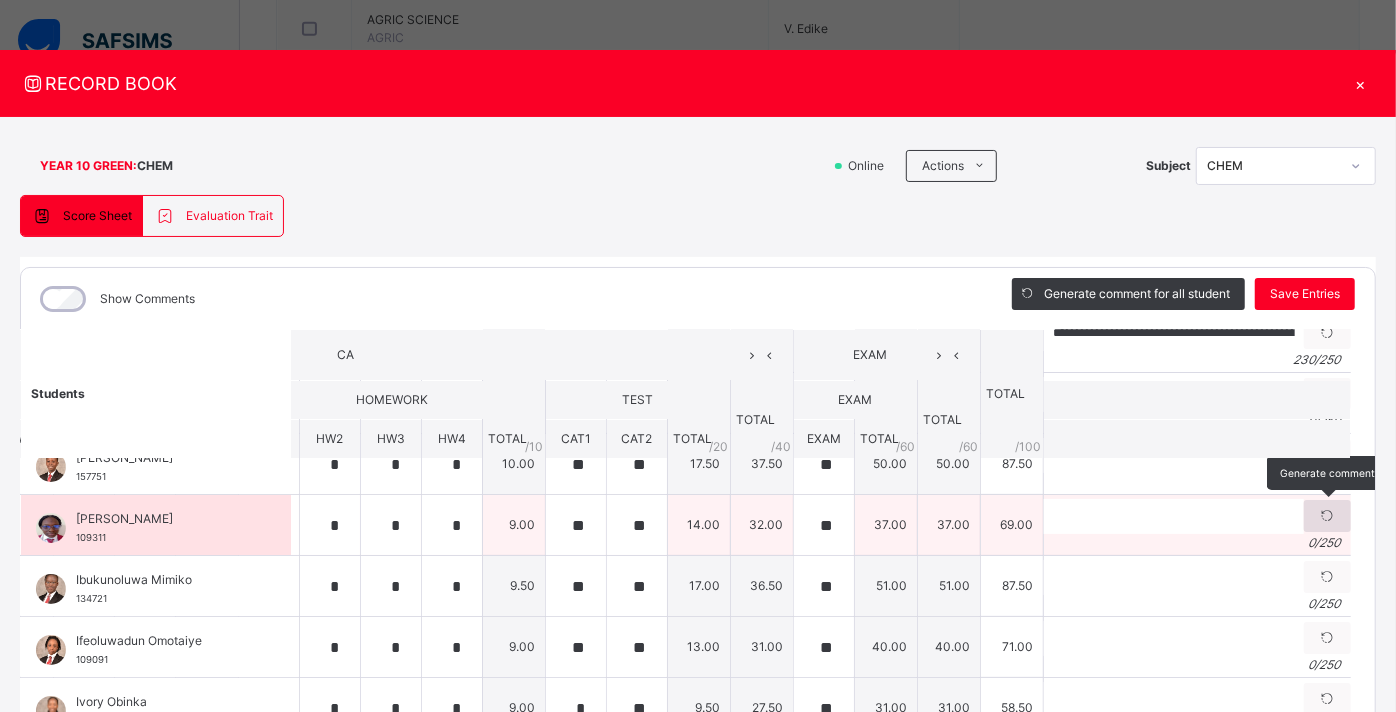 click at bounding box center [1327, 516] 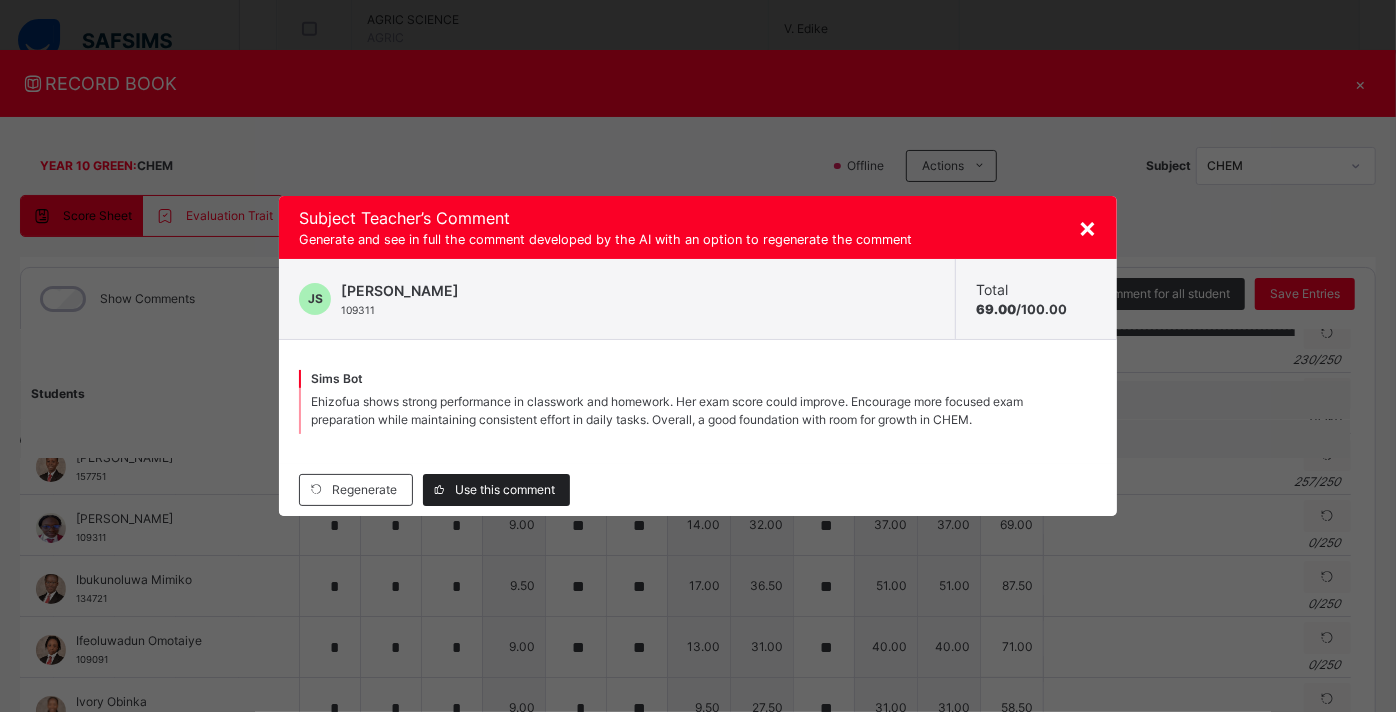 click on "Use this comment" at bounding box center [505, 490] 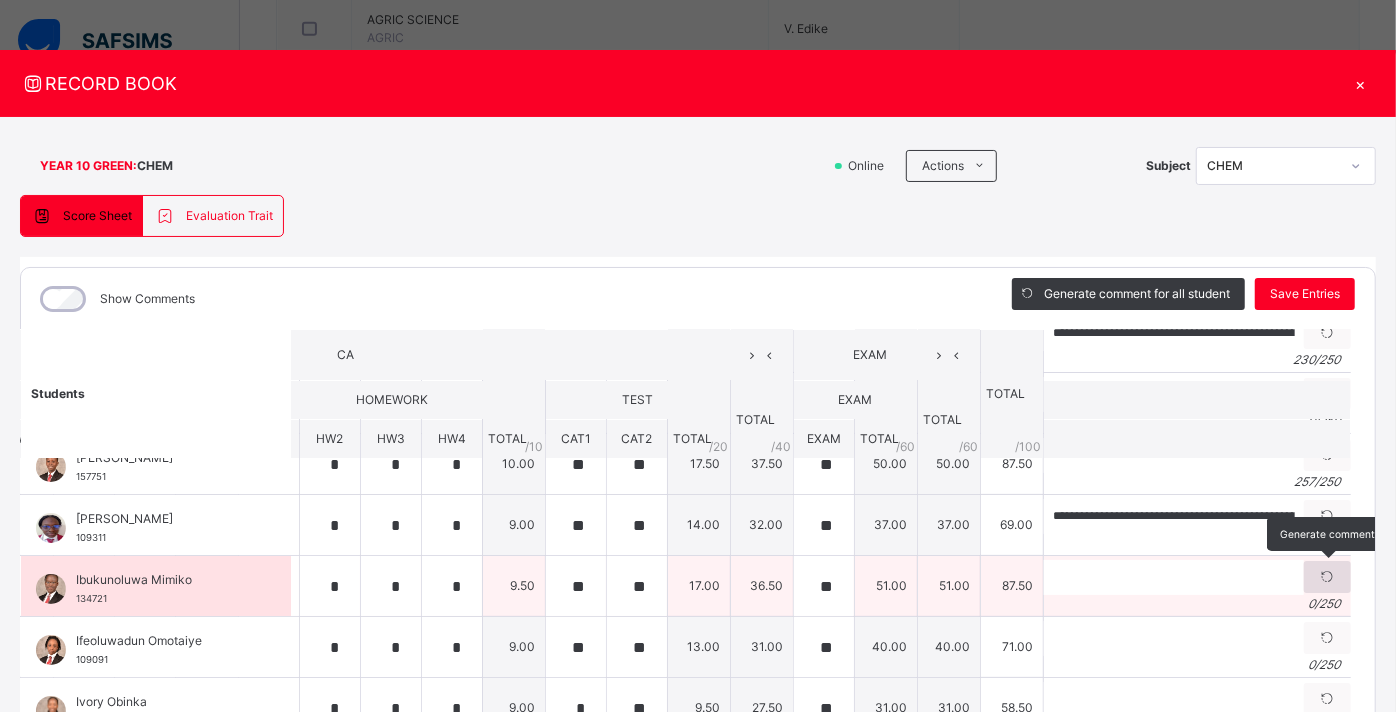 click at bounding box center [1327, 577] 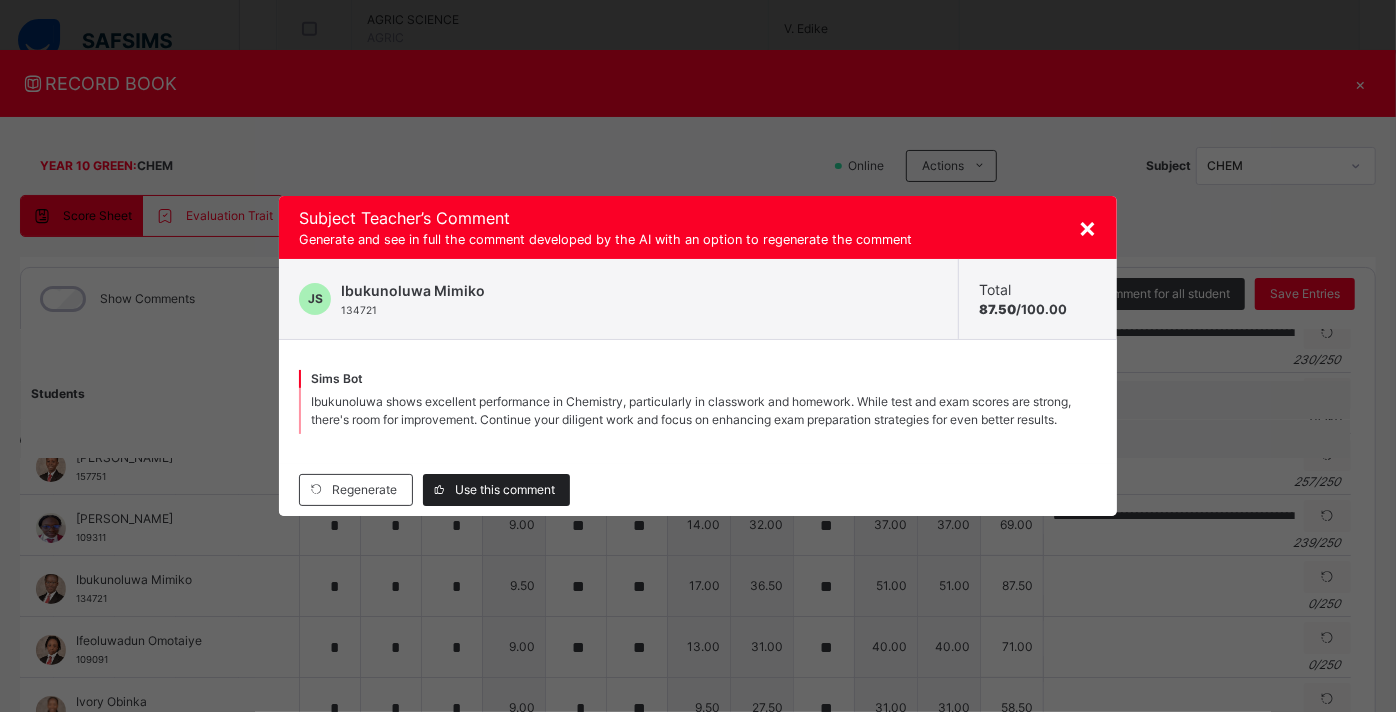 click on "Use this comment" at bounding box center (505, 490) 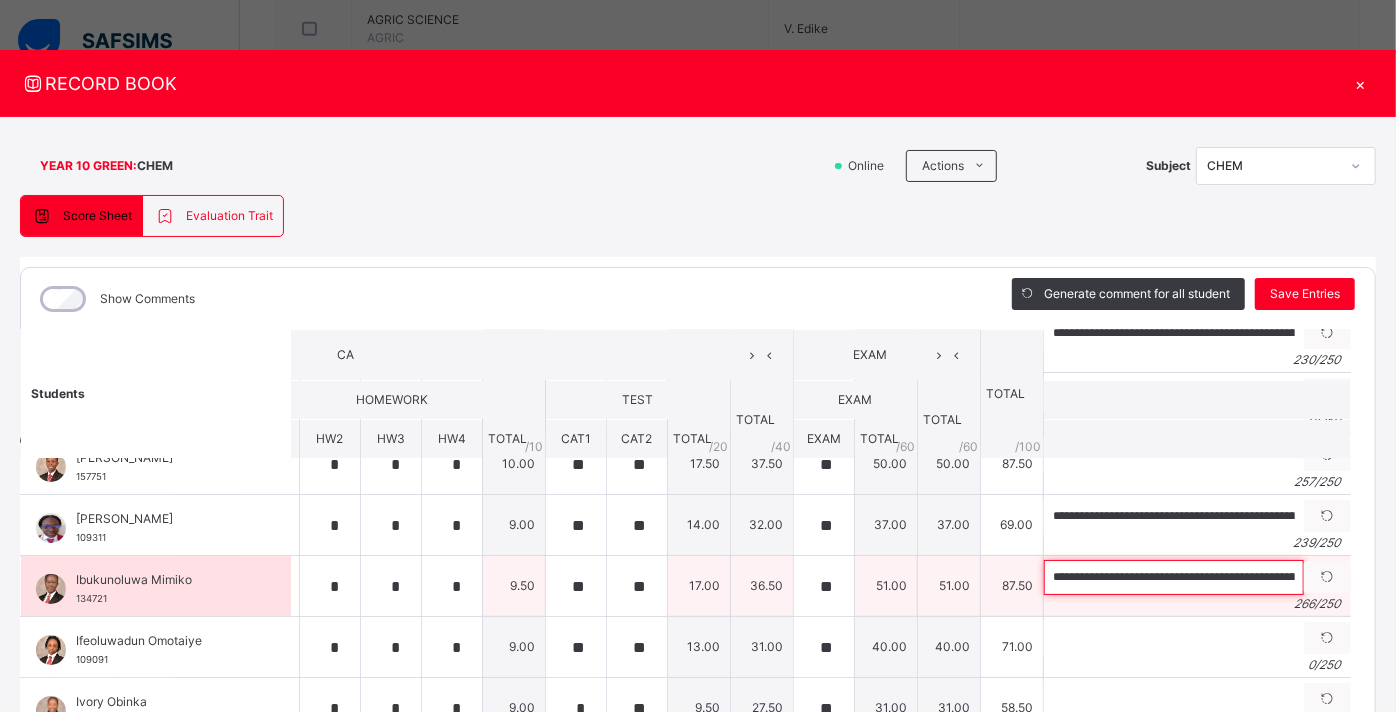 click on "**********" at bounding box center (1174, 577) 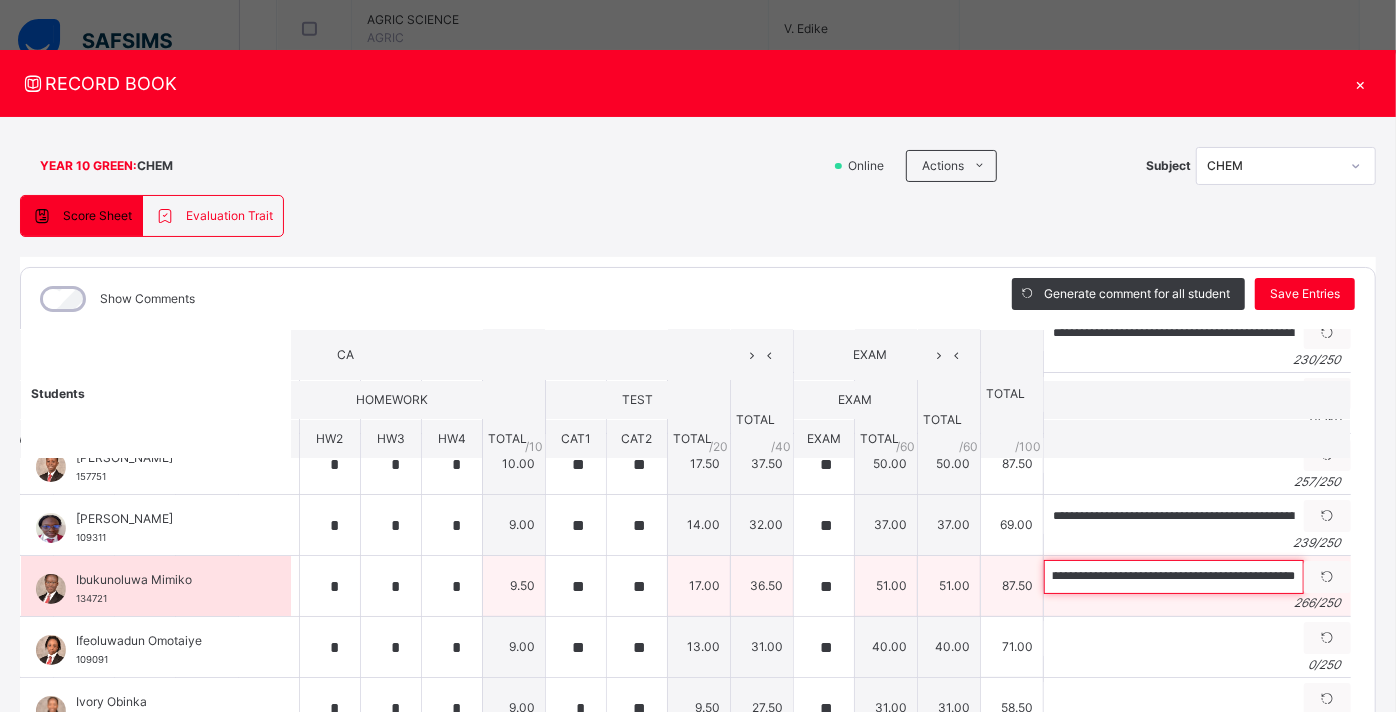 scroll, scrollTop: 0, scrollLeft: 1297, axis: horizontal 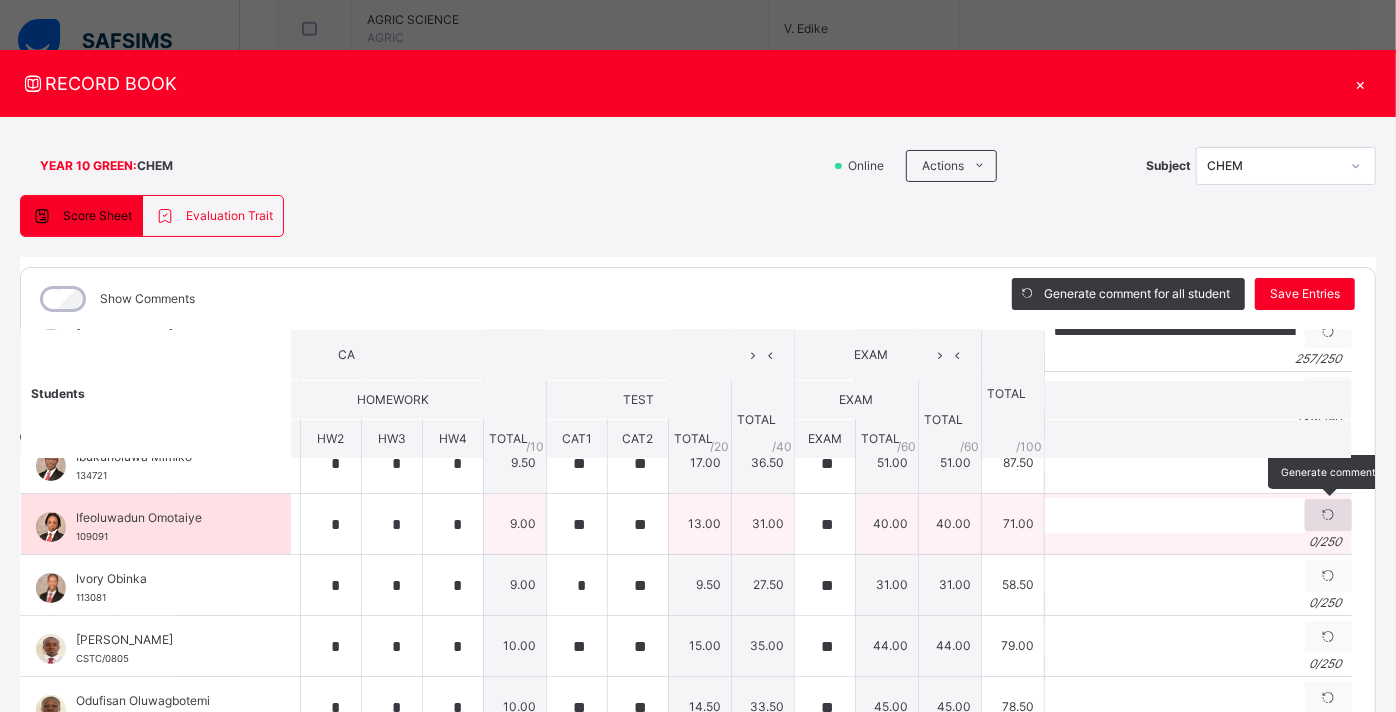 click at bounding box center [1328, 515] 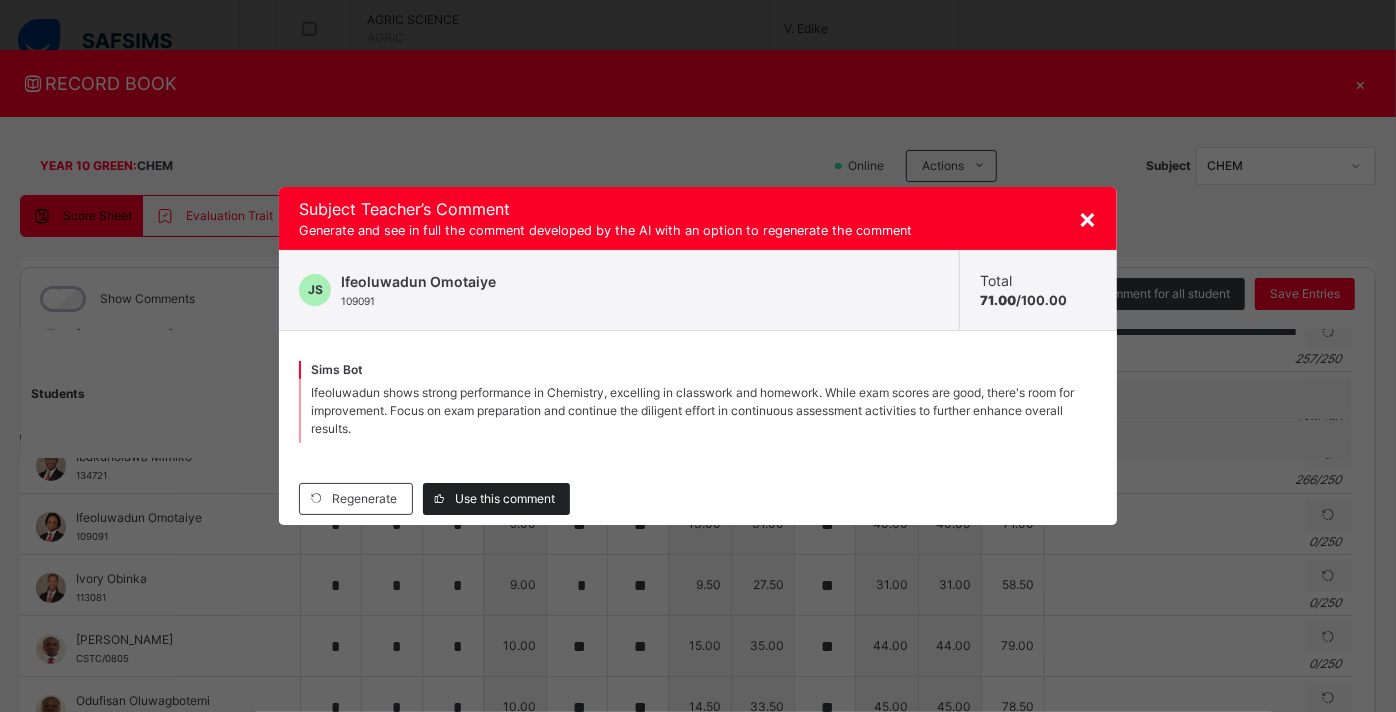 click on "Use this comment" at bounding box center [505, 499] 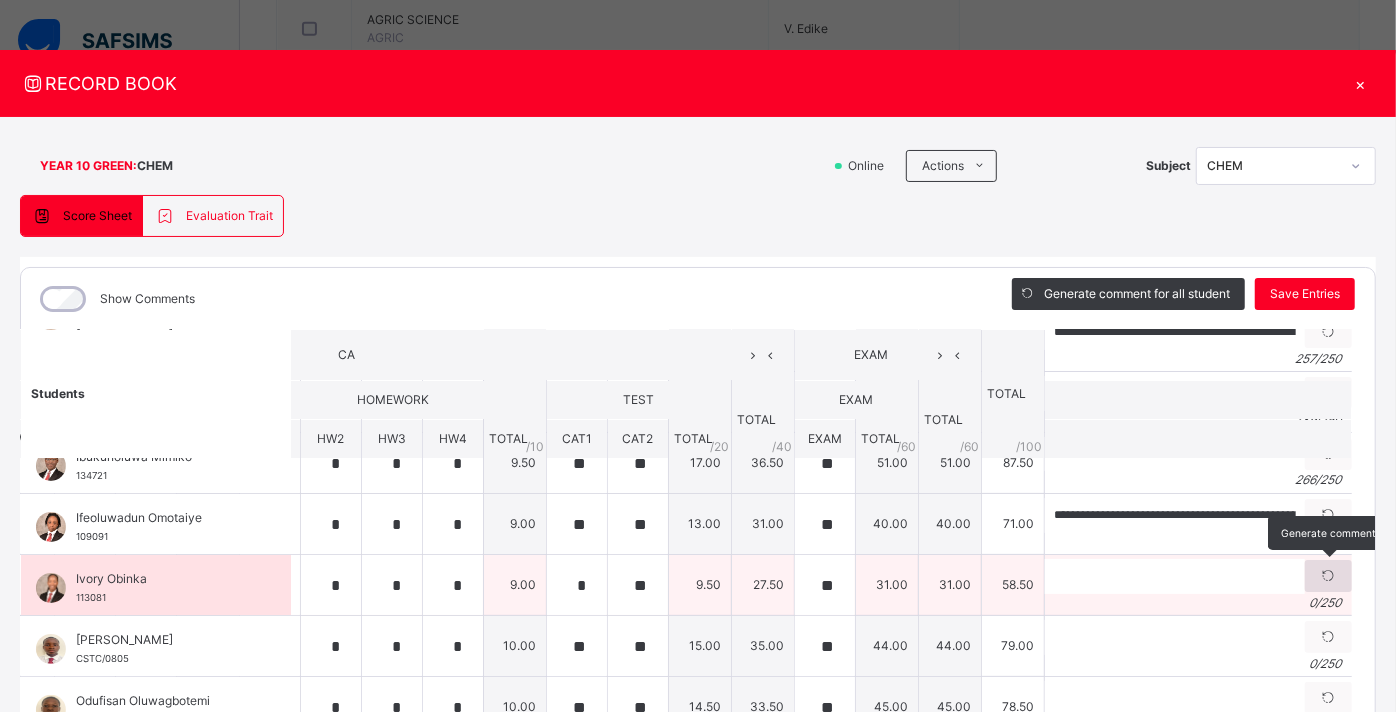 click at bounding box center [1328, 576] 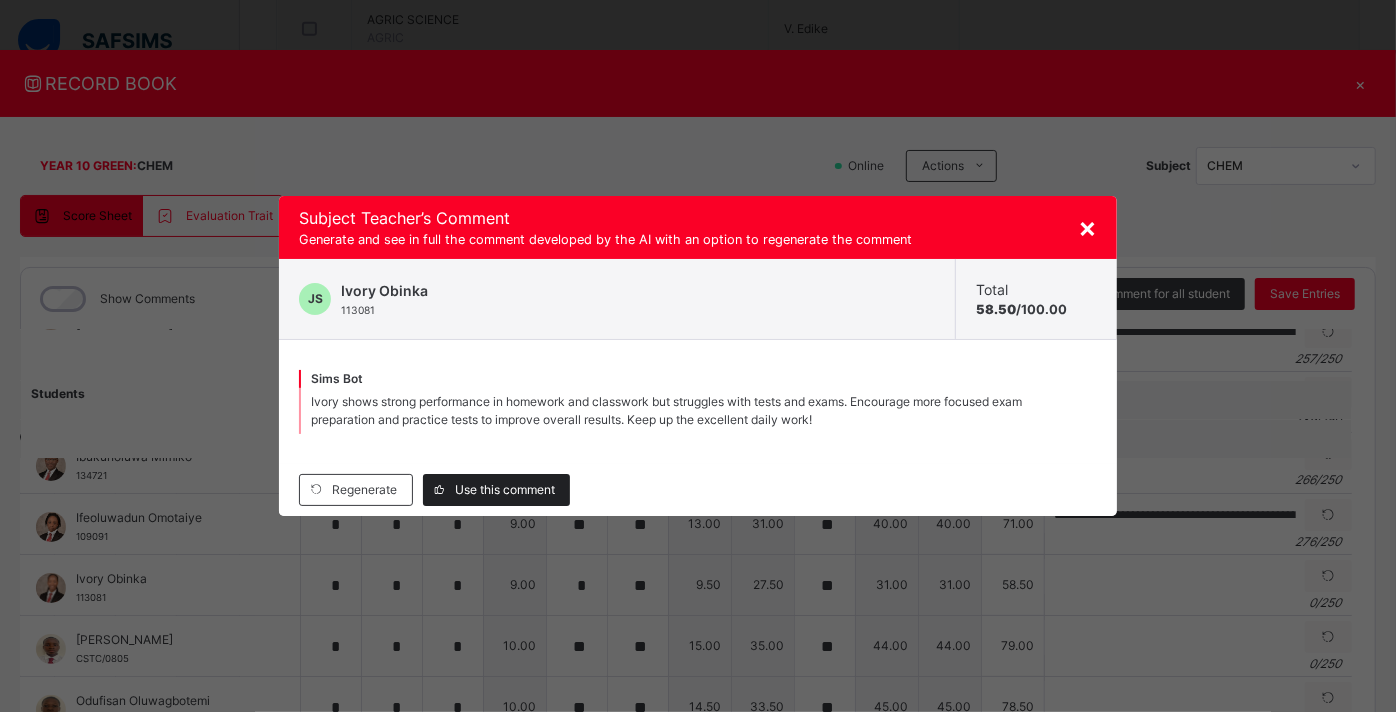 click on "Use this comment" at bounding box center [496, 490] 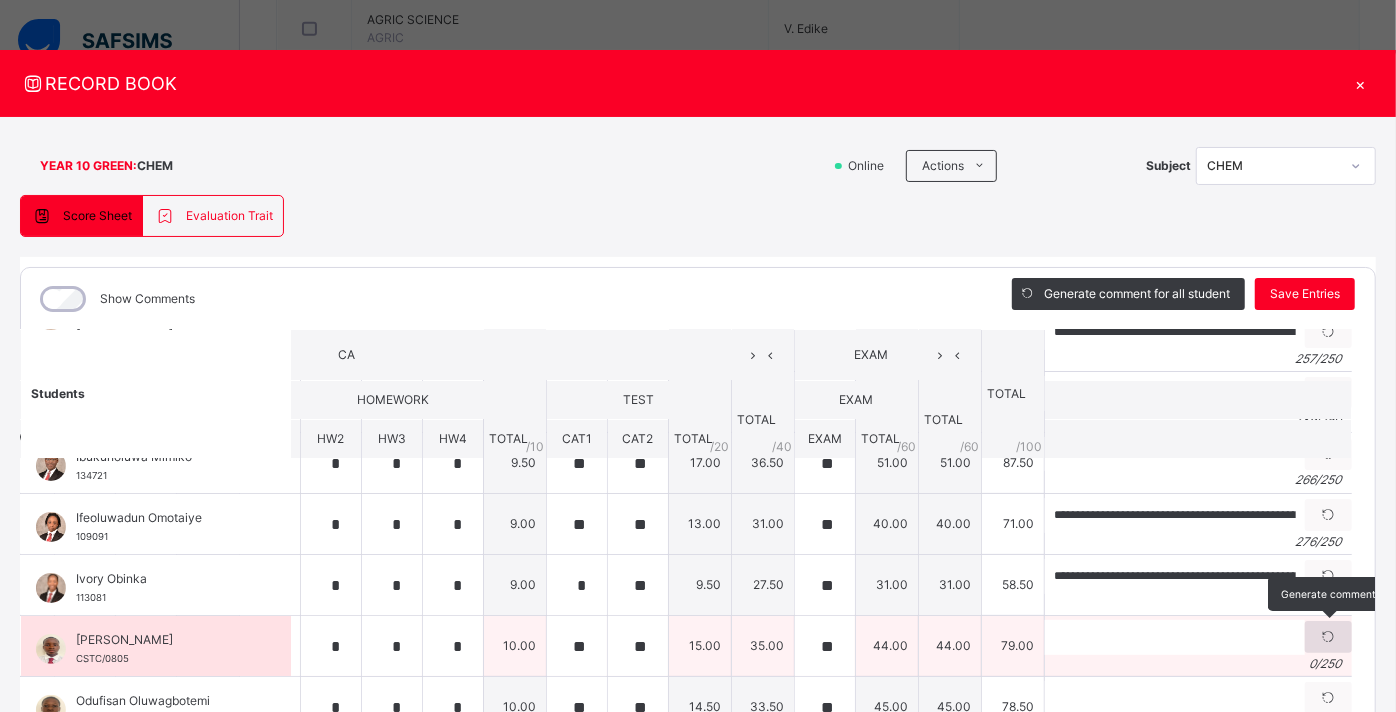 click at bounding box center [1328, 637] 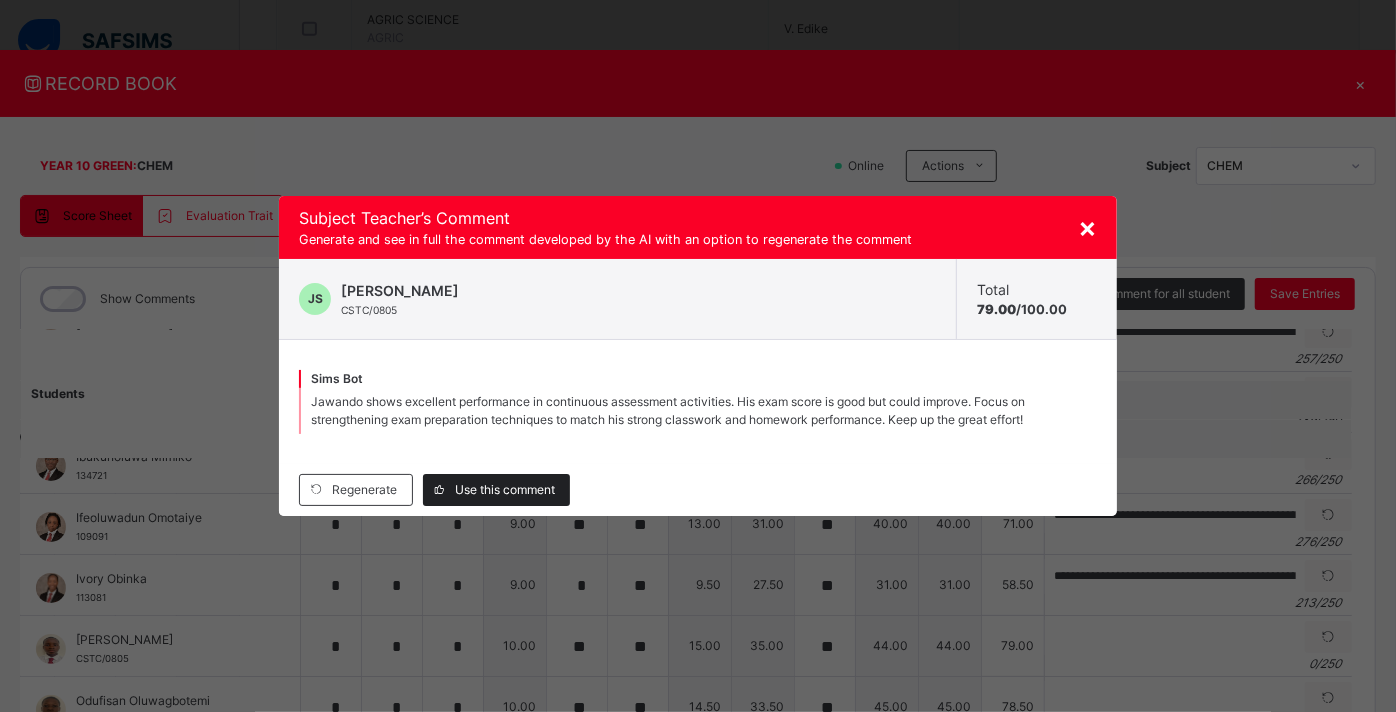 click on "Use this comment" at bounding box center [496, 490] 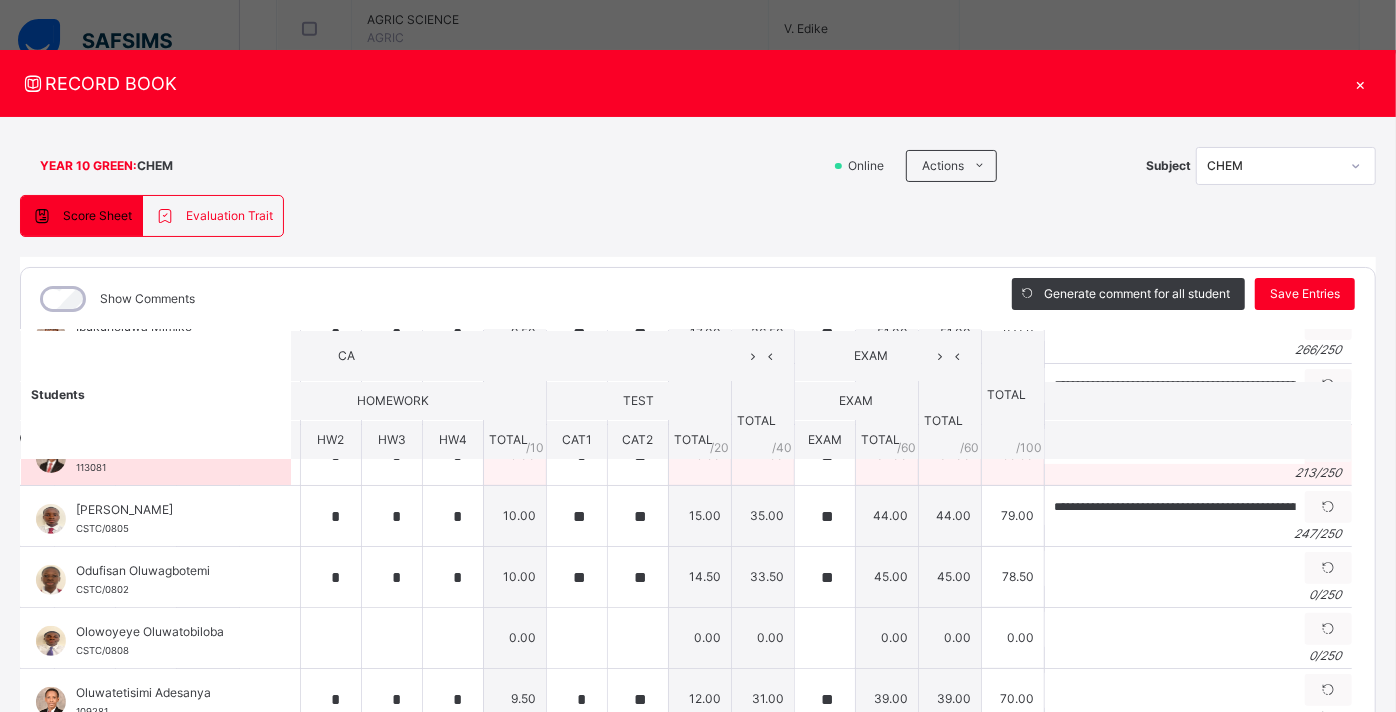 scroll, scrollTop: 397, scrollLeft: 359, axis: both 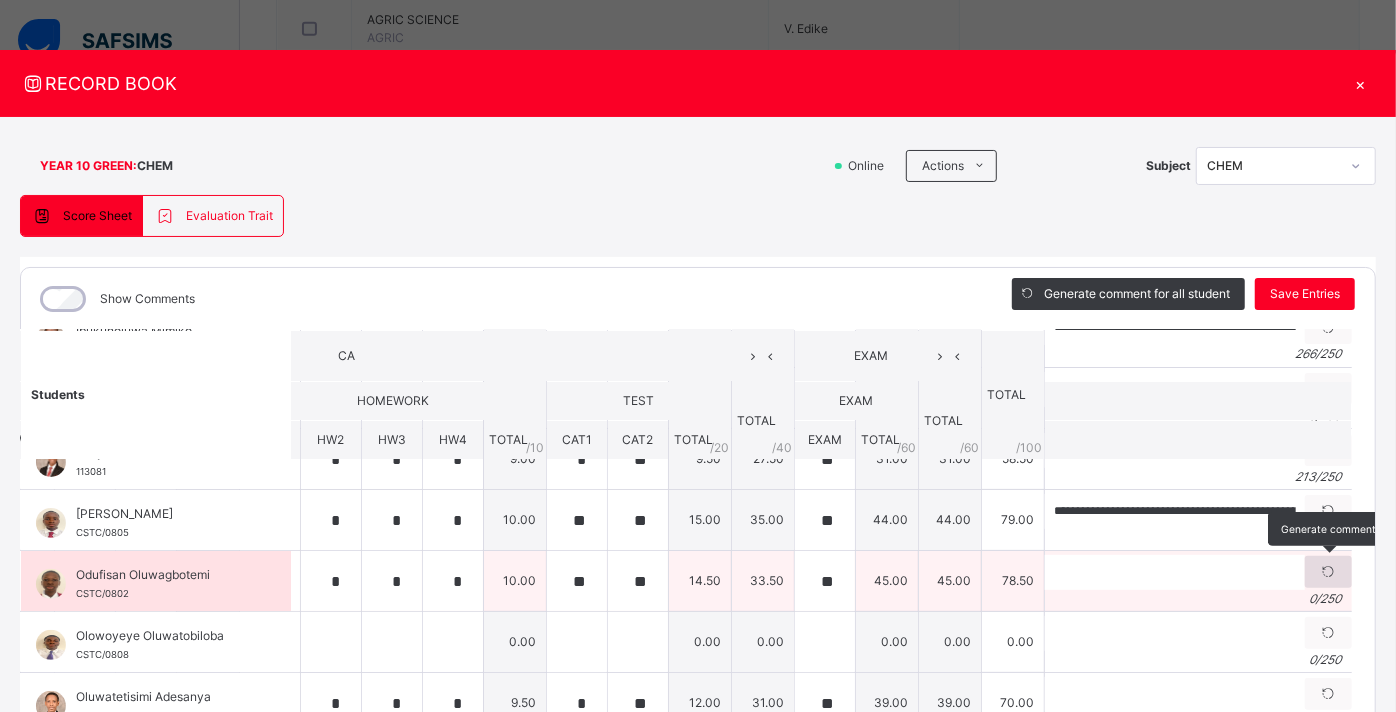 click at bounding box center [1328, 572] 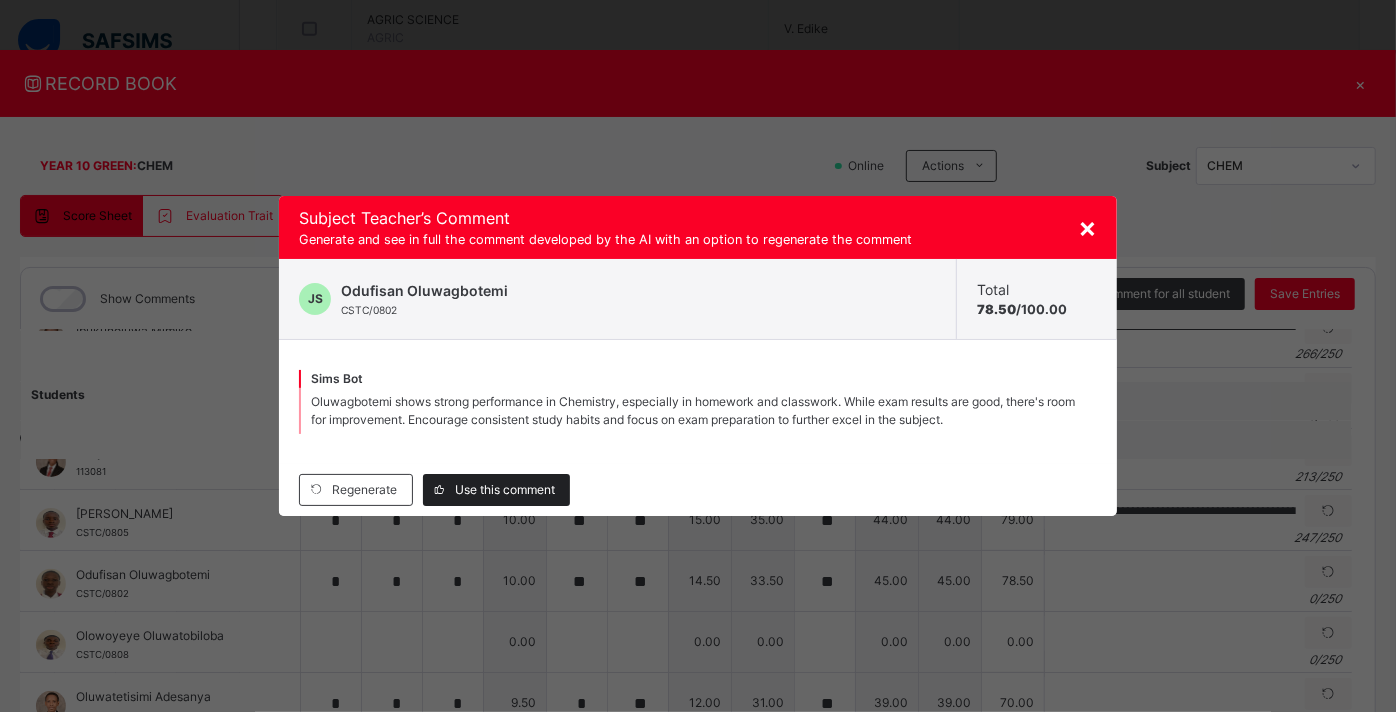 click on "Use this comment" at bounding box center (505, 490) 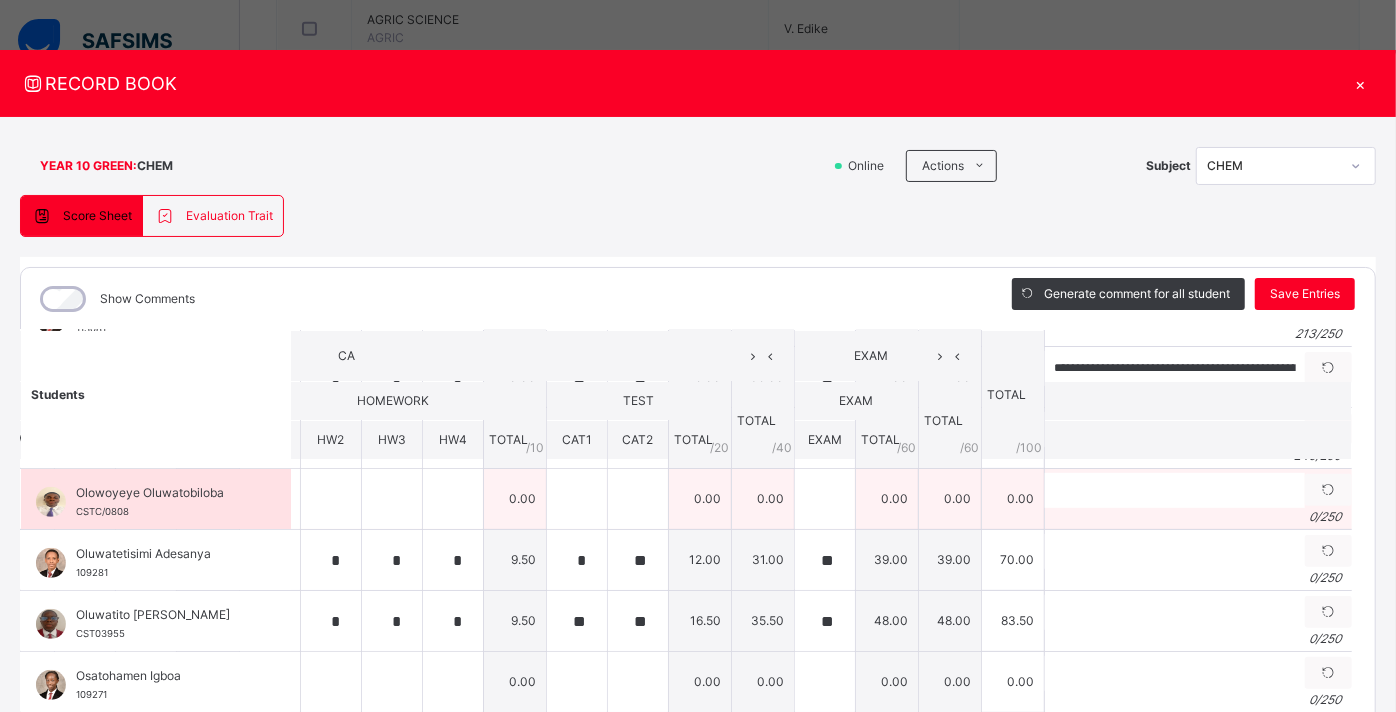 scroll, scrollTop: 548, scrollLeft: 359, axis: both 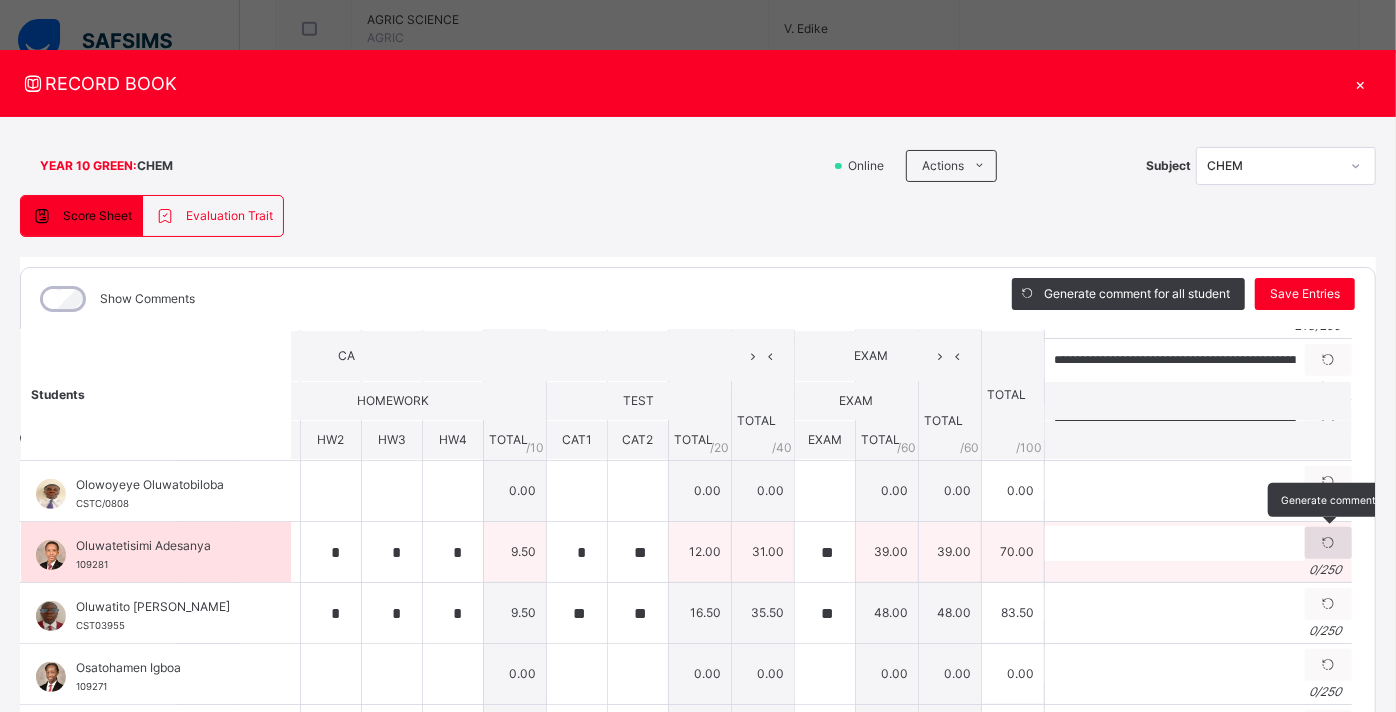 click at bounding box center (1328, 543) 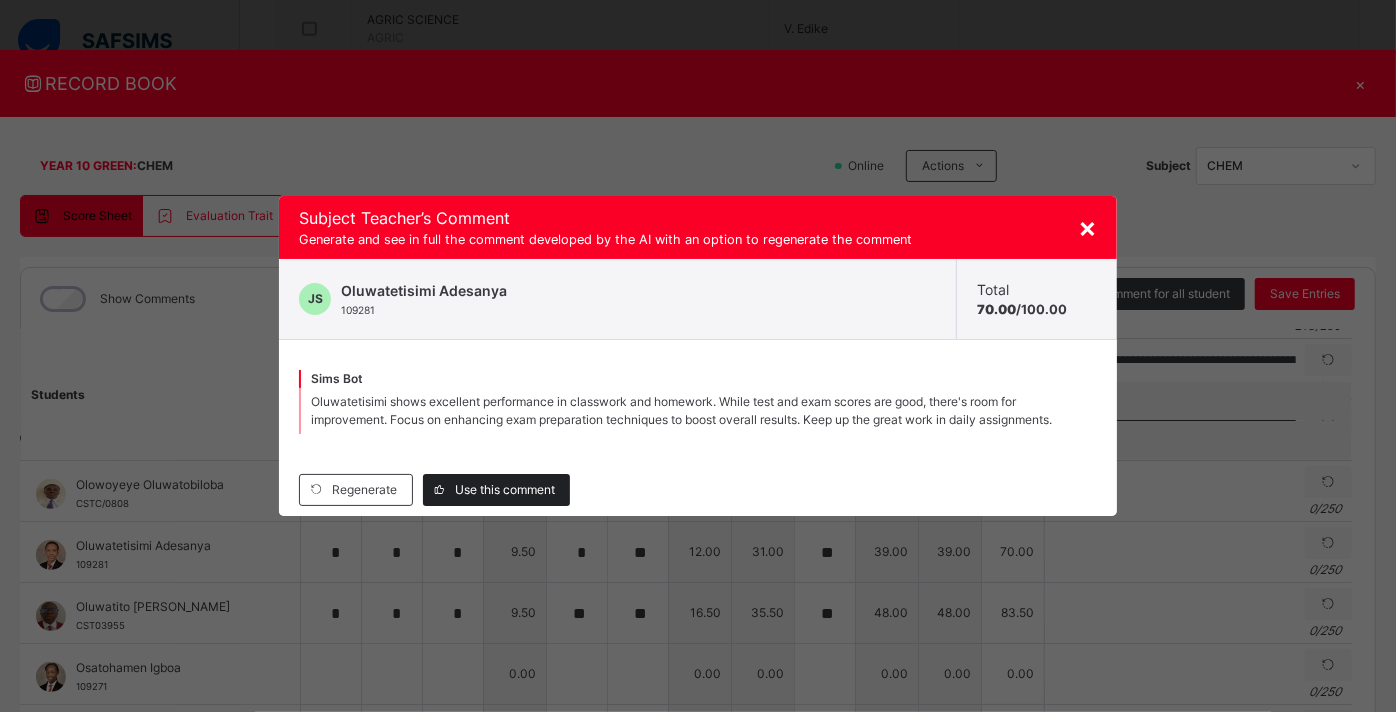click on "Use this comment" at bounding box center (505, 490) 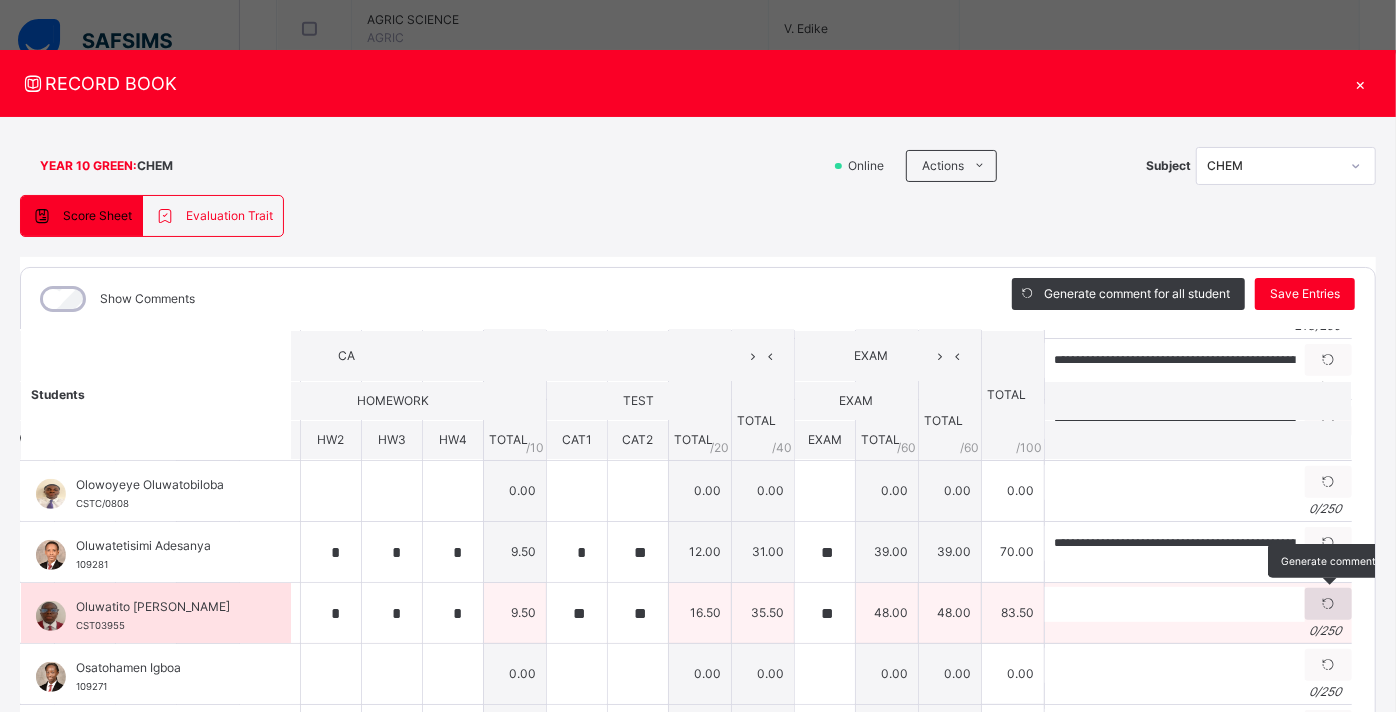 click at bounding box center (1328, 604) 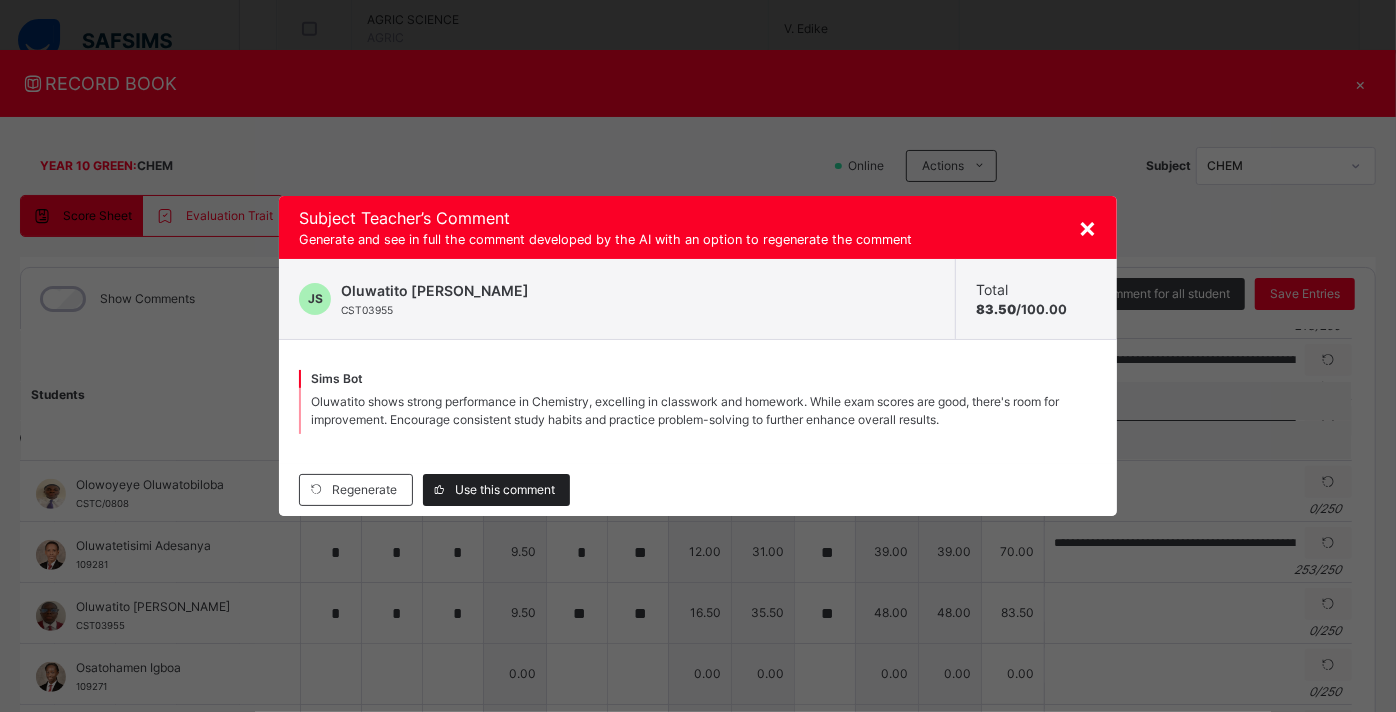click on "Use this comment" at bounding box center (505, 490) 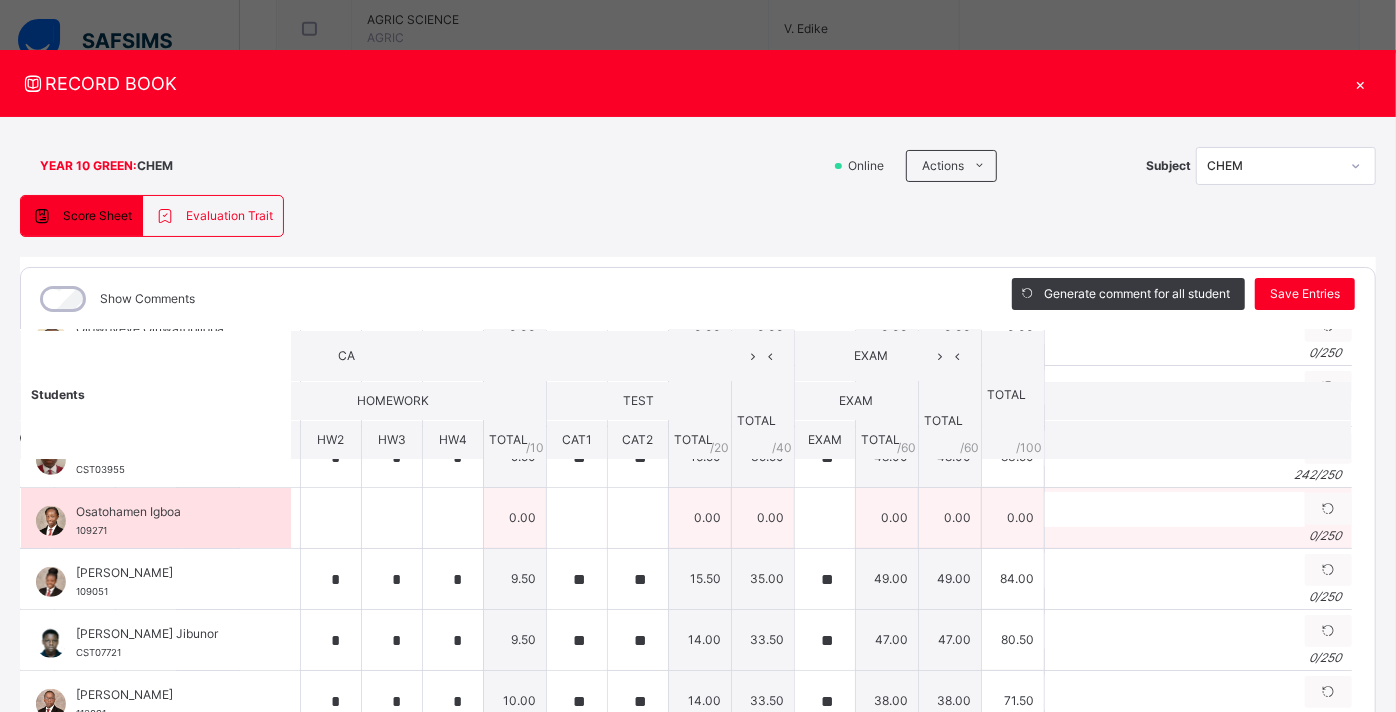 scroll, scrollTop: 702, scrollLeft: 359, axis: both 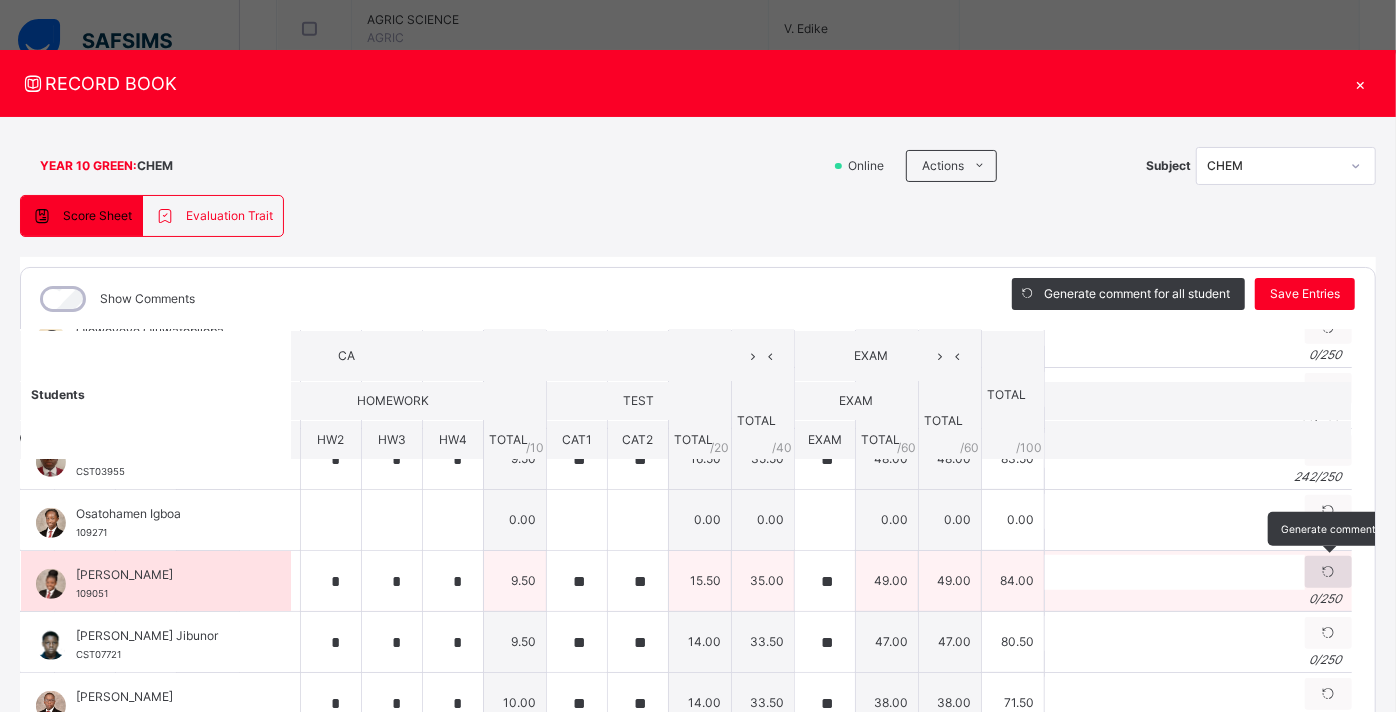 click at bounding box center [1328, 572] 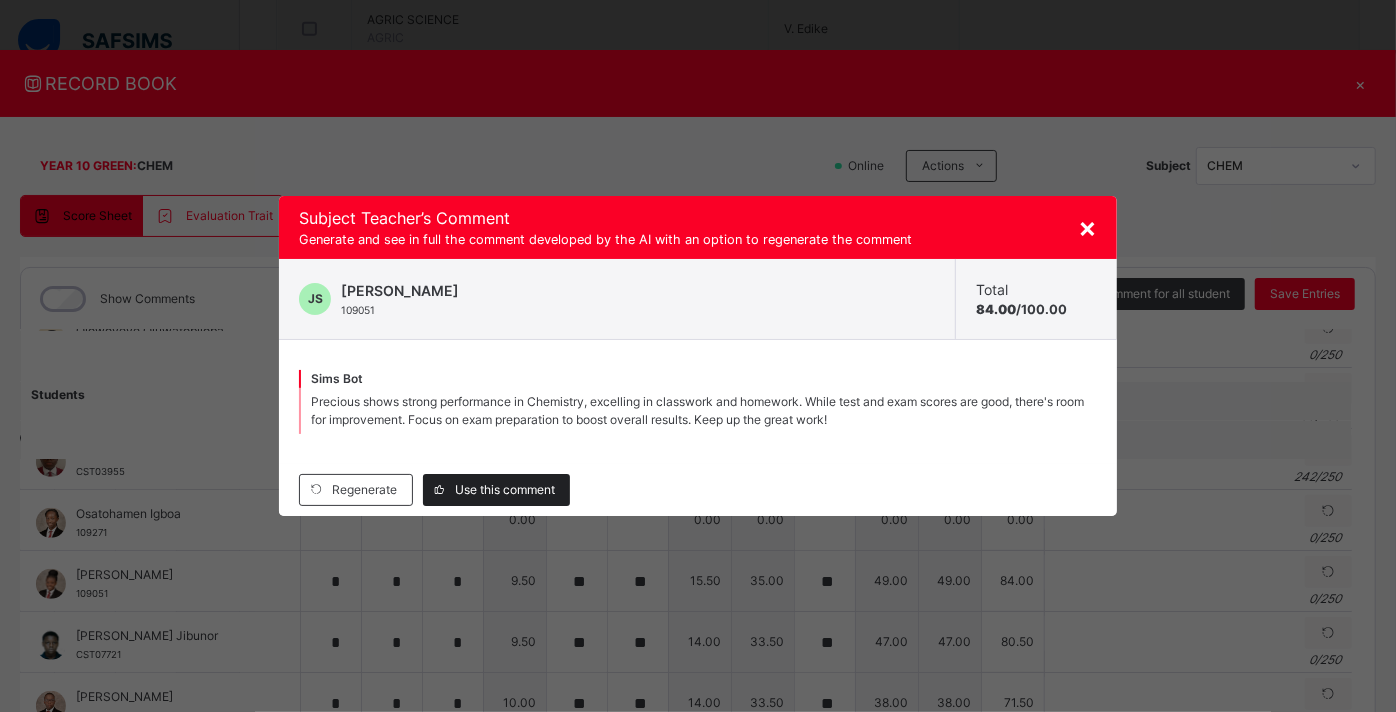 click on "Use this comment" at bounding box center (505, 490) 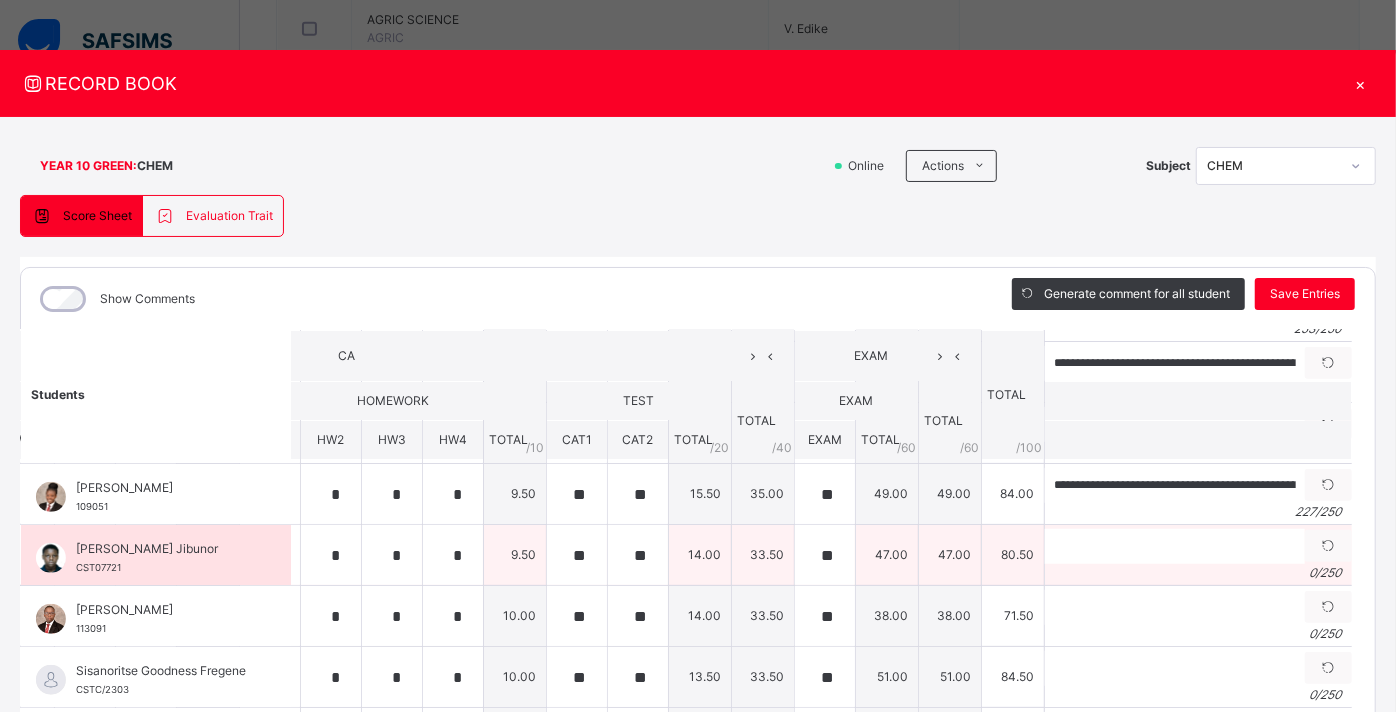 scroll, scrollTop: 797, scrollLeft: 359, axis: both 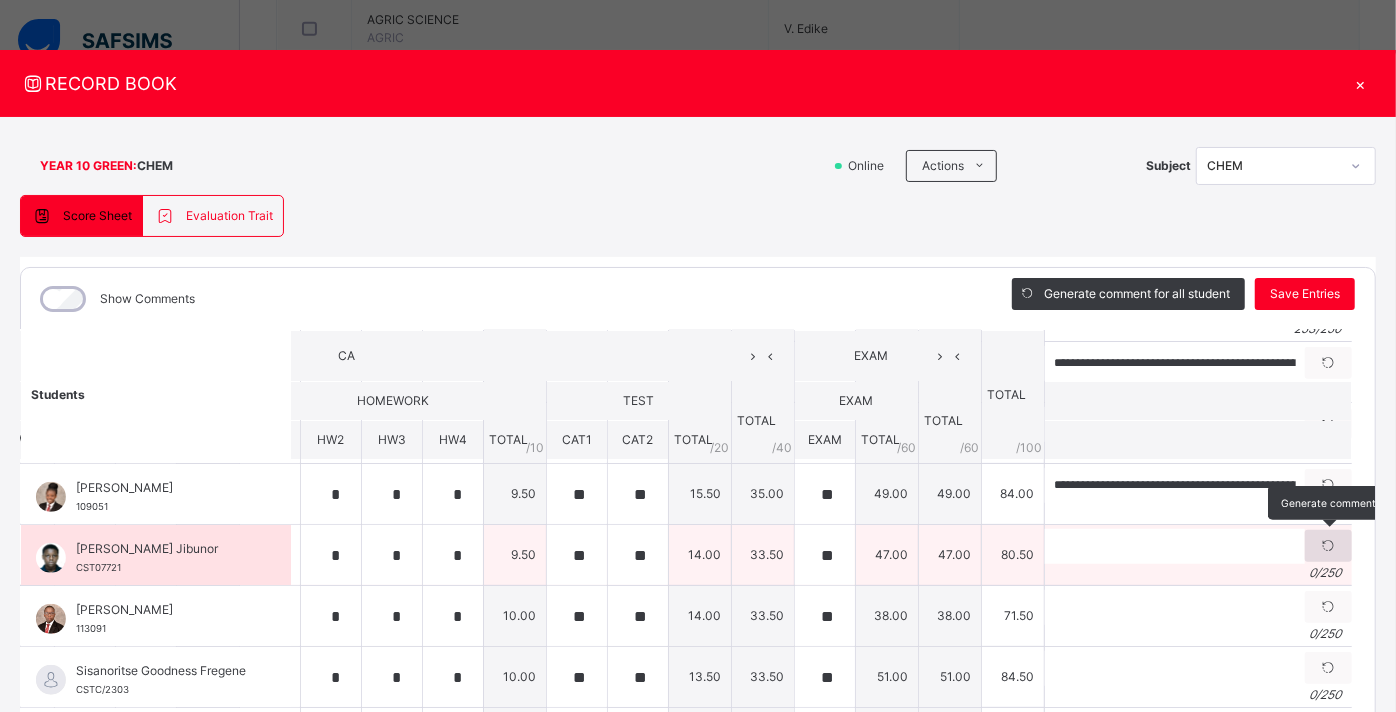 click at bounding box center [1328, 546] 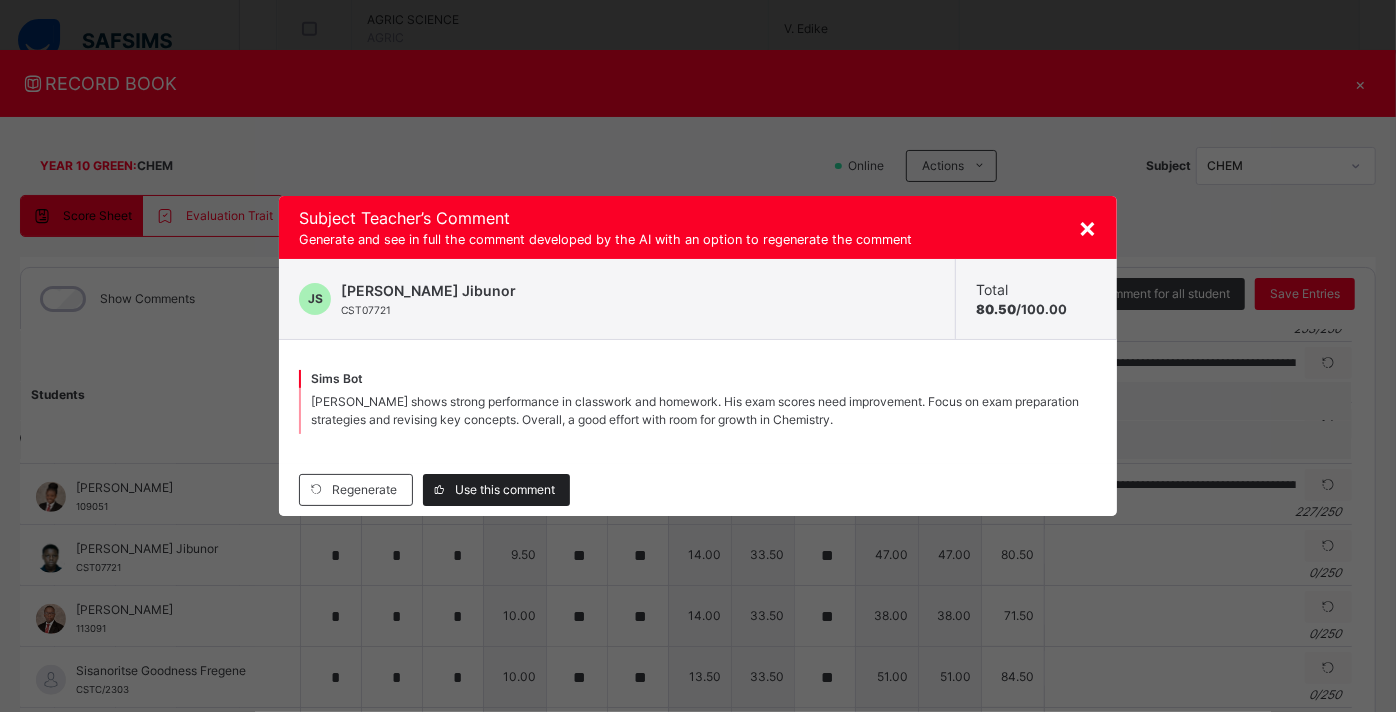 click on "Use this comment" at bounding box center (505, 490) 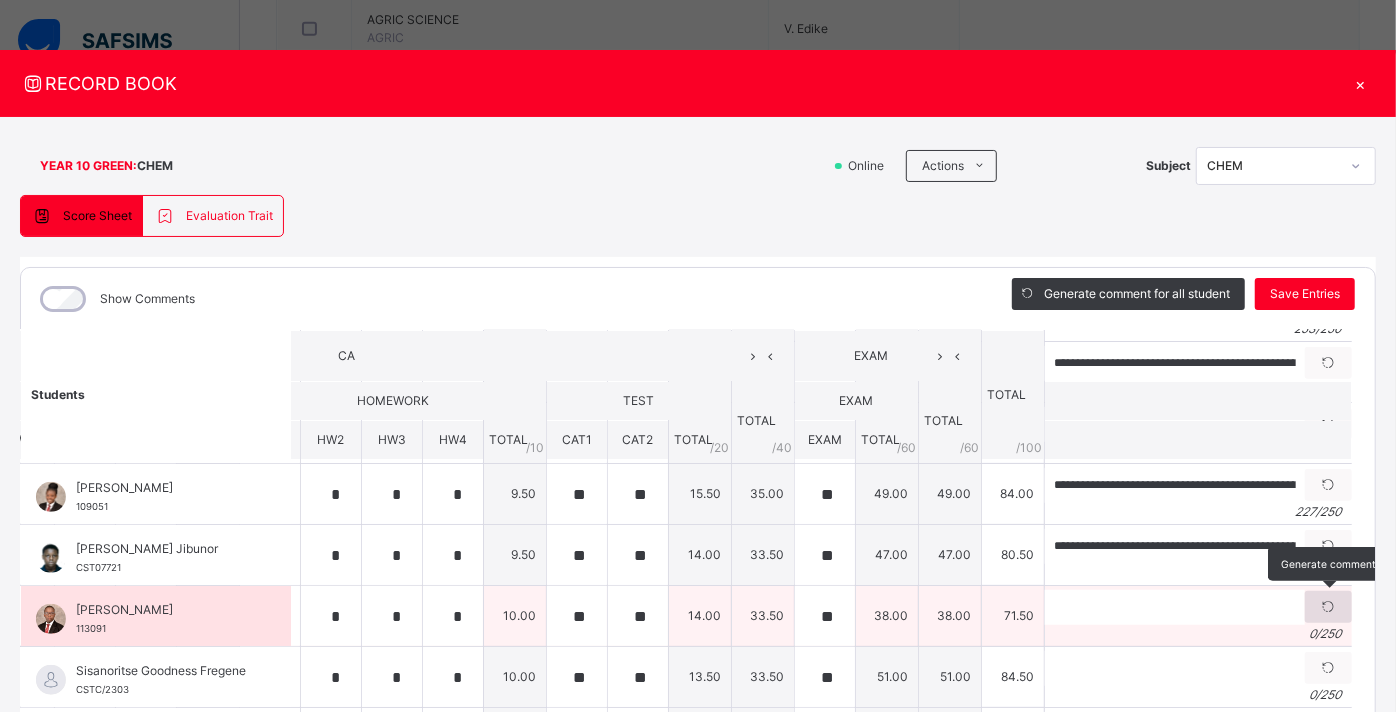 click at bounding box center (1328, 607) 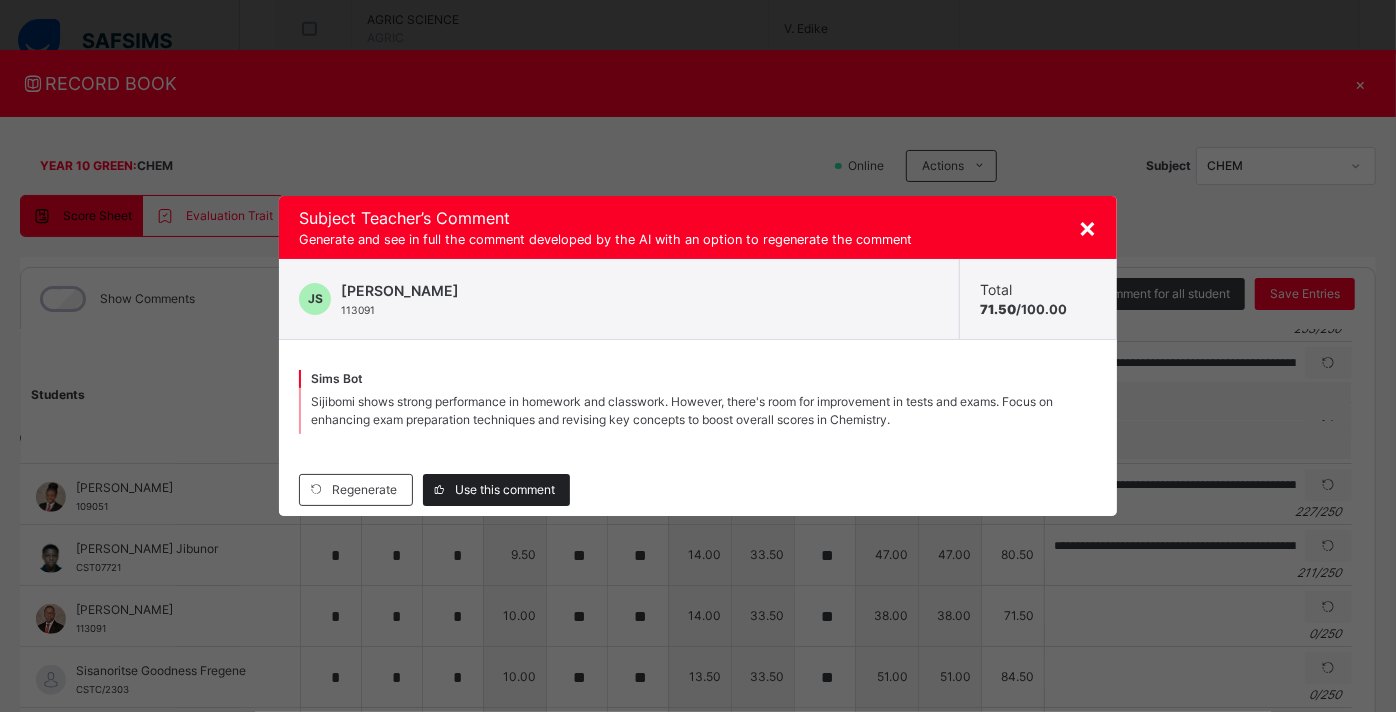 click on "Use this comment" at bounding box center (505, 490) 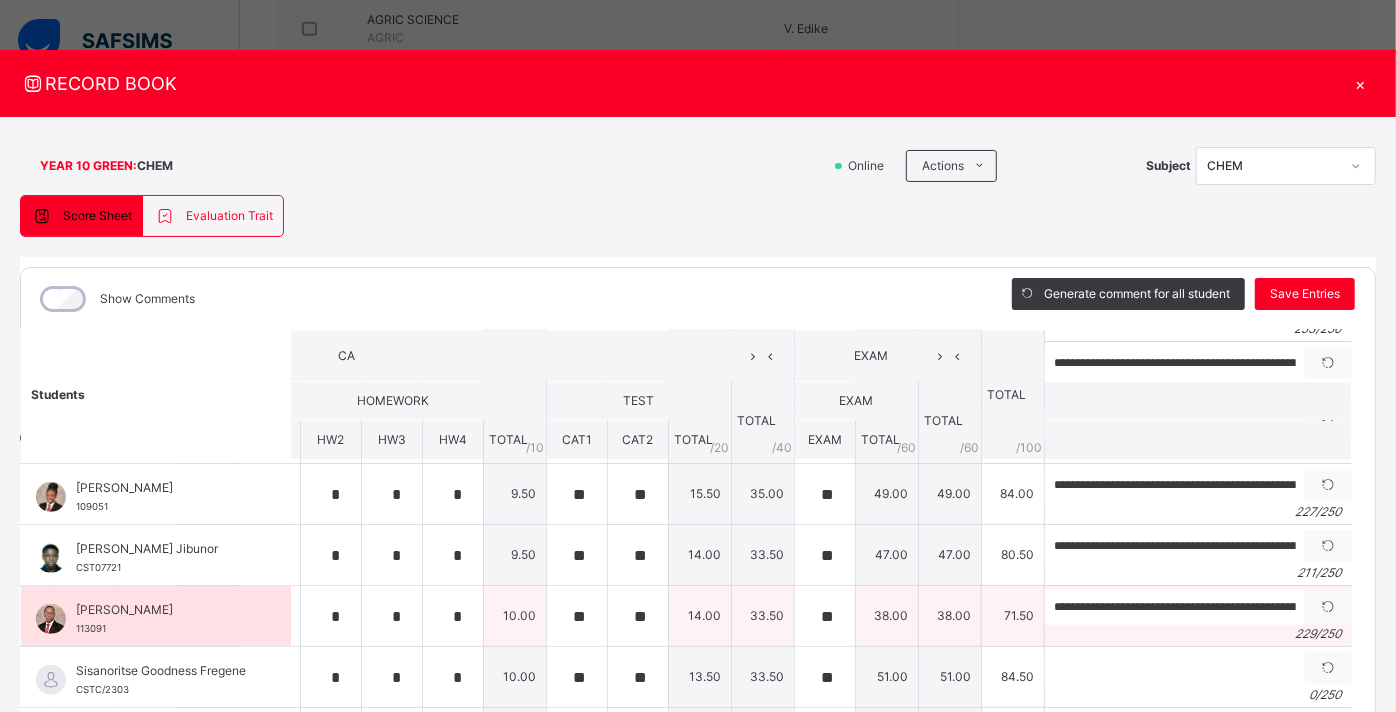 scroll, scrollTop: 800, scrollLeft: 359, axis: both 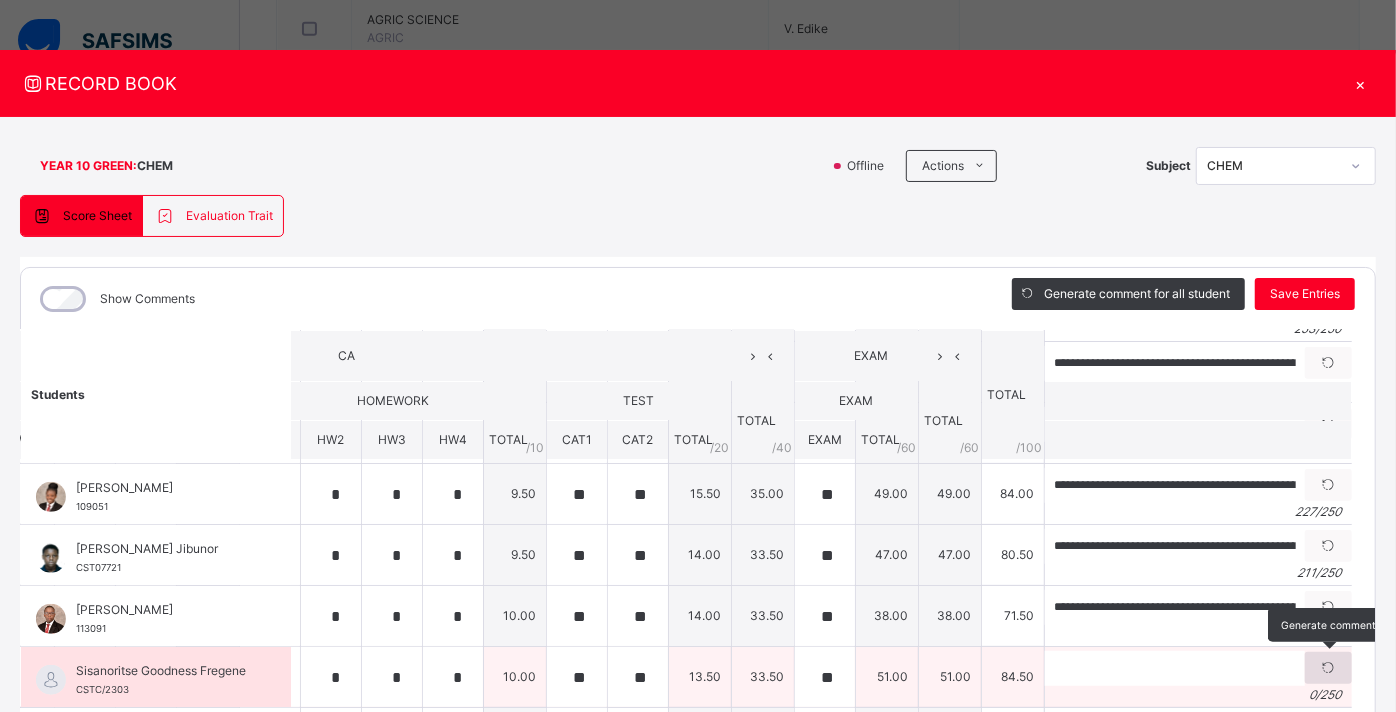 click at bounding box center [1328, 668] 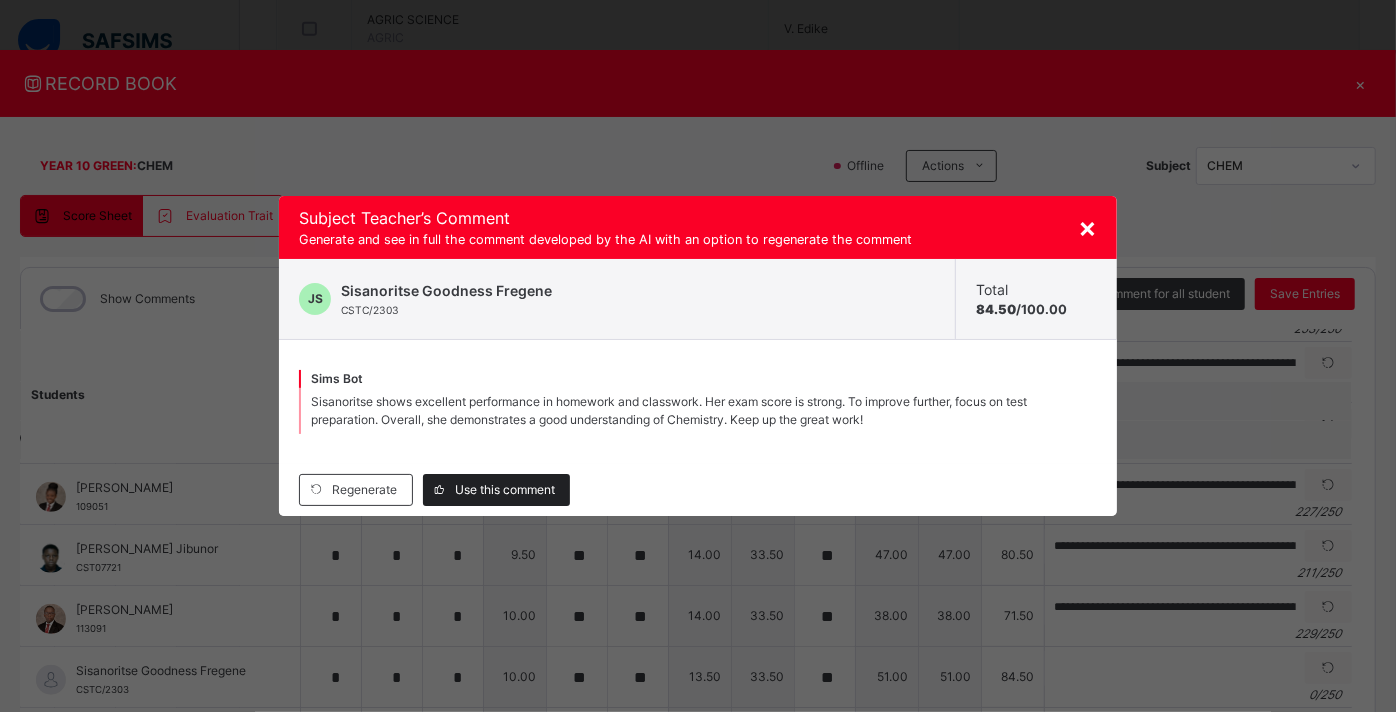 click on "Use this comment" at bounding box center (505, 490) 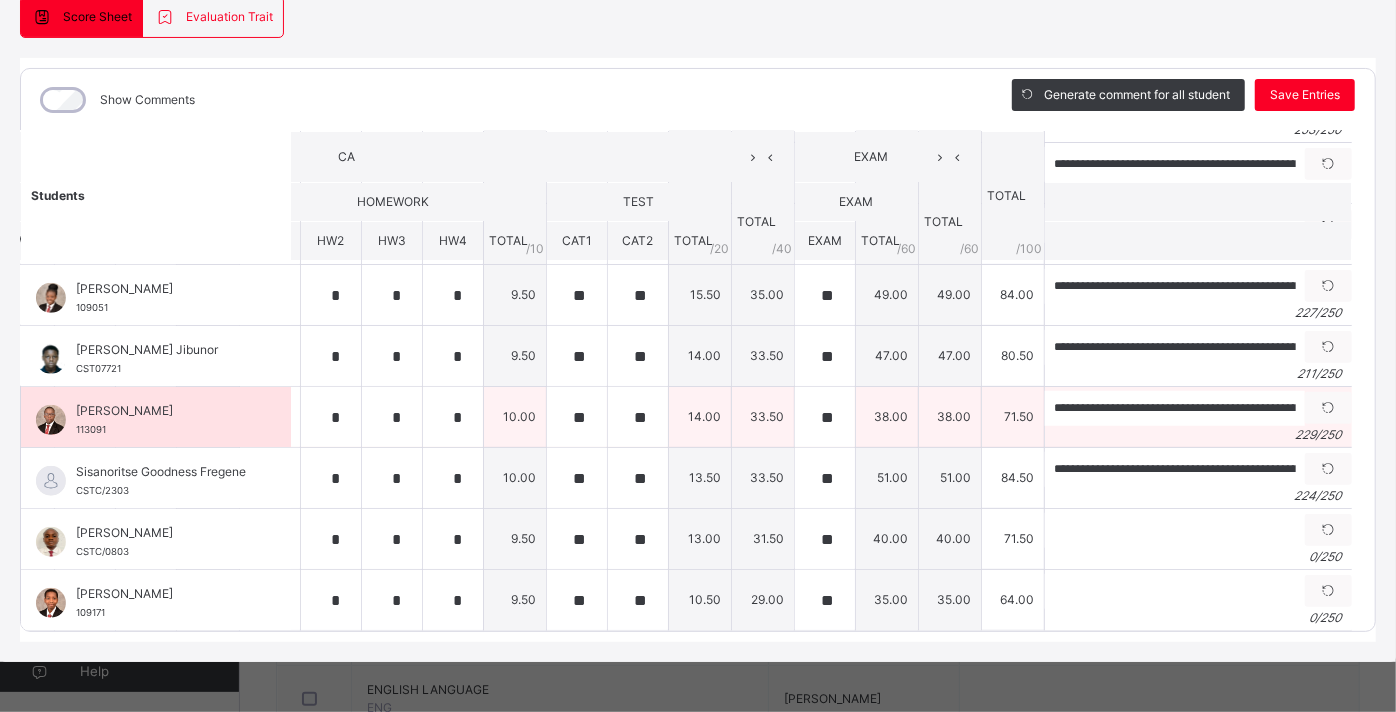 scroll, scrollTop: 214, scrollLeft: 26, axis: both 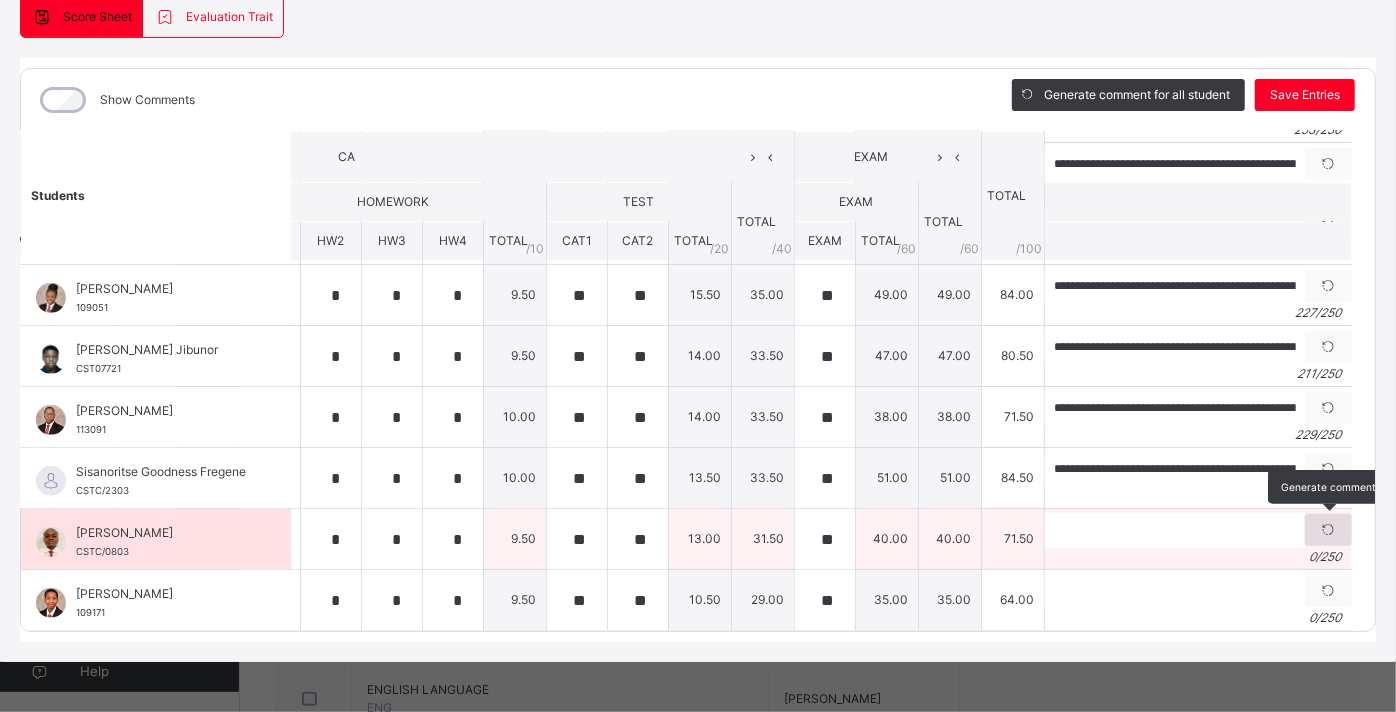 click at bounding box center (1328, 530) 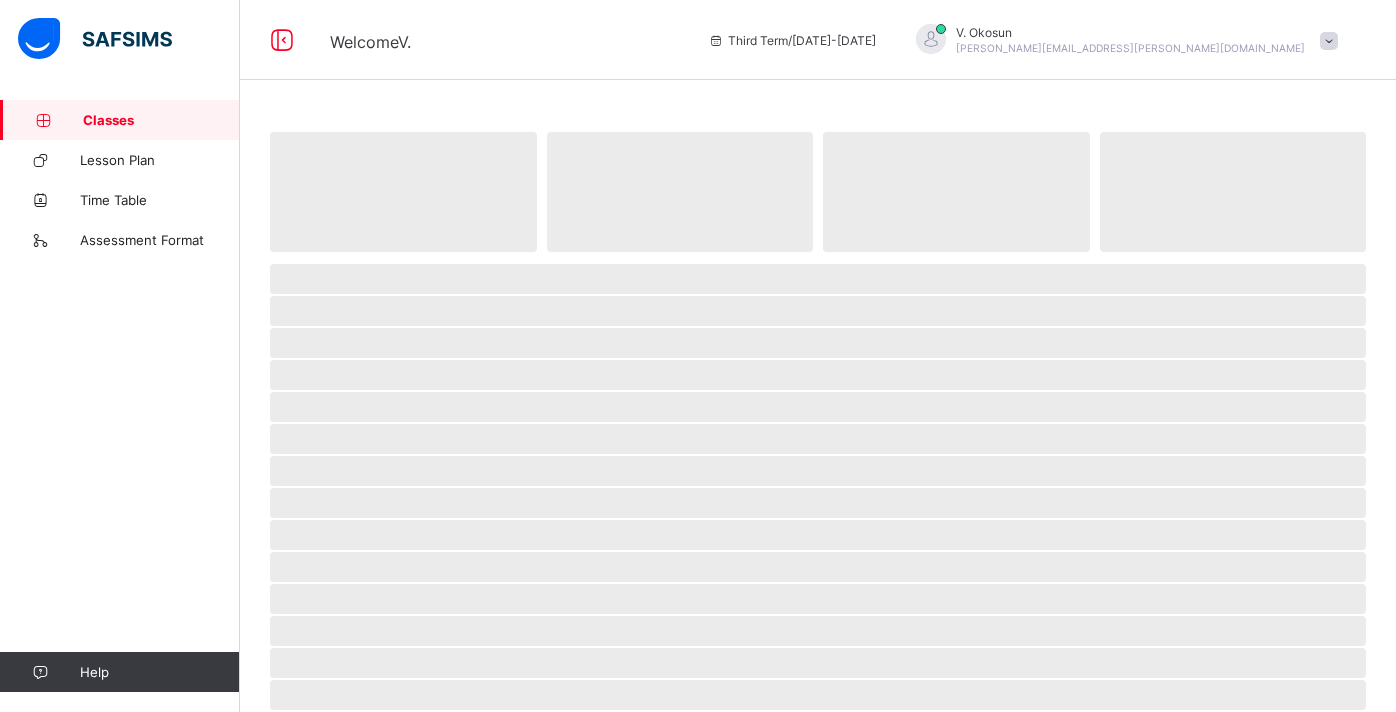 scroll, scrollTop: 0, scrollLeft: 0, axis: both 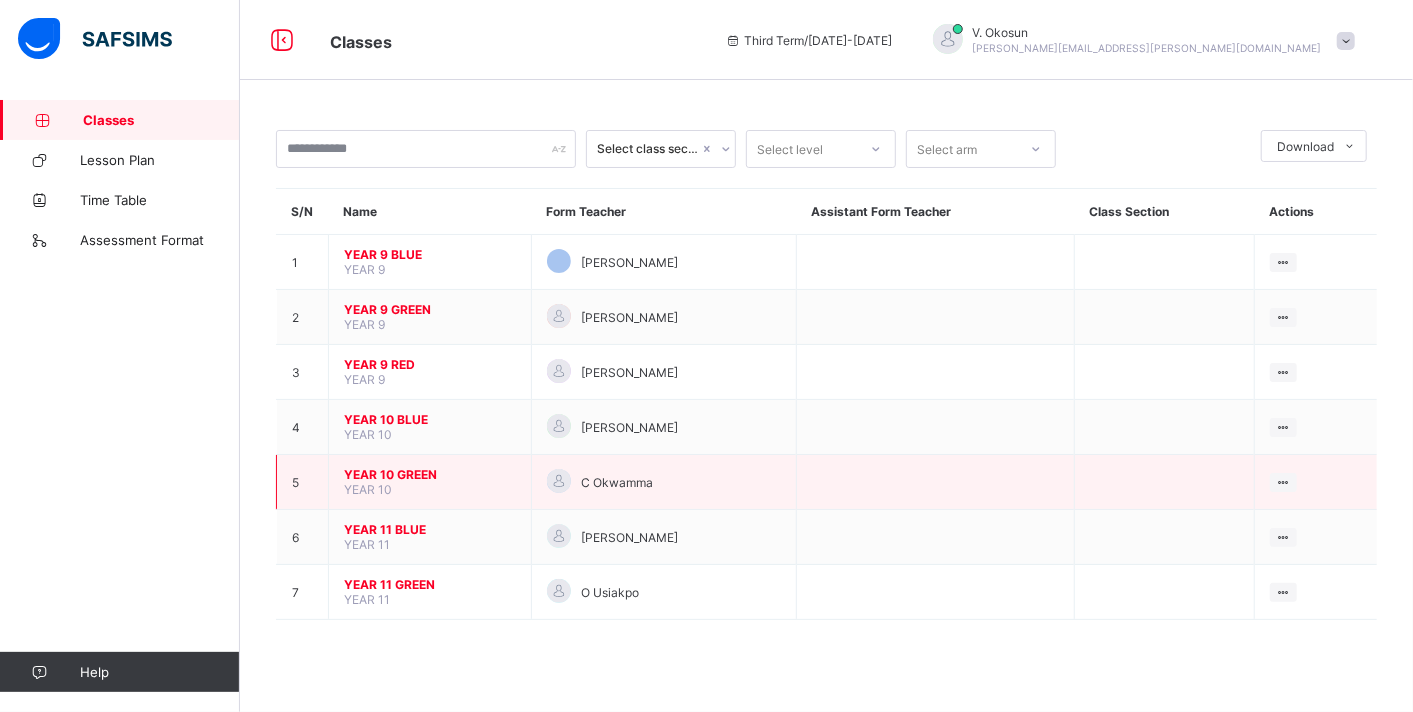 click on "YEAR 10   GREEN" at bounding box center (430, 474) 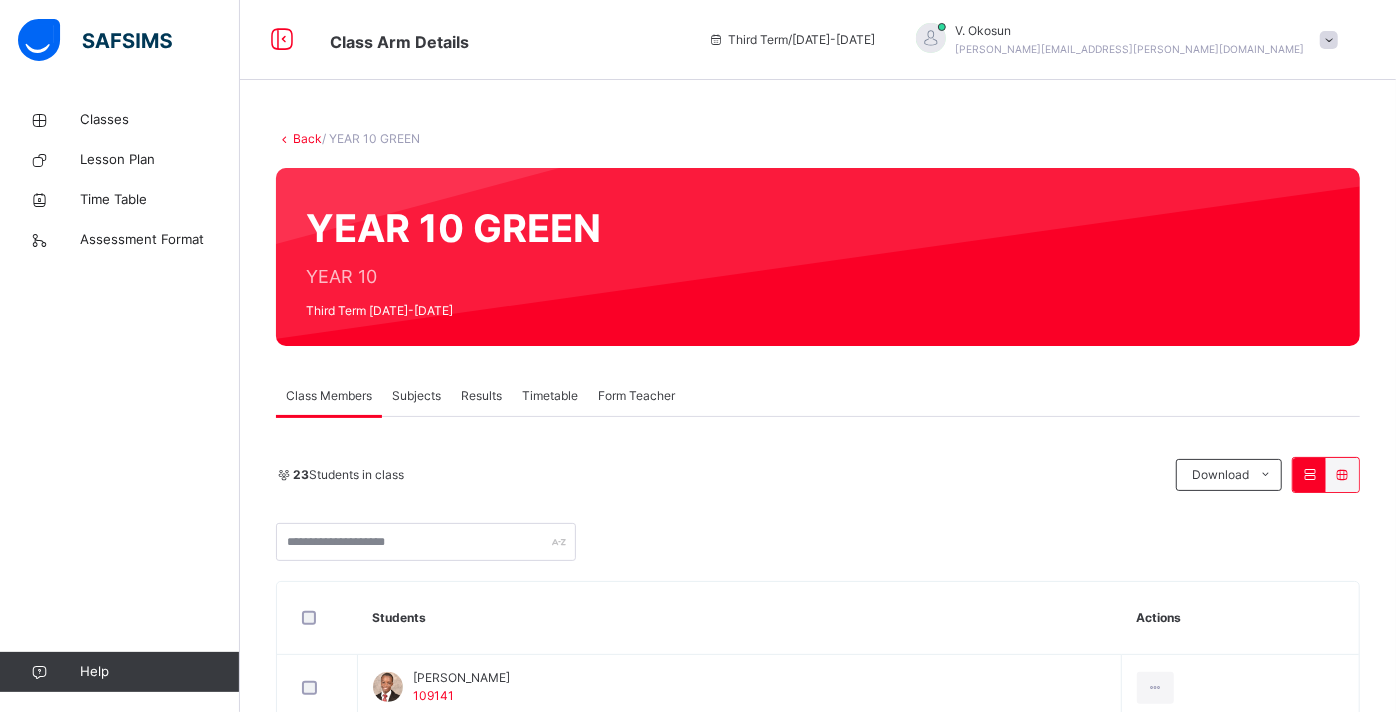 click on "Subjects" at bounding box center (416, 396) 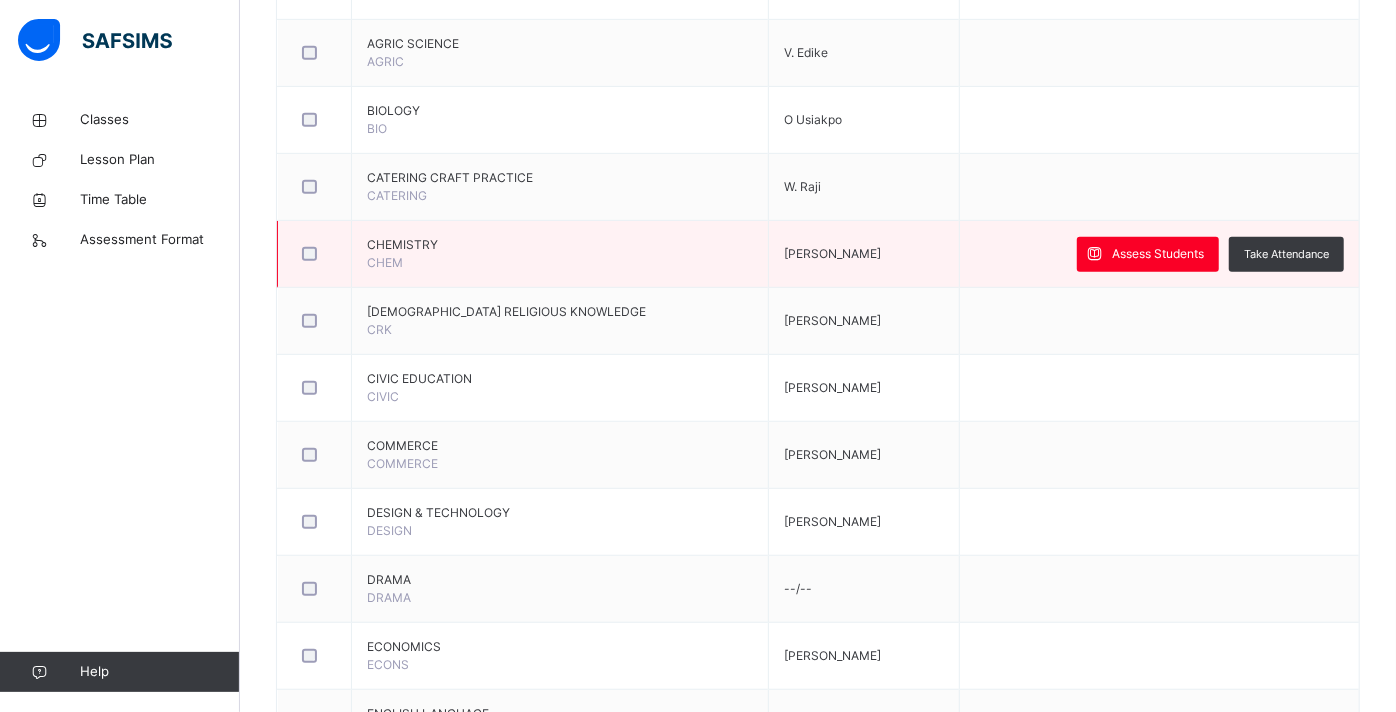 scroll, scrollTop: 622, scrollLeft: 0, axis: vertical 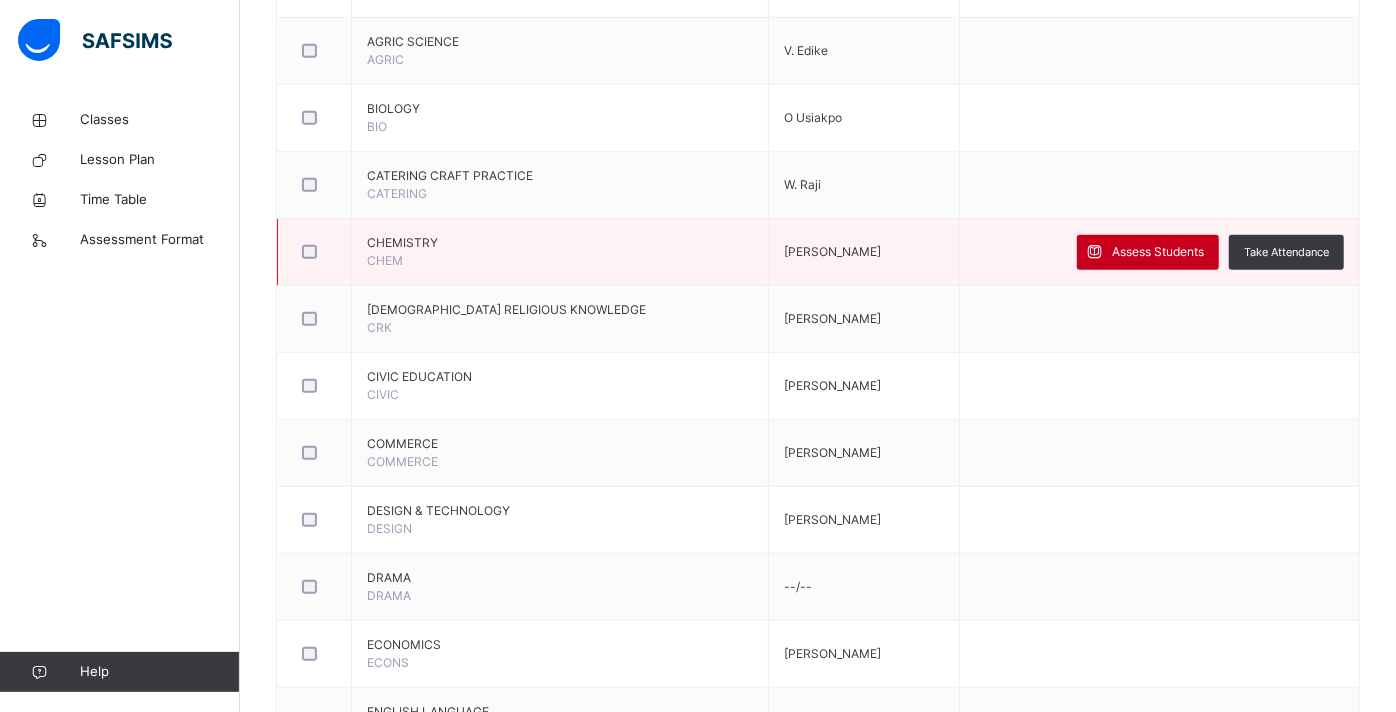 click on "Assess Students" at bounding box center (1148, 252) 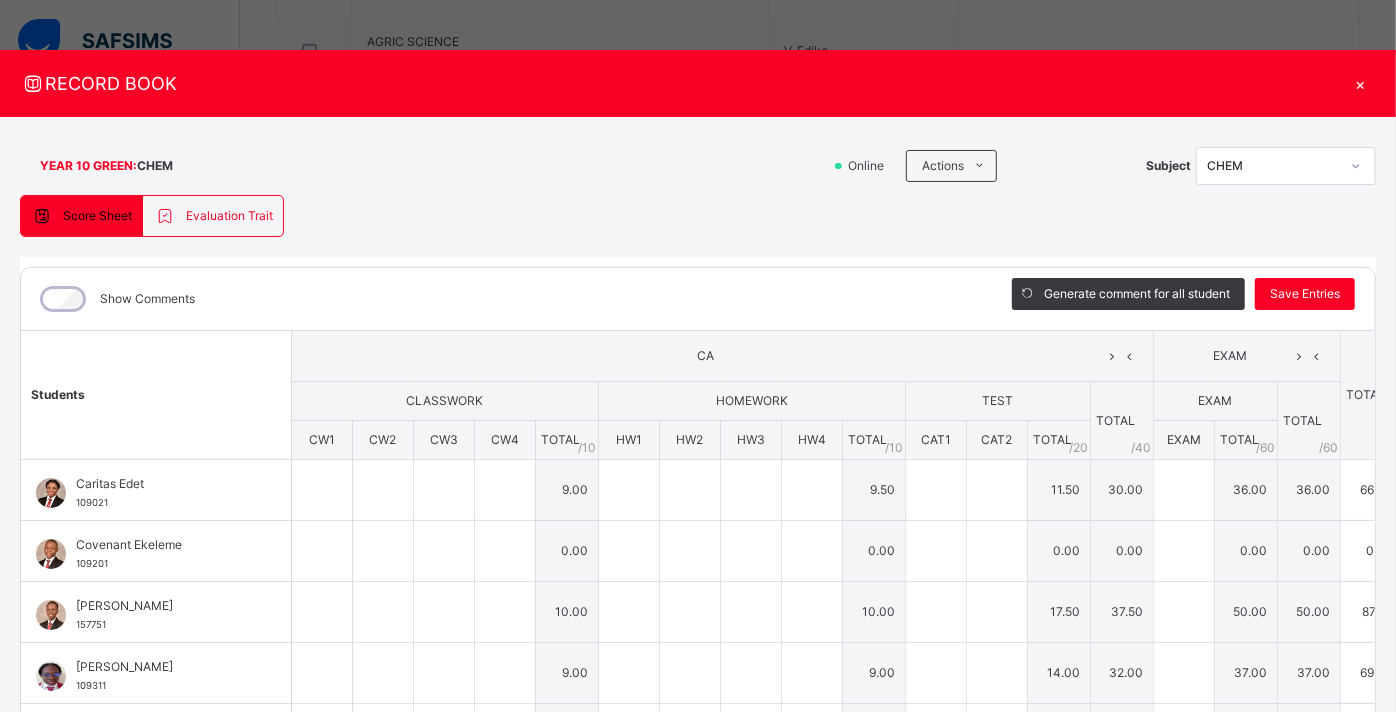 type on "*" 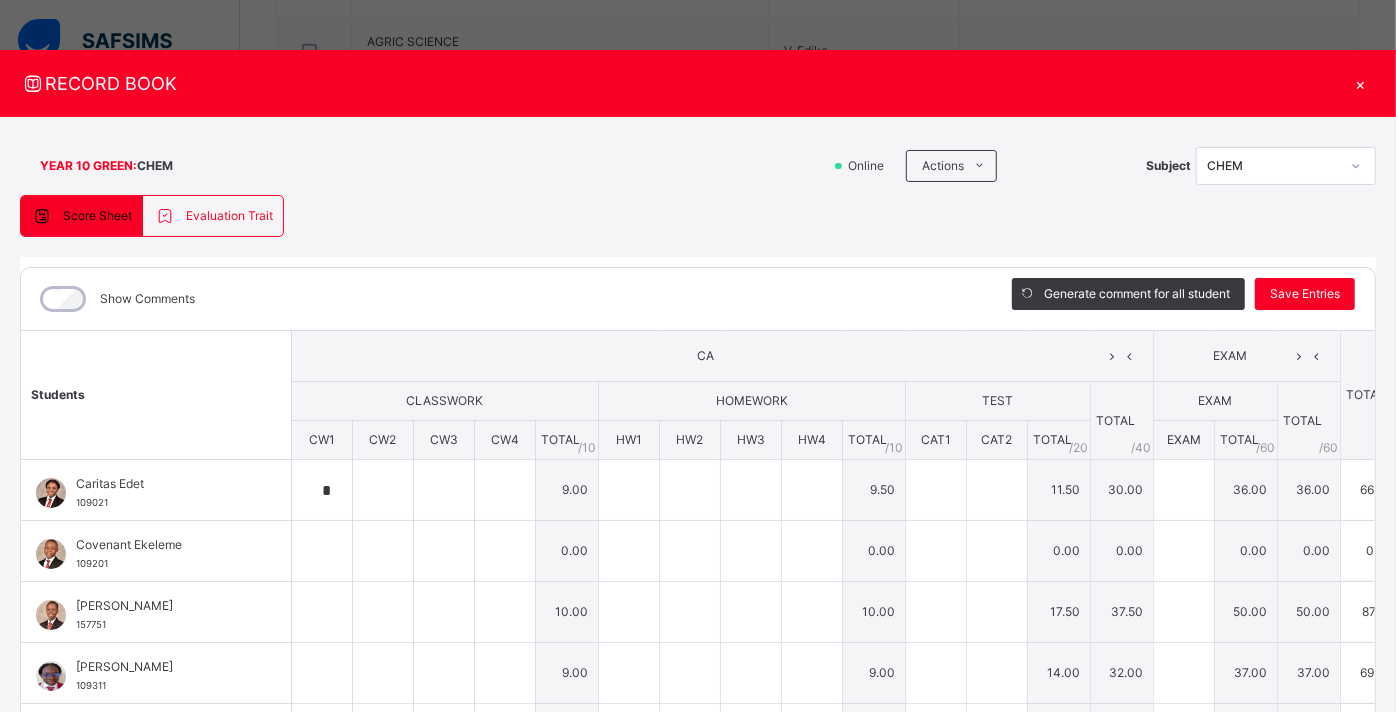 type on "*" 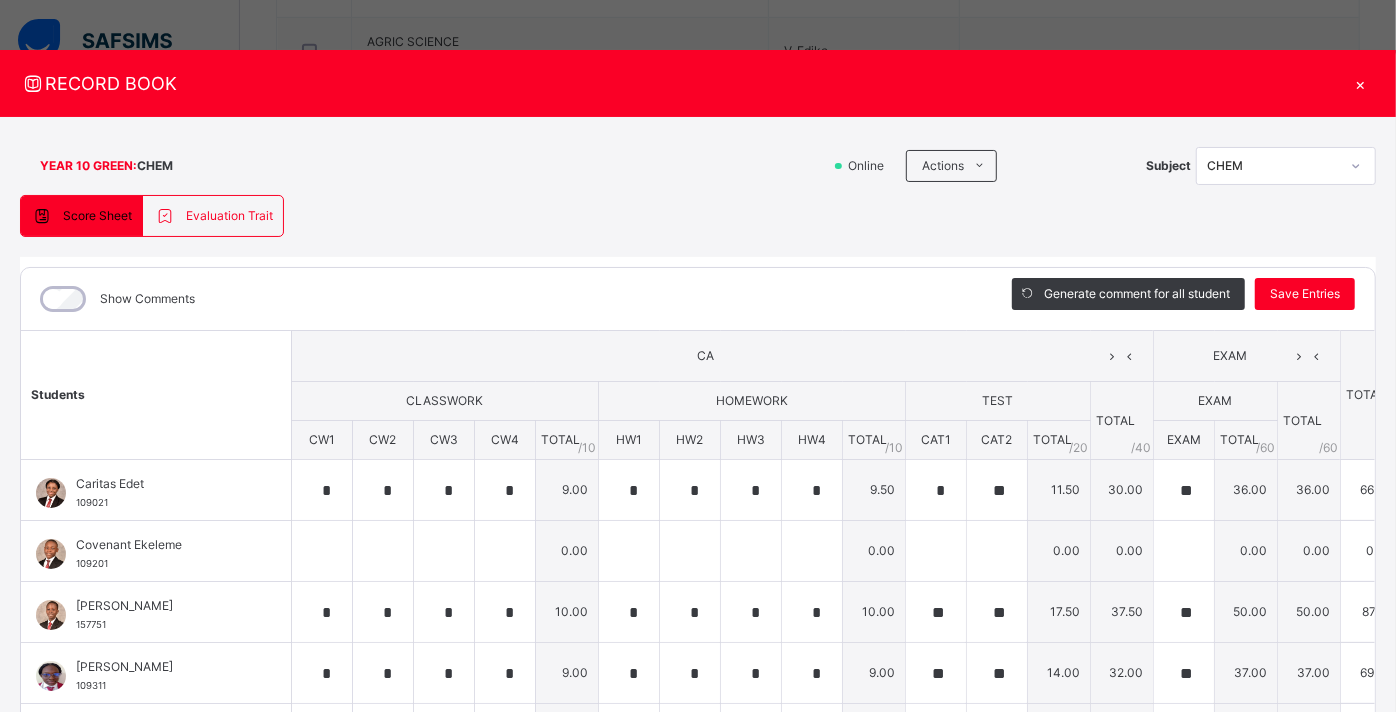 type on "*" 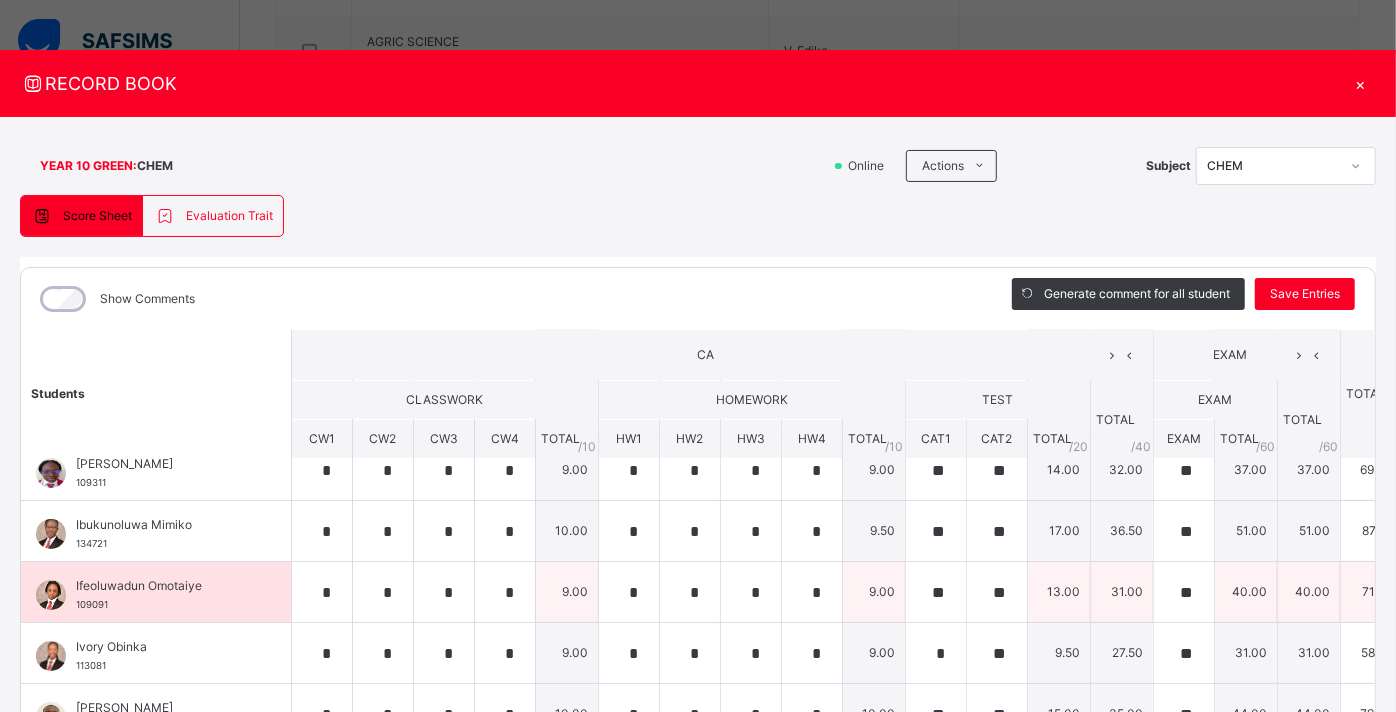 scroll, scrollTop: 0, scrollLeft: 0, axis: both 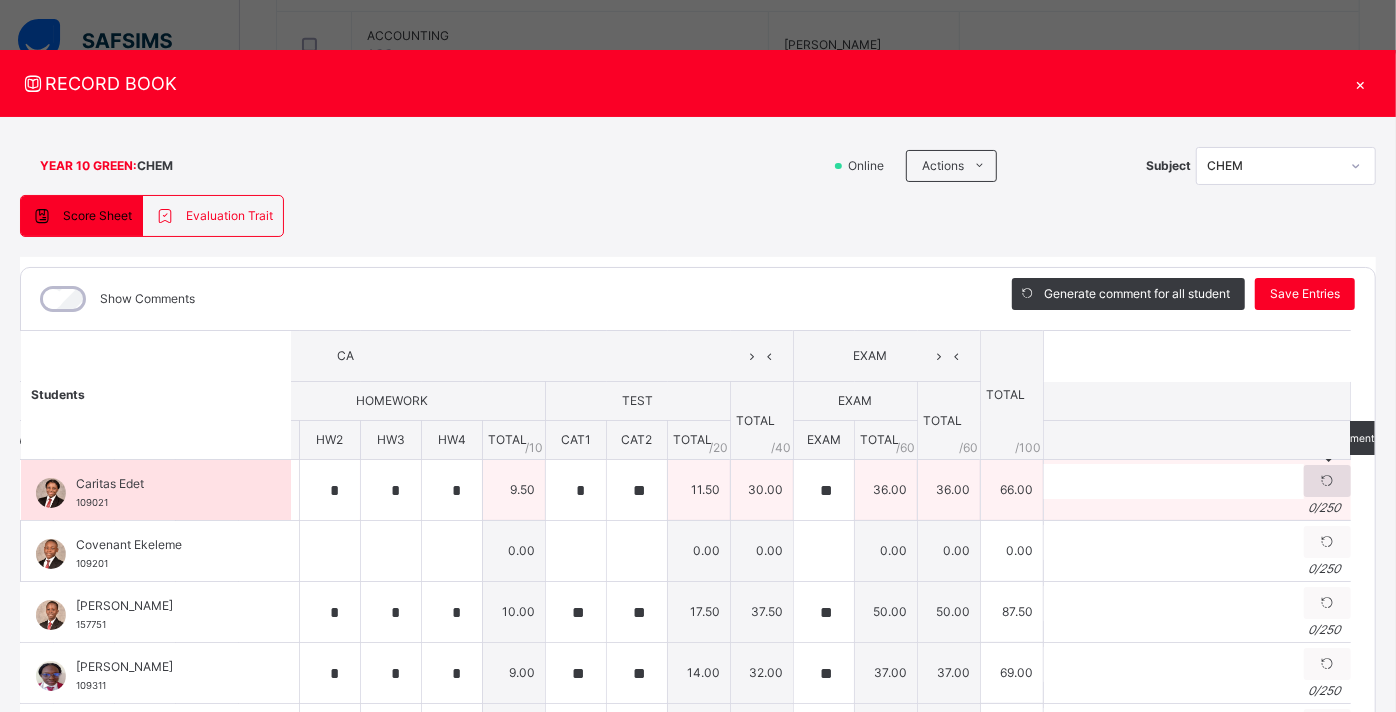 click at bounding box center (1327, 481) 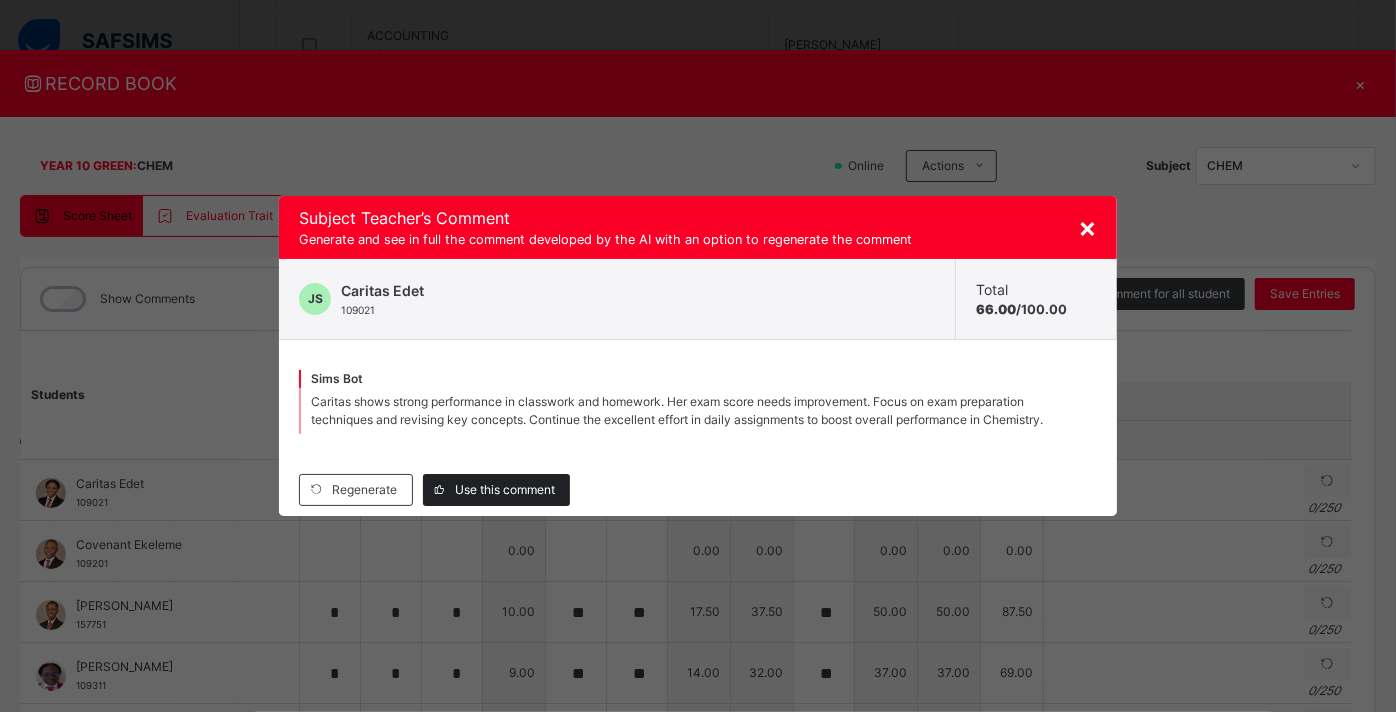 click on "Use this comment" at bounding box center (505, 490) 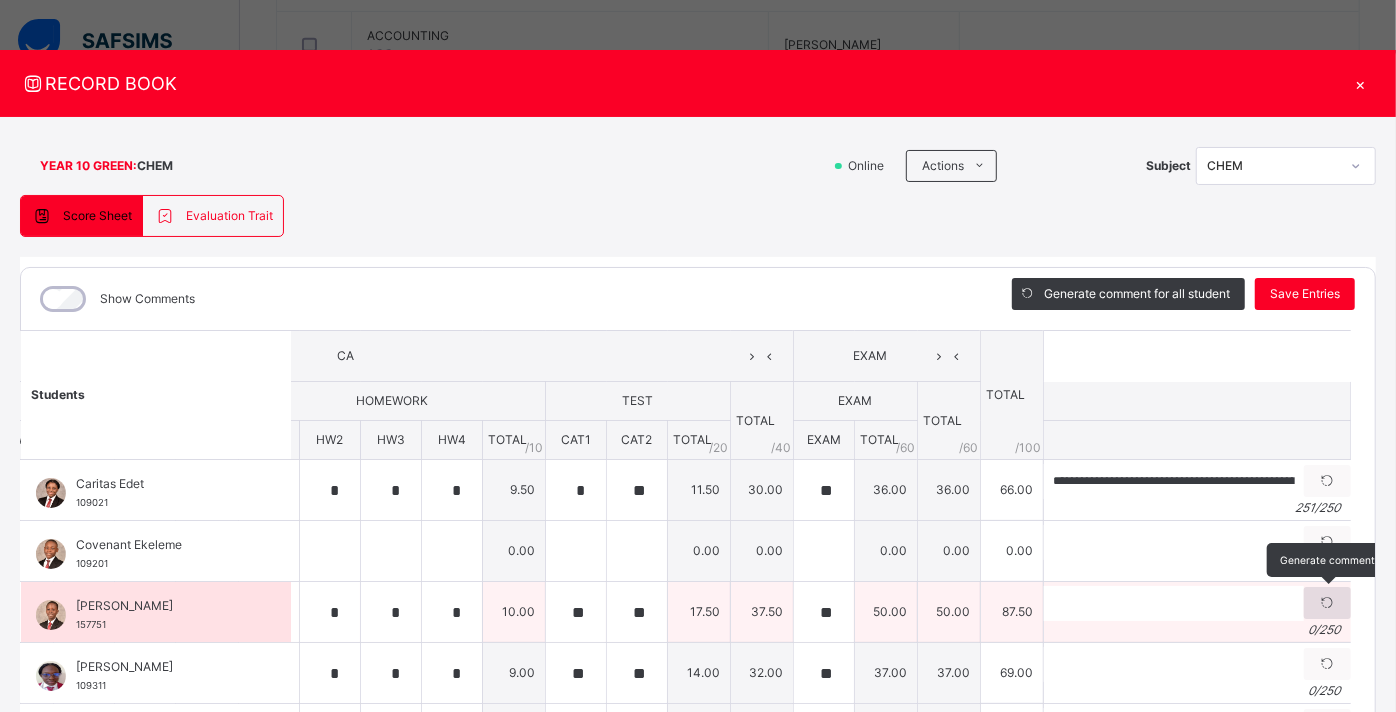 click at bounding box center [1327, 603] 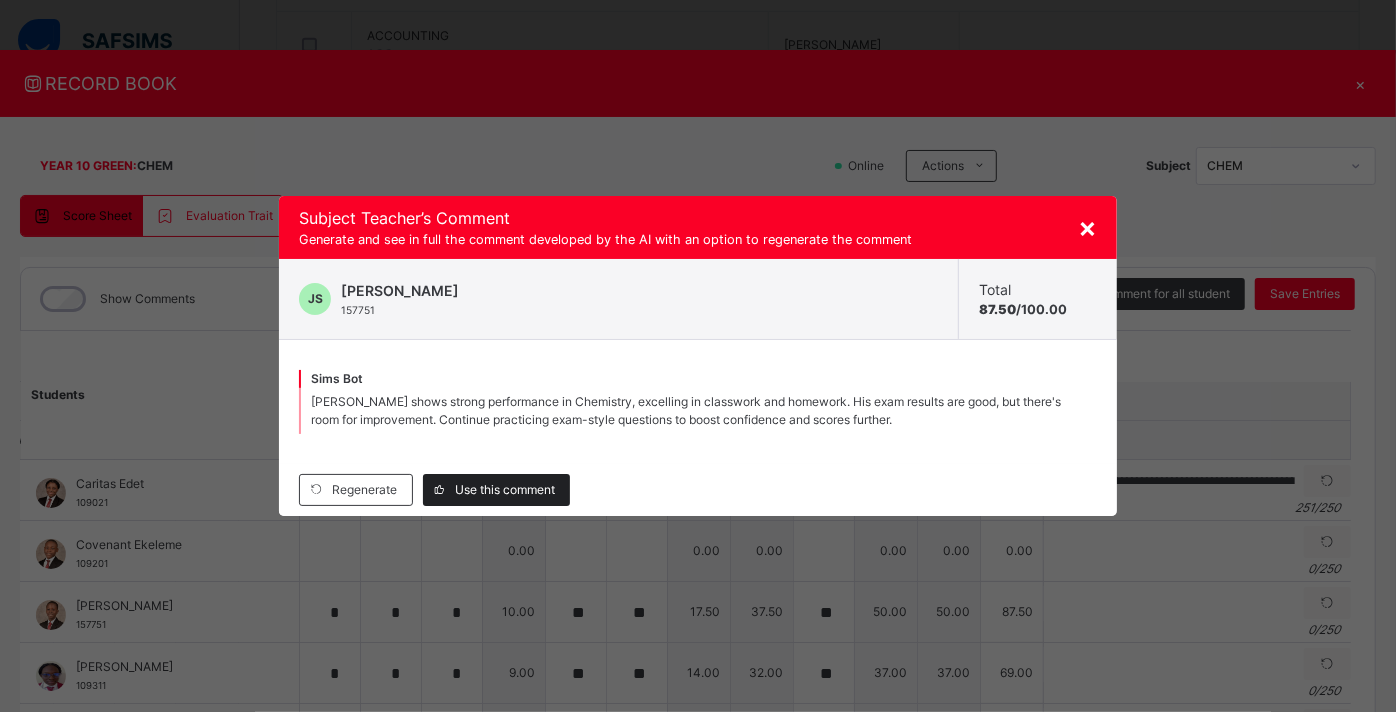 click on "Use this comment" at bounding box center (505, 490) 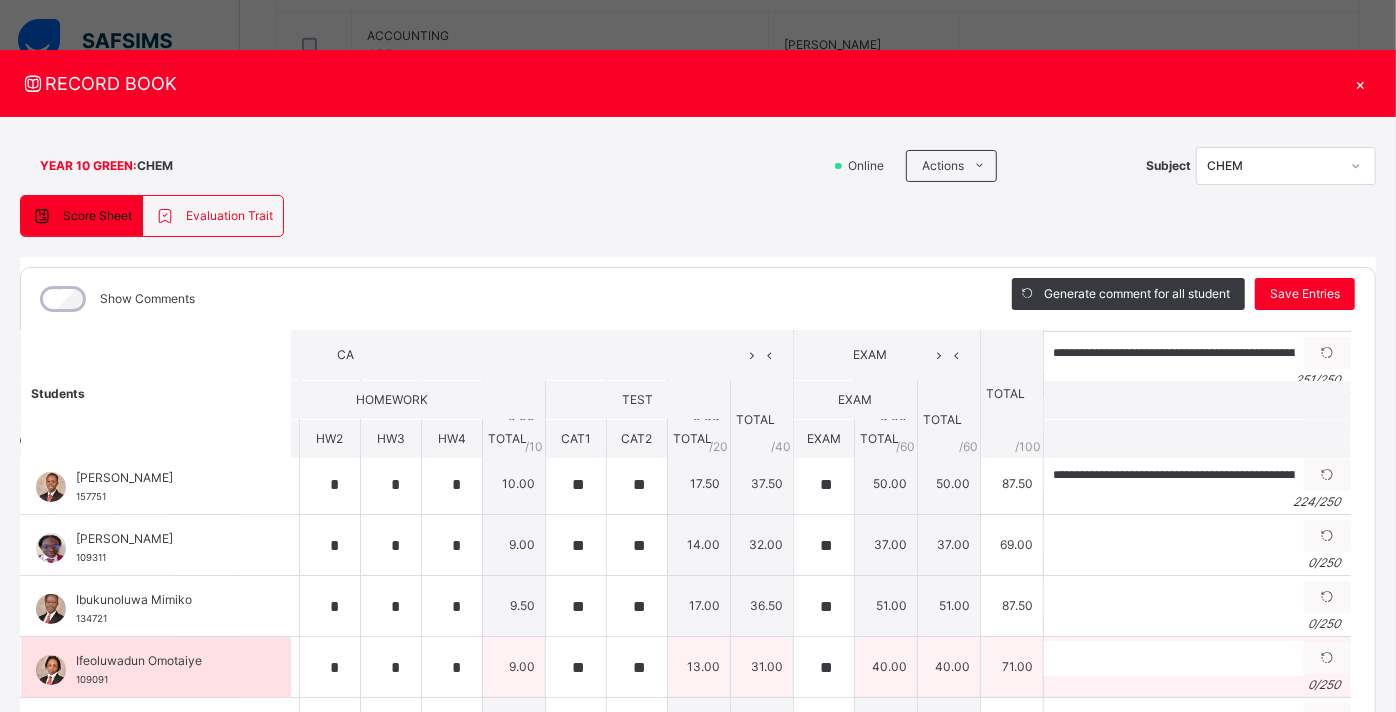 scroll, scrollTop: 126, scrollLeft: 360, axis: both 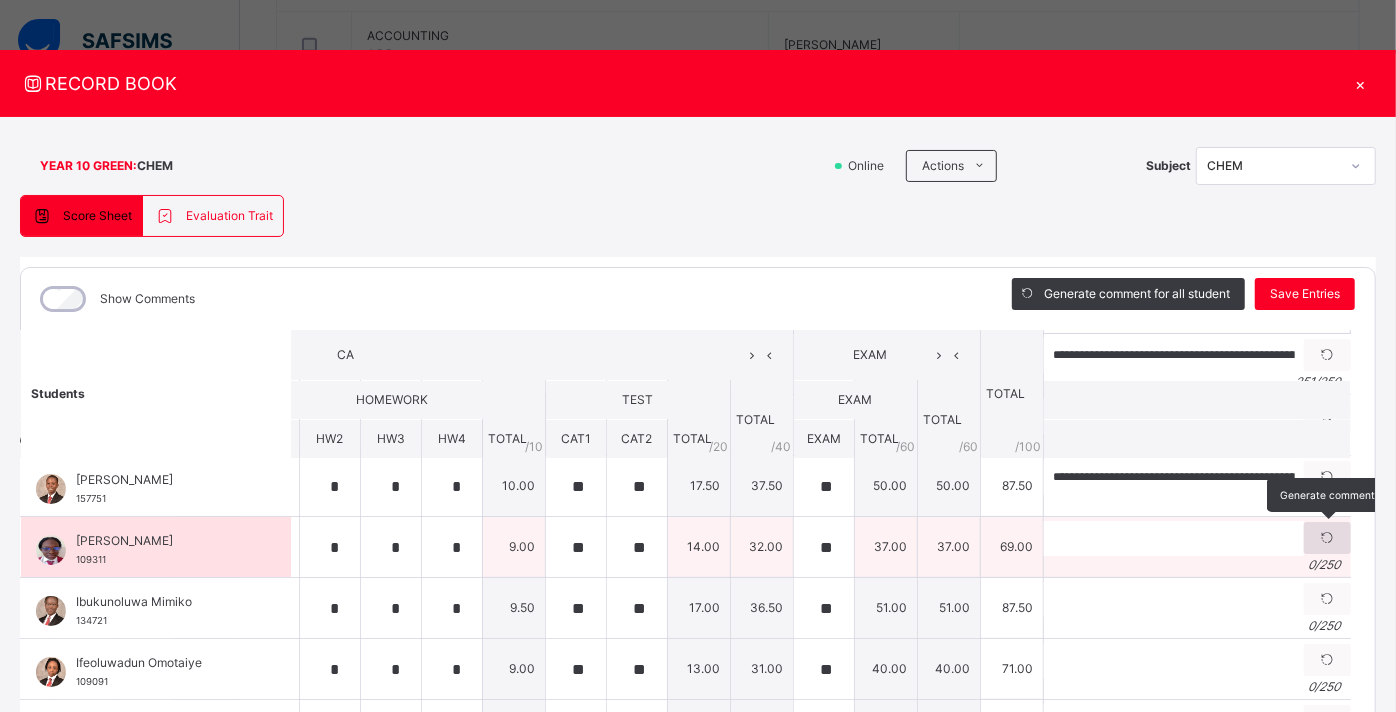 click at bounding box center [1327, 538] 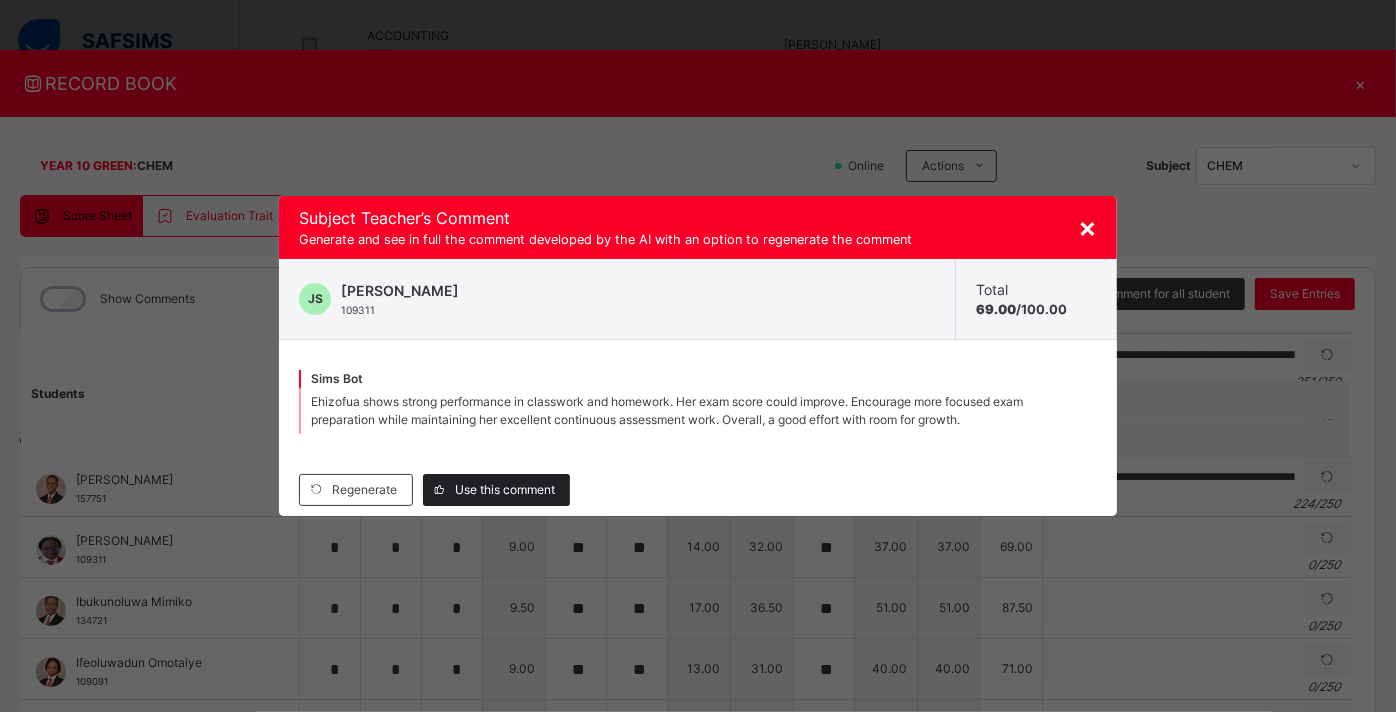 click on "Use this comment" at bounding box center [505, 490] 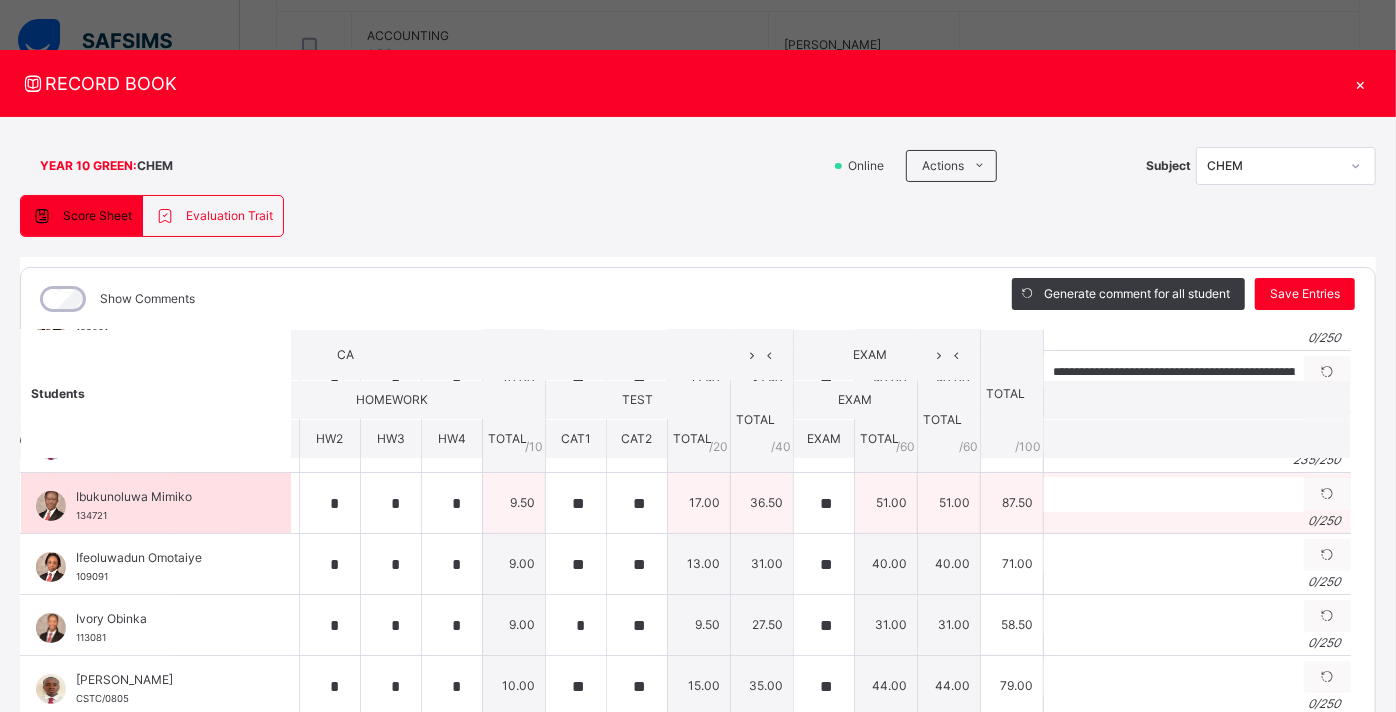scroll, scrollTop: 232, scrollLeft: 360, axis: both 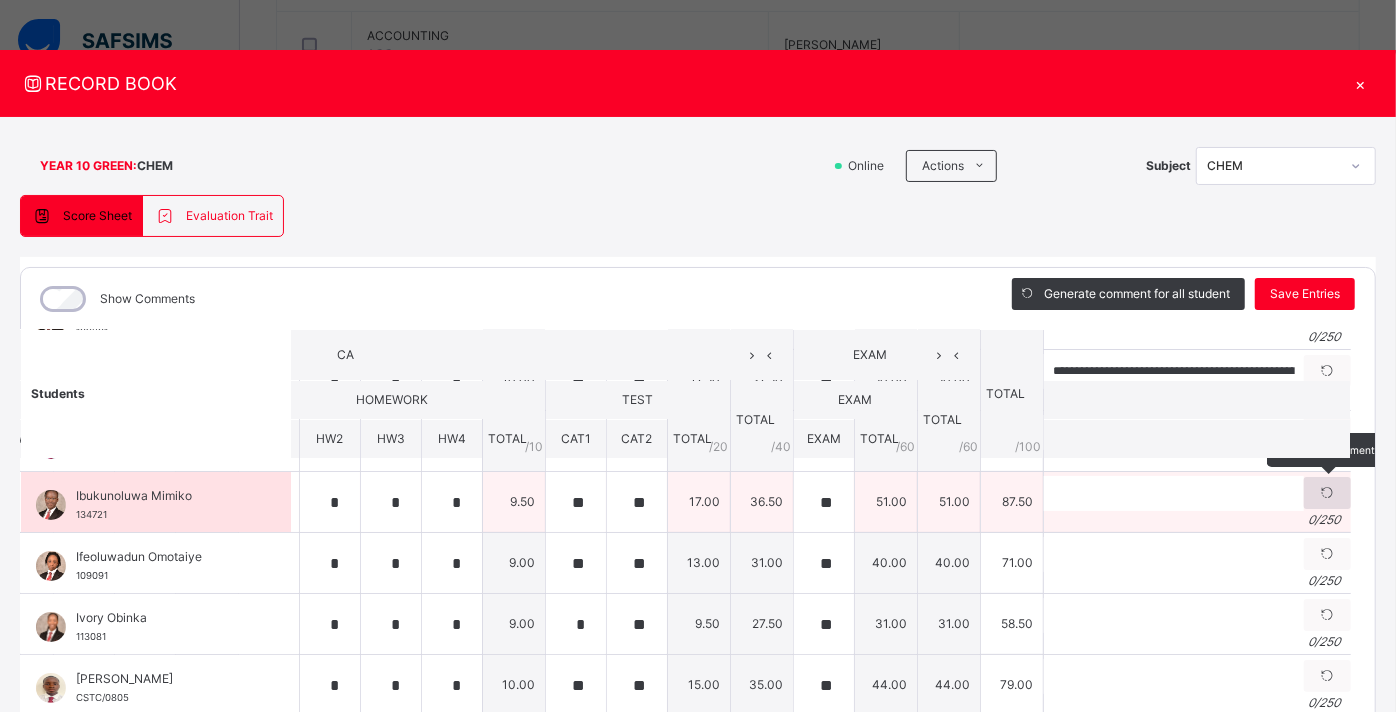 click at bounding box center (1327, 493) 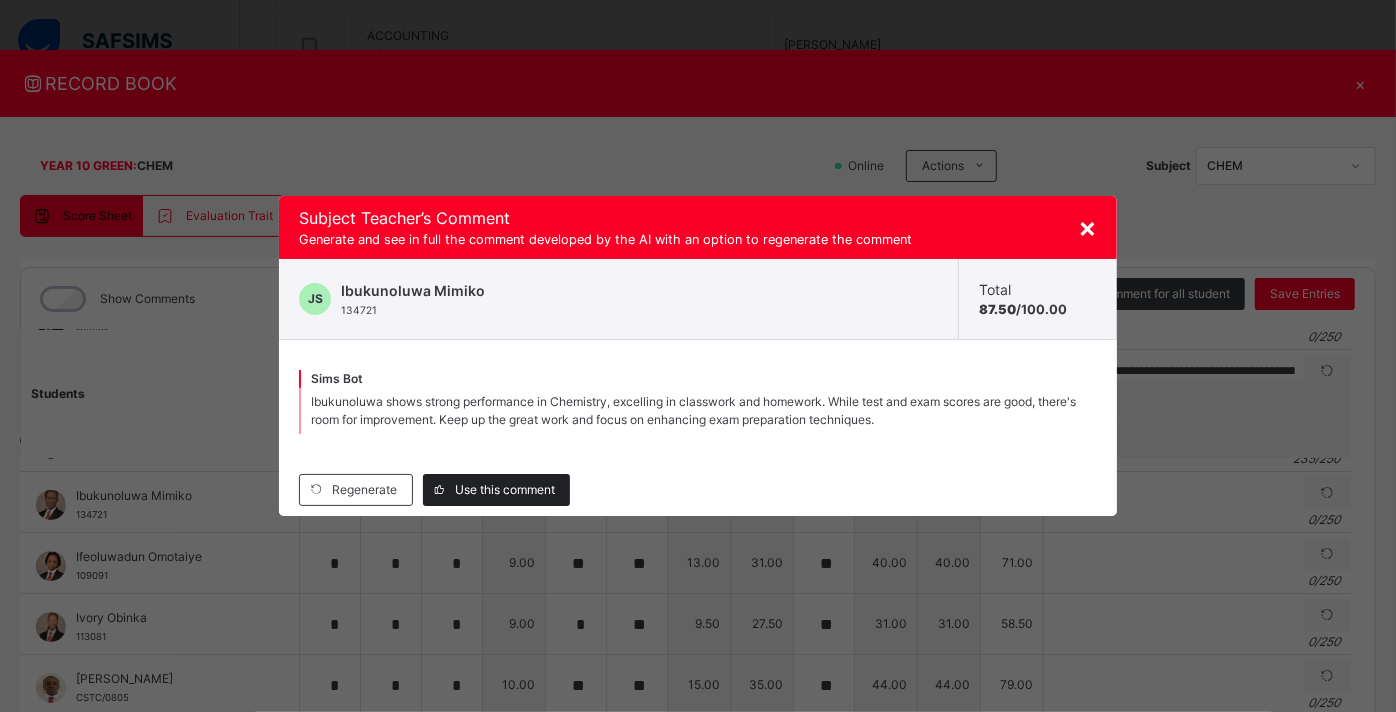 click on "Use this comment" at bounding box center (496, 490) 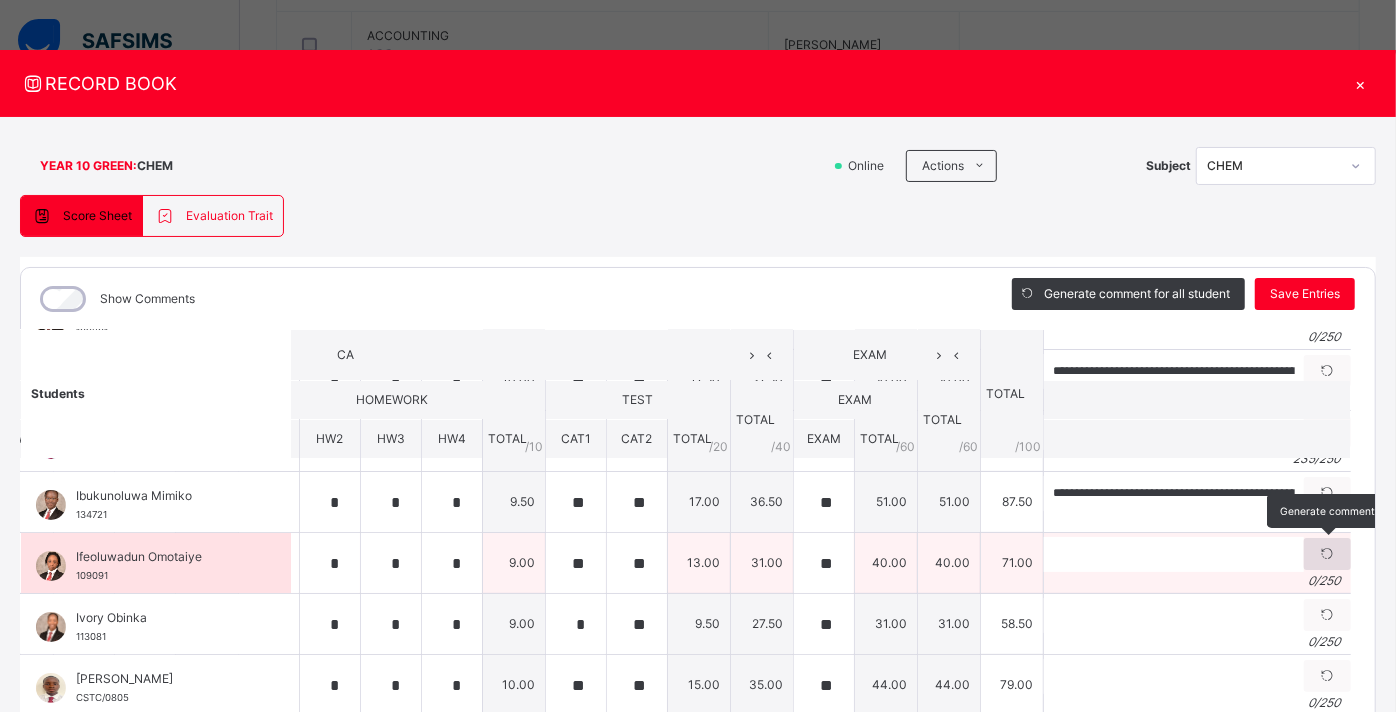 click at bounding box center [1327, 554] 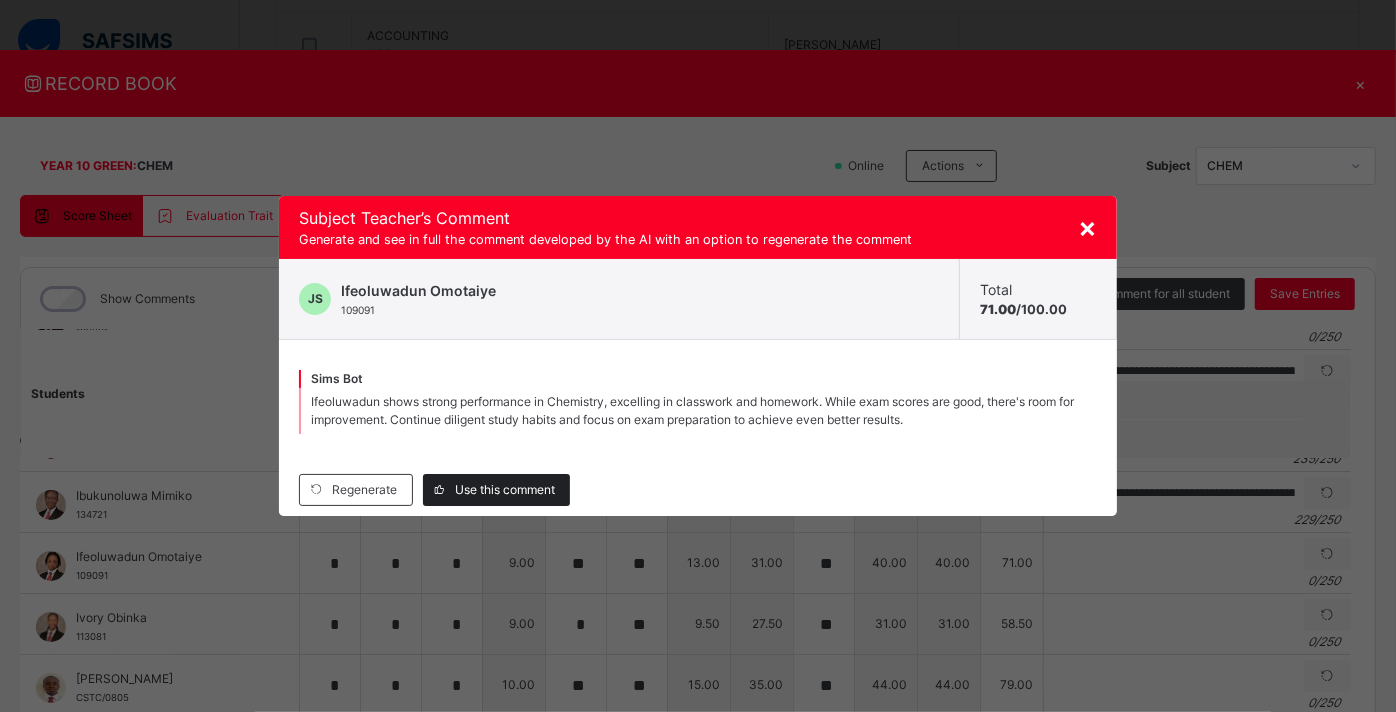 click on "Use this comment" at bounding box center [505, 490] 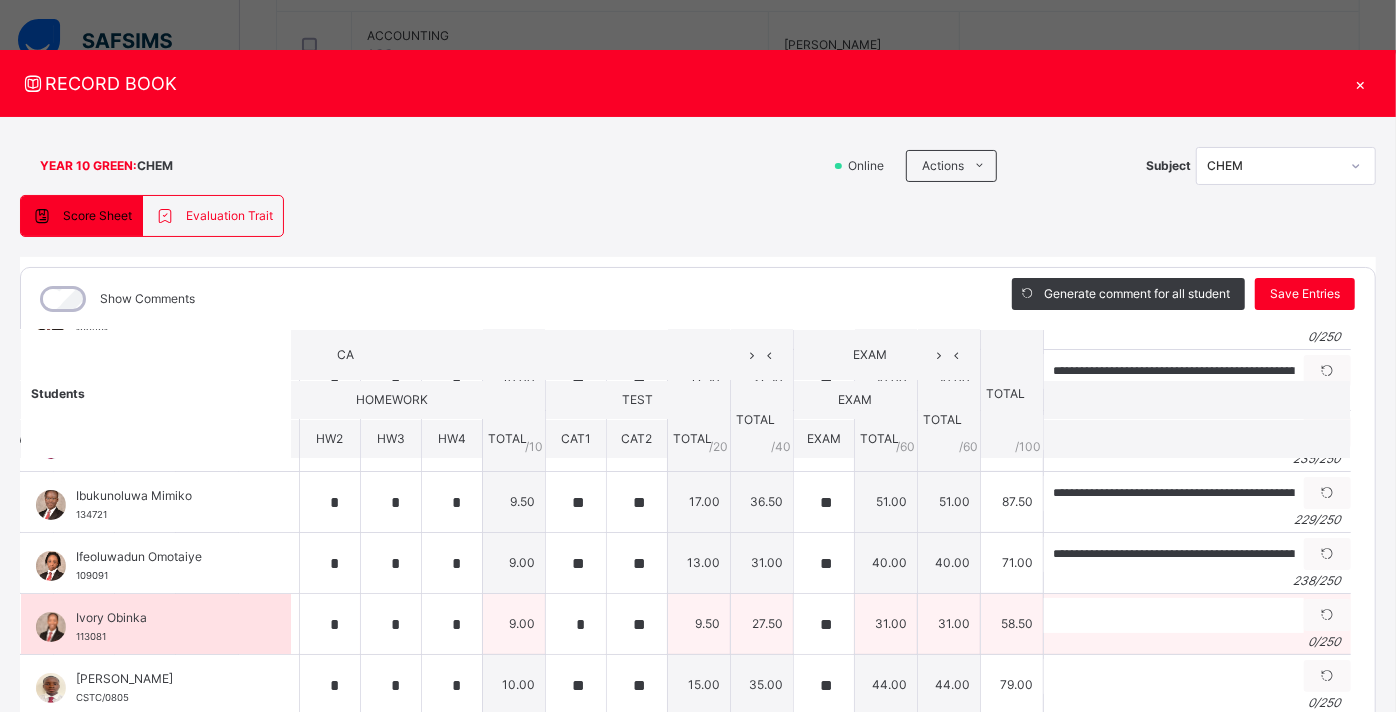scroll, scrollTop: 272, scrollLeft: 360, axis: both 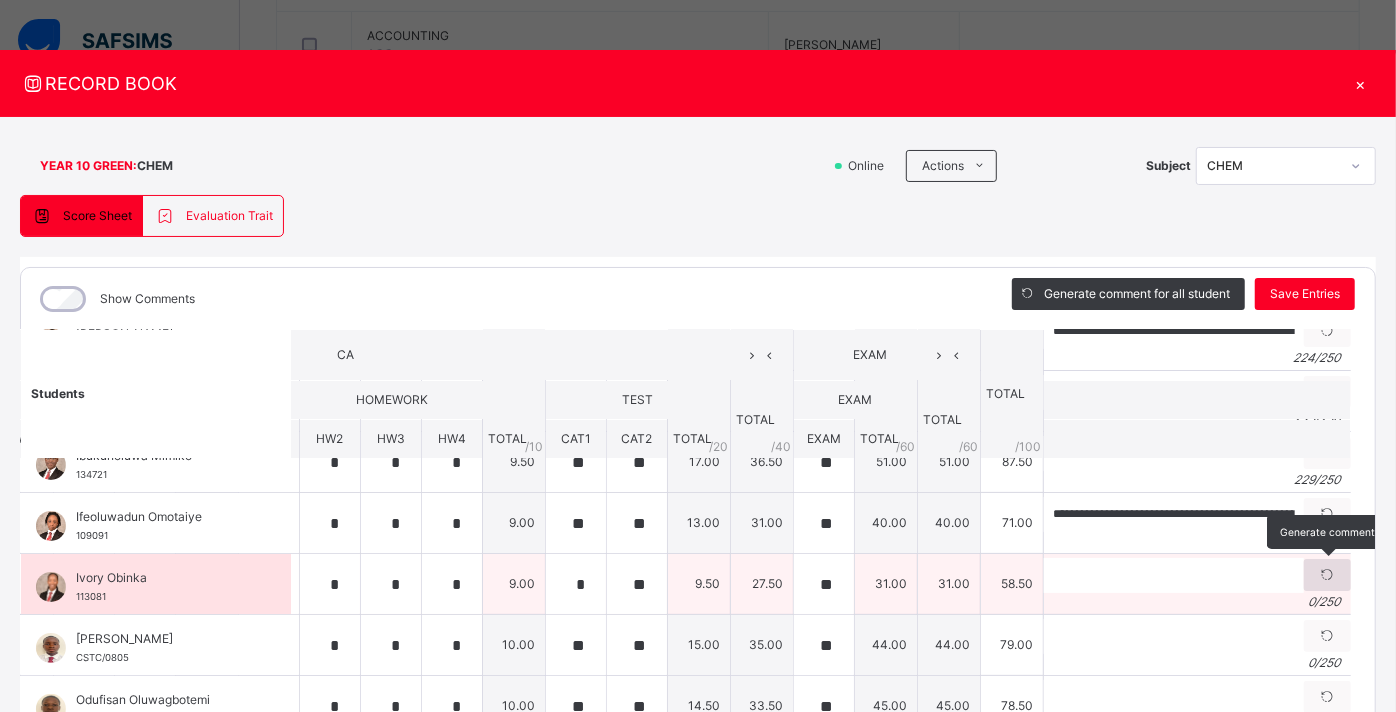 click at bounding box center [1327, 575] 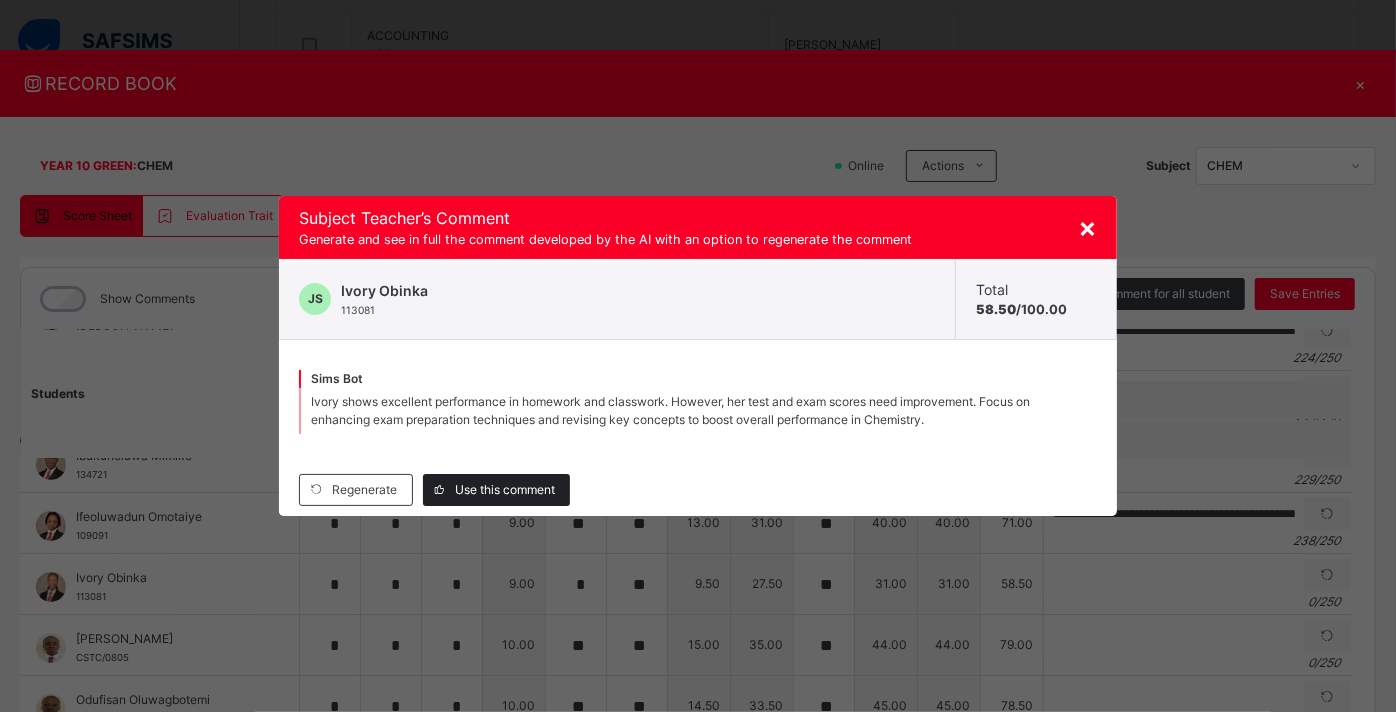 click on "Use this comment" at bounding box center [505, 490] 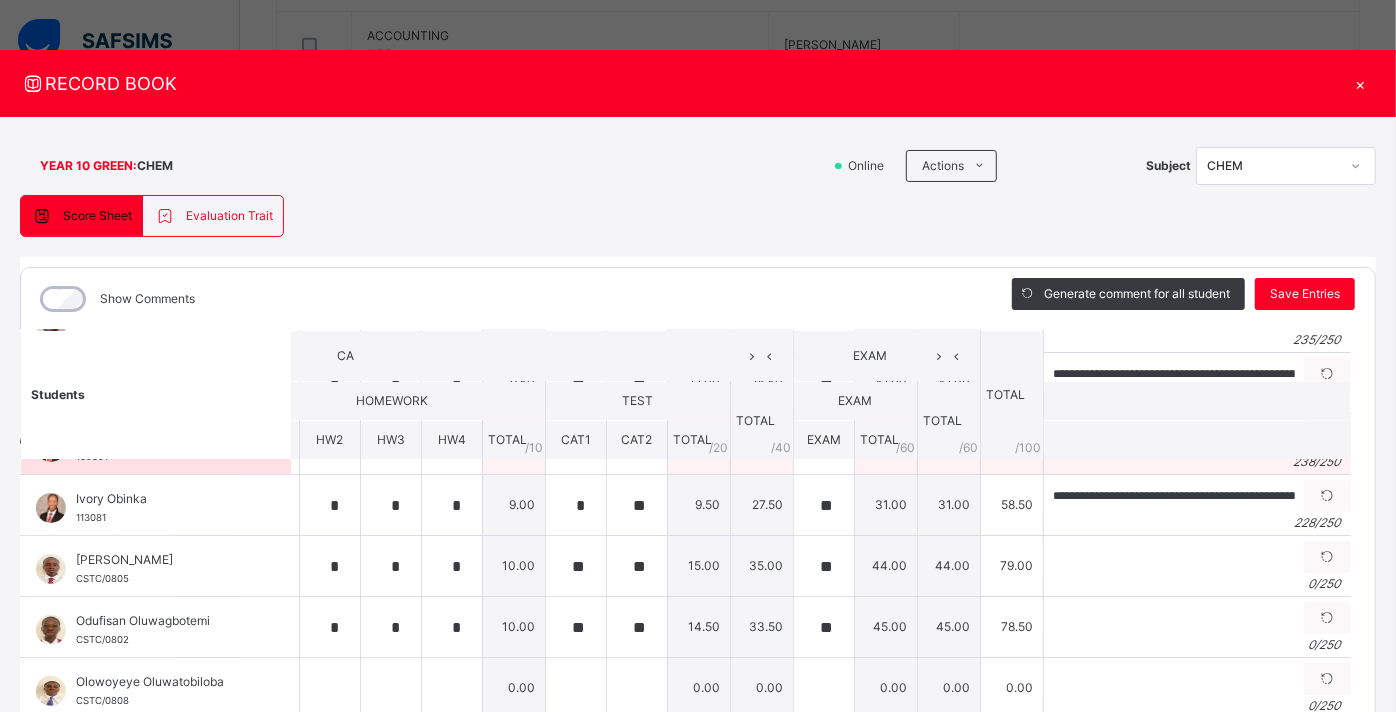 scroll, scrollTop: 361, scrollLeft: 360, axis: both 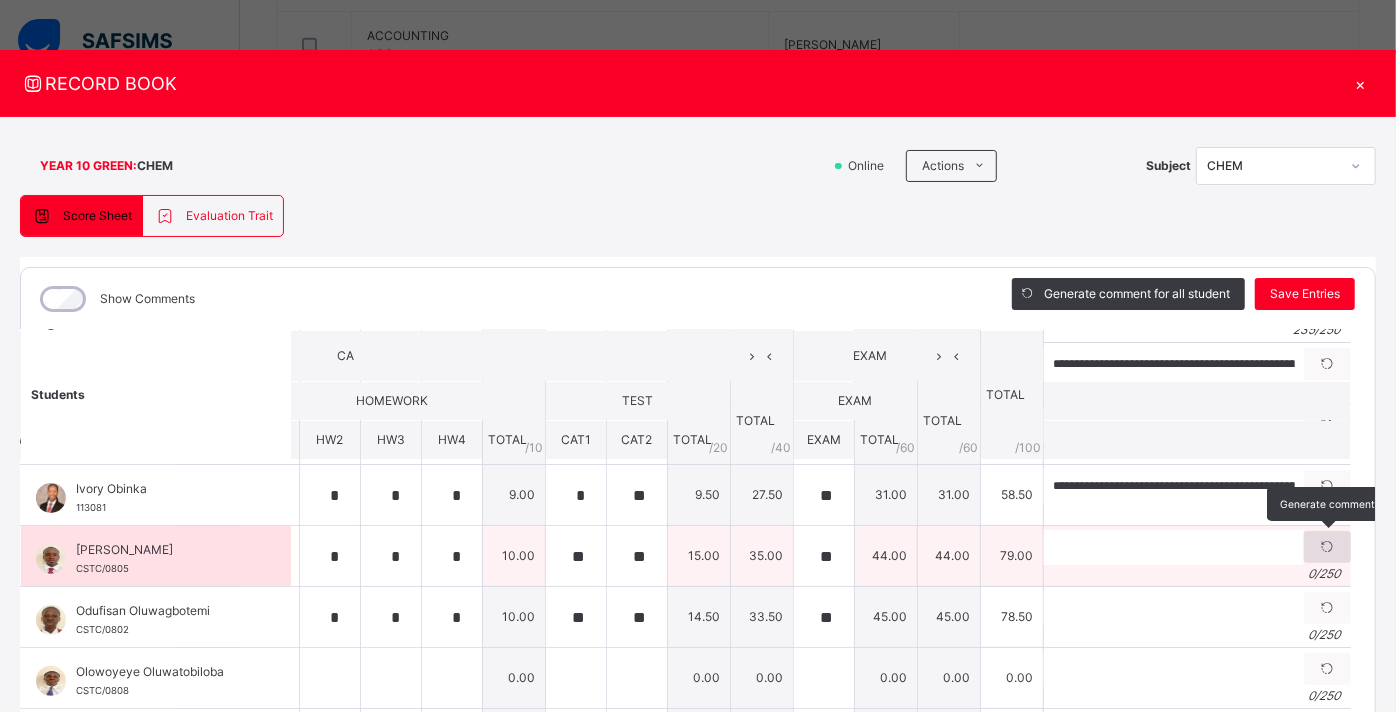 click at bounding box center [1327, 547] 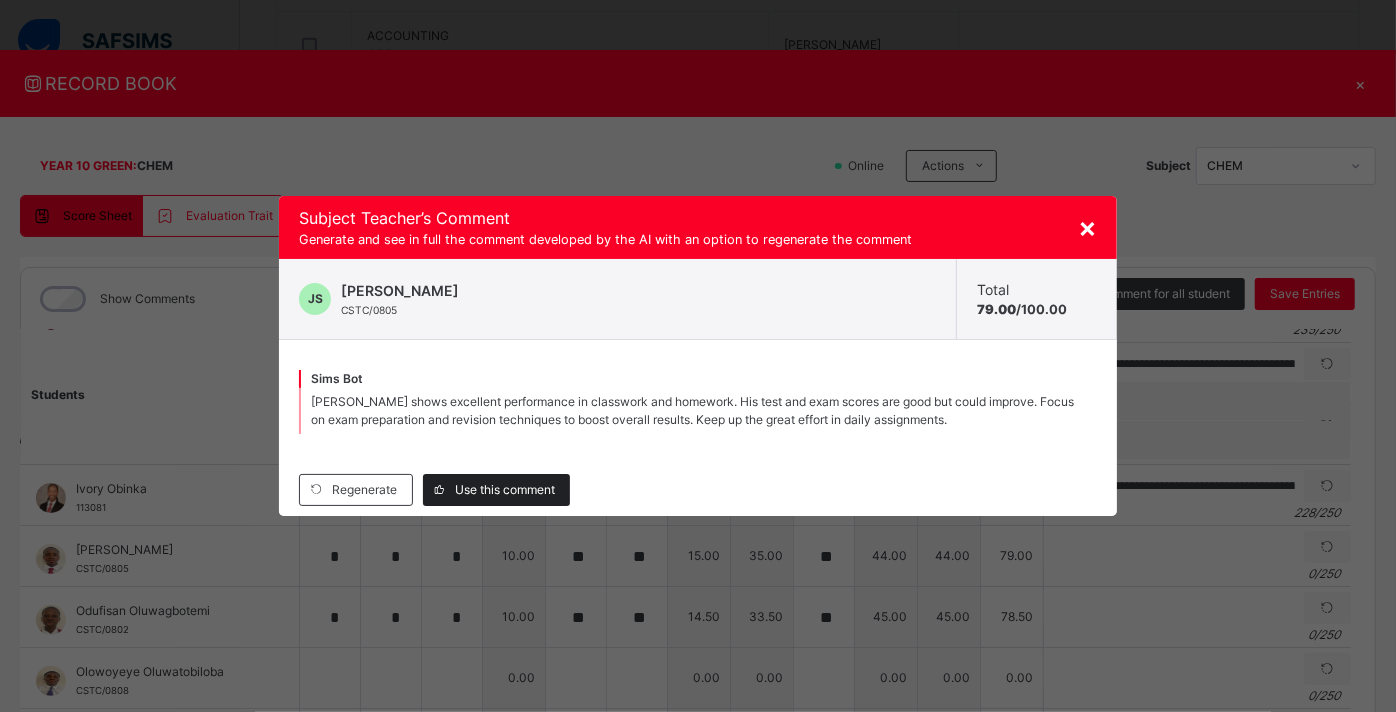 click on "Use this comment" at bounding box center (496, 490) 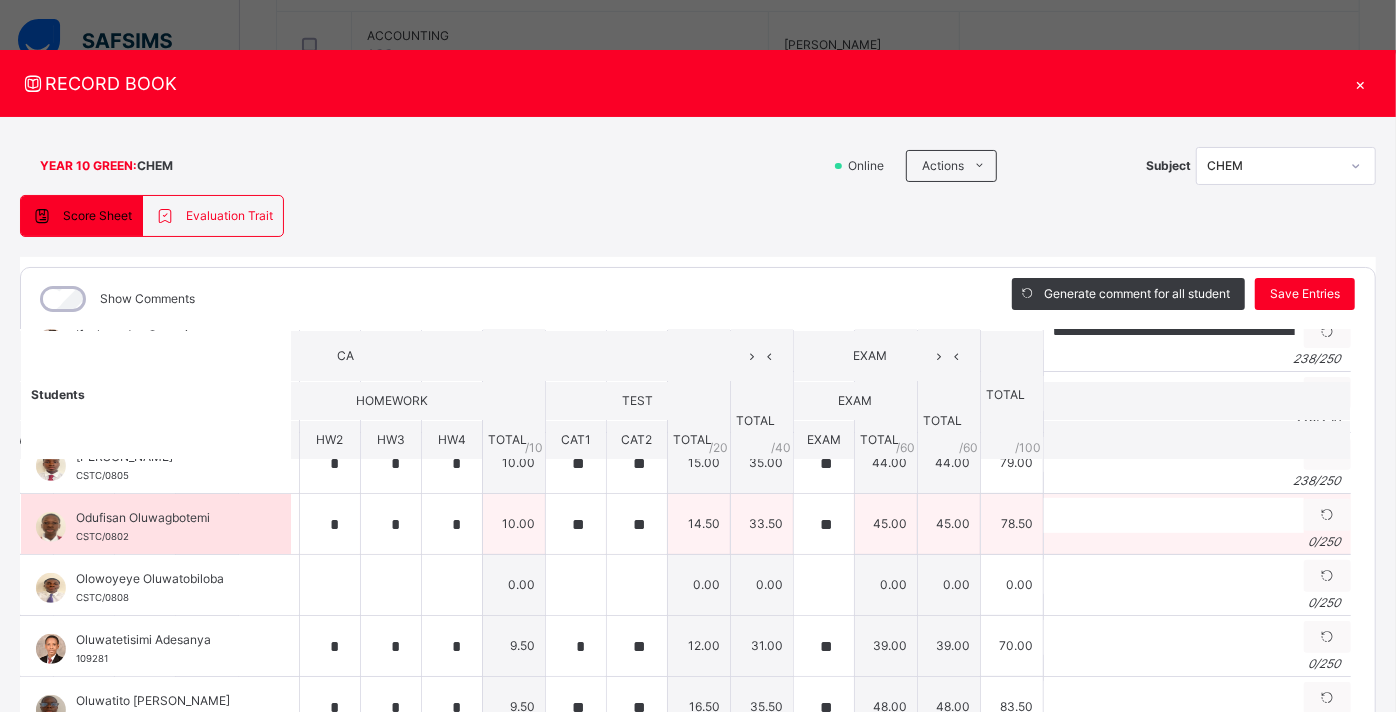 scroll, scrollTop: 457, scrollLeft: 360, axis: both 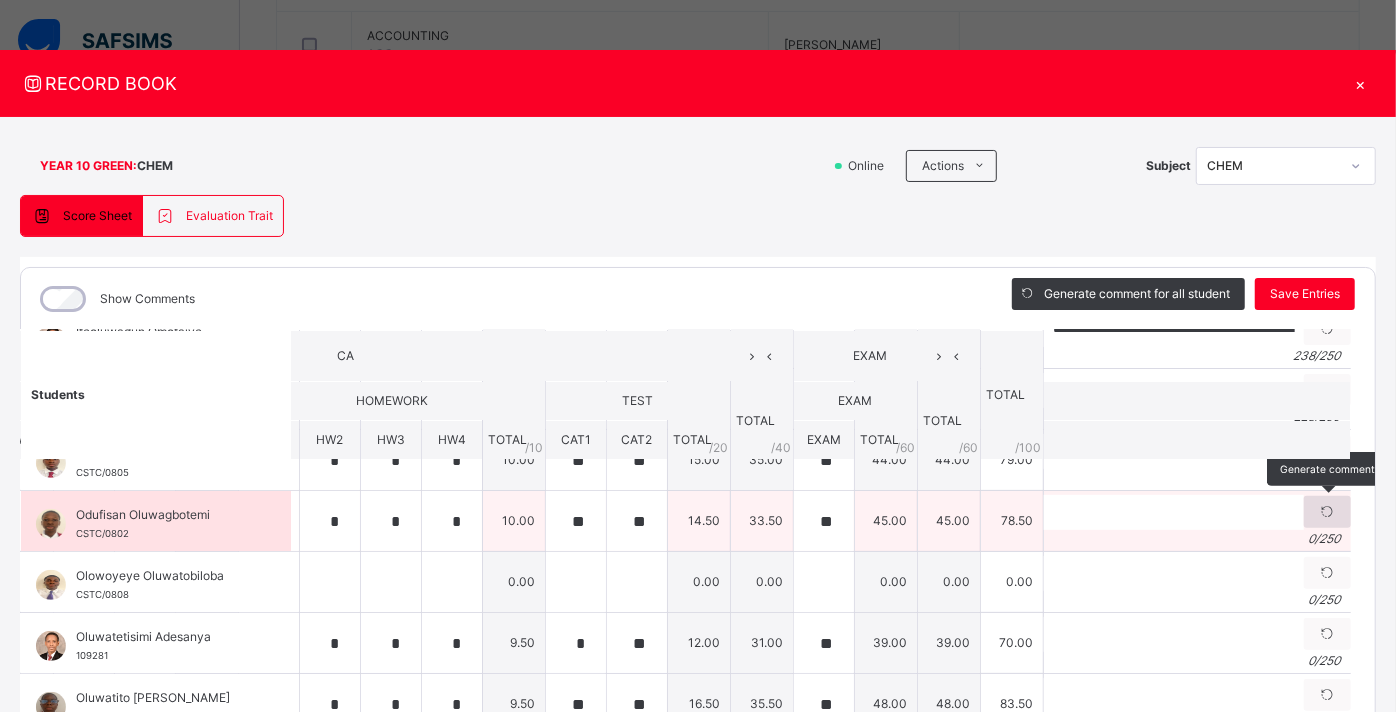 click at bounding box center [1327, 512] 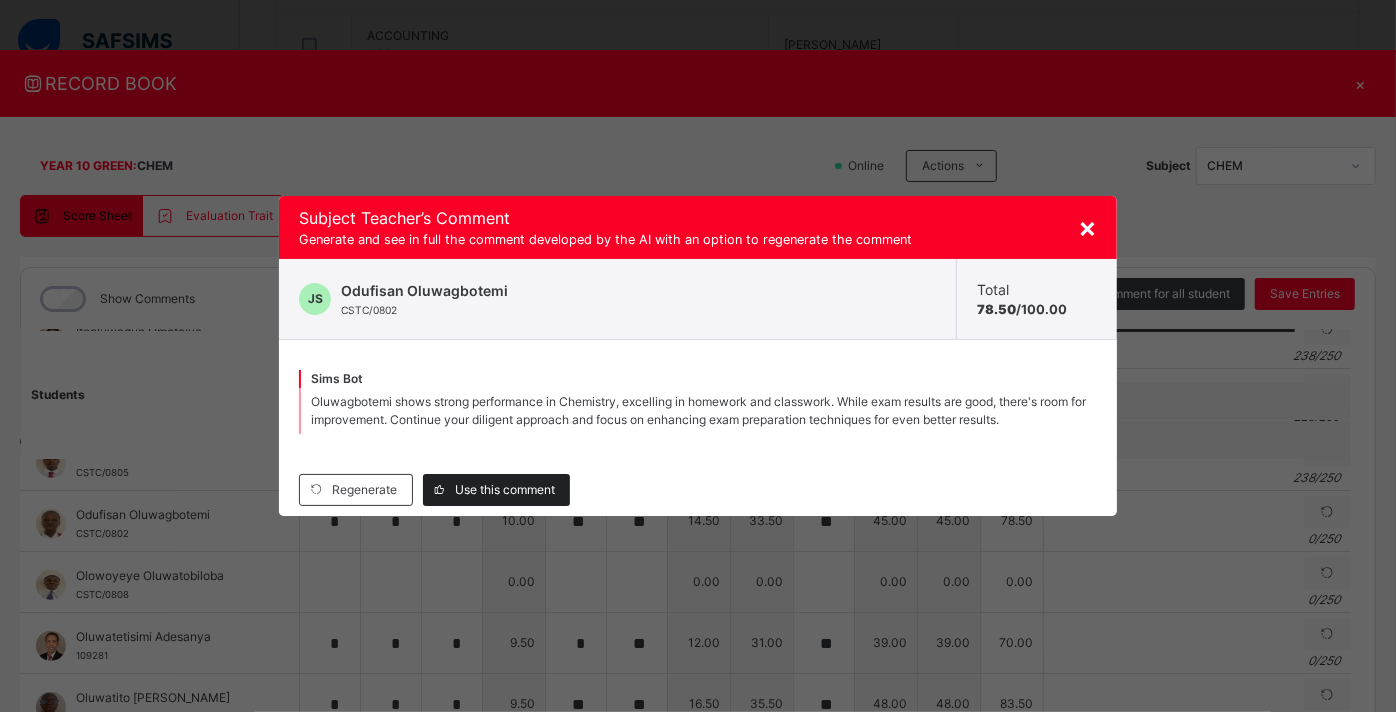 click on "Use this comment" at bounding box center (505, 490) 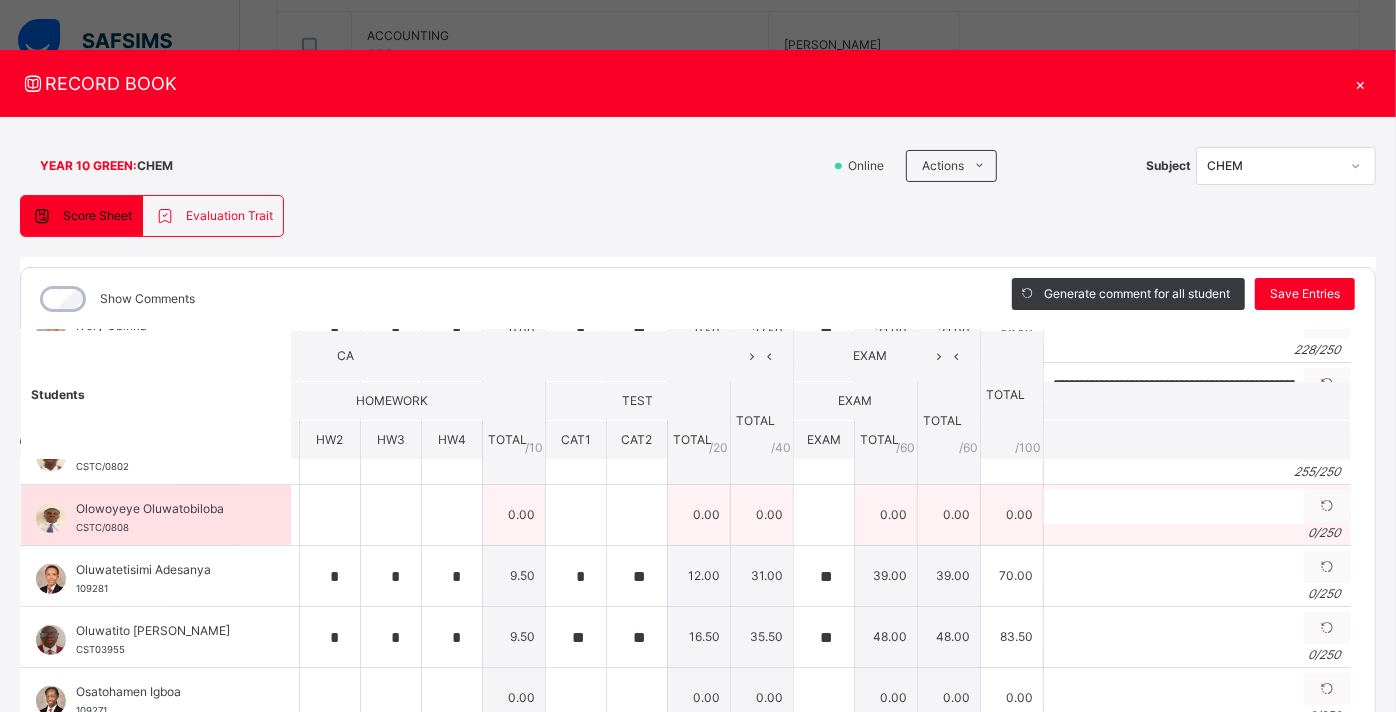 scroll, scrollTop: 526, scrollLeft: 360, axis: both 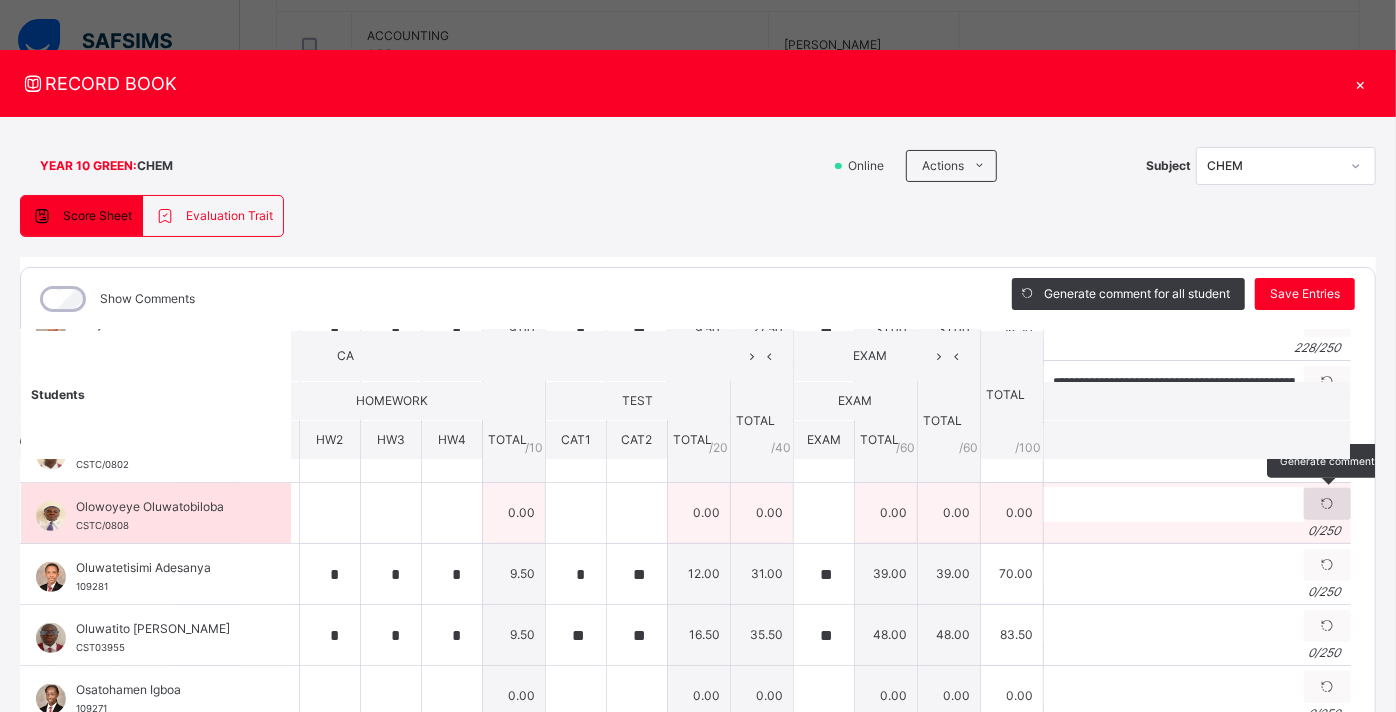 click at bounding box center [1327, 504] 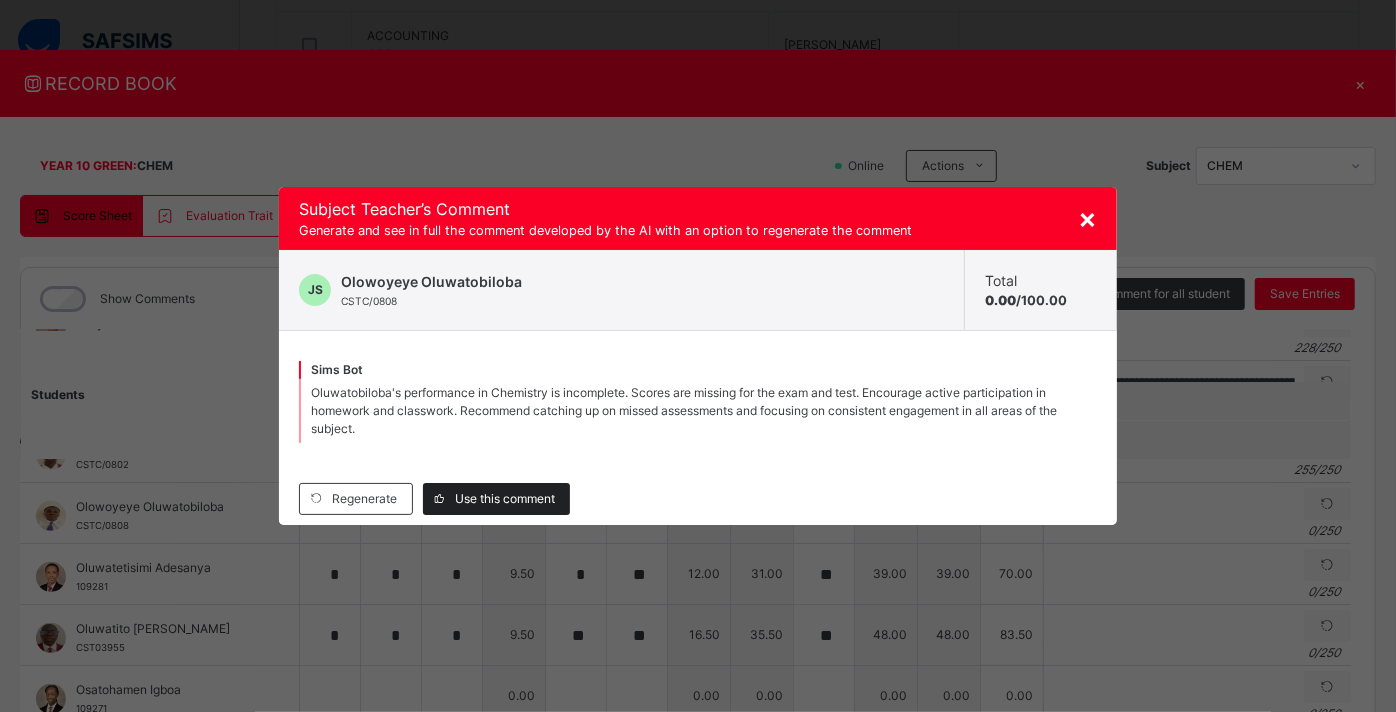 click on "Use this comment" at bounding box center [505, 499] 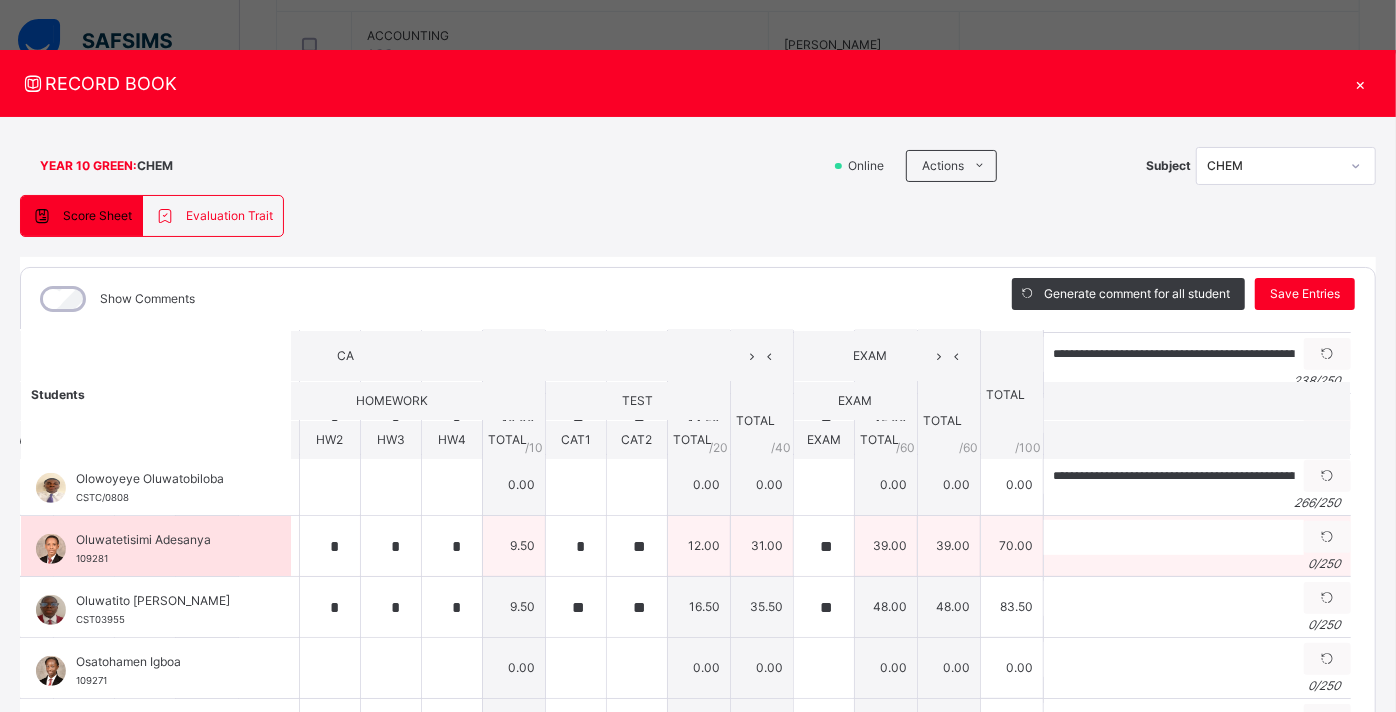 scroll, scrollTop: 553, scrollLeft: 360, axis: both 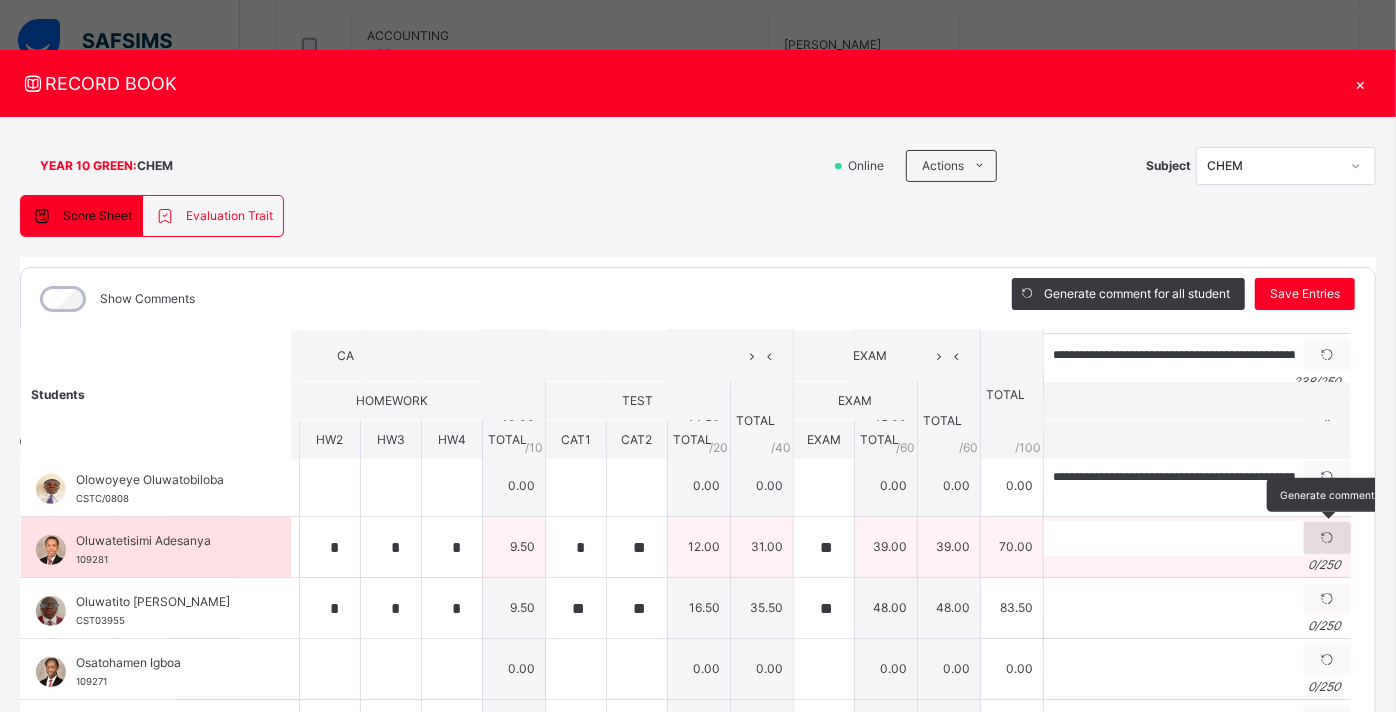 click at bounding box center [1327, 538] 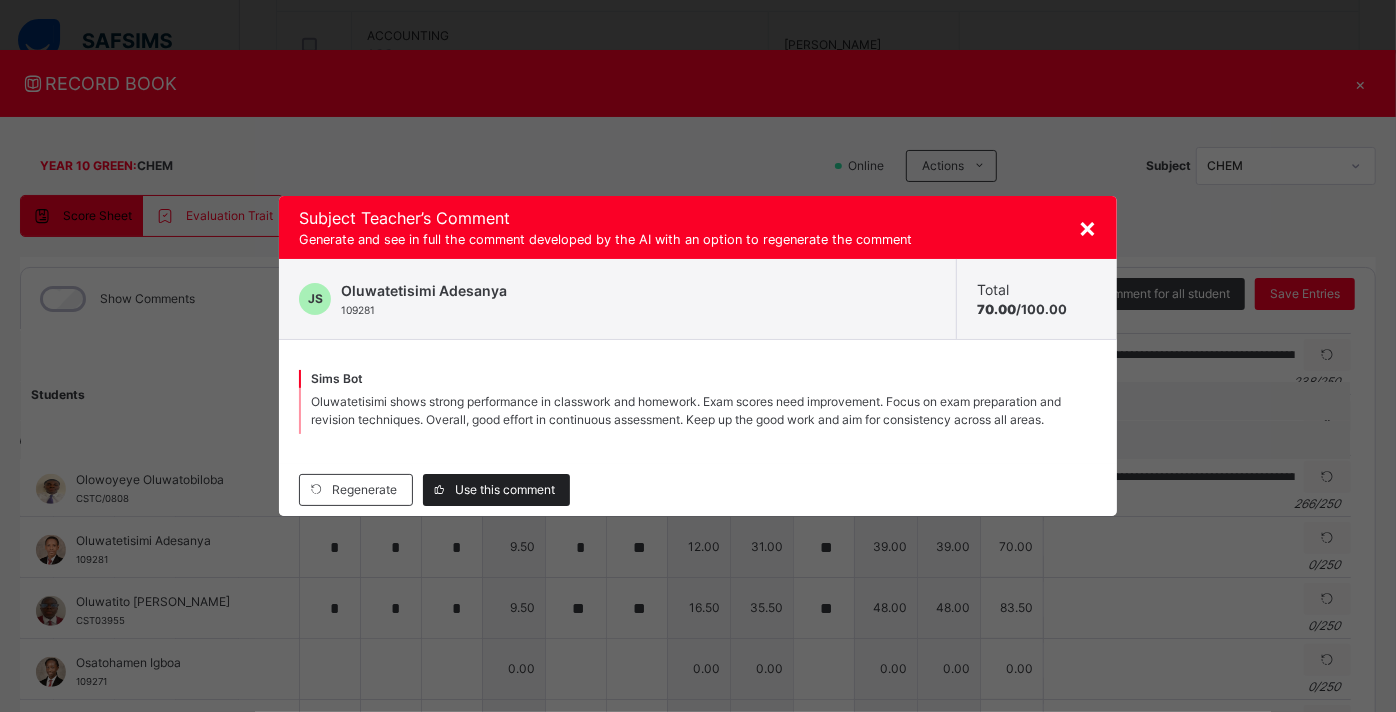 click on "Use this comment" at bounding box center (505, 490) 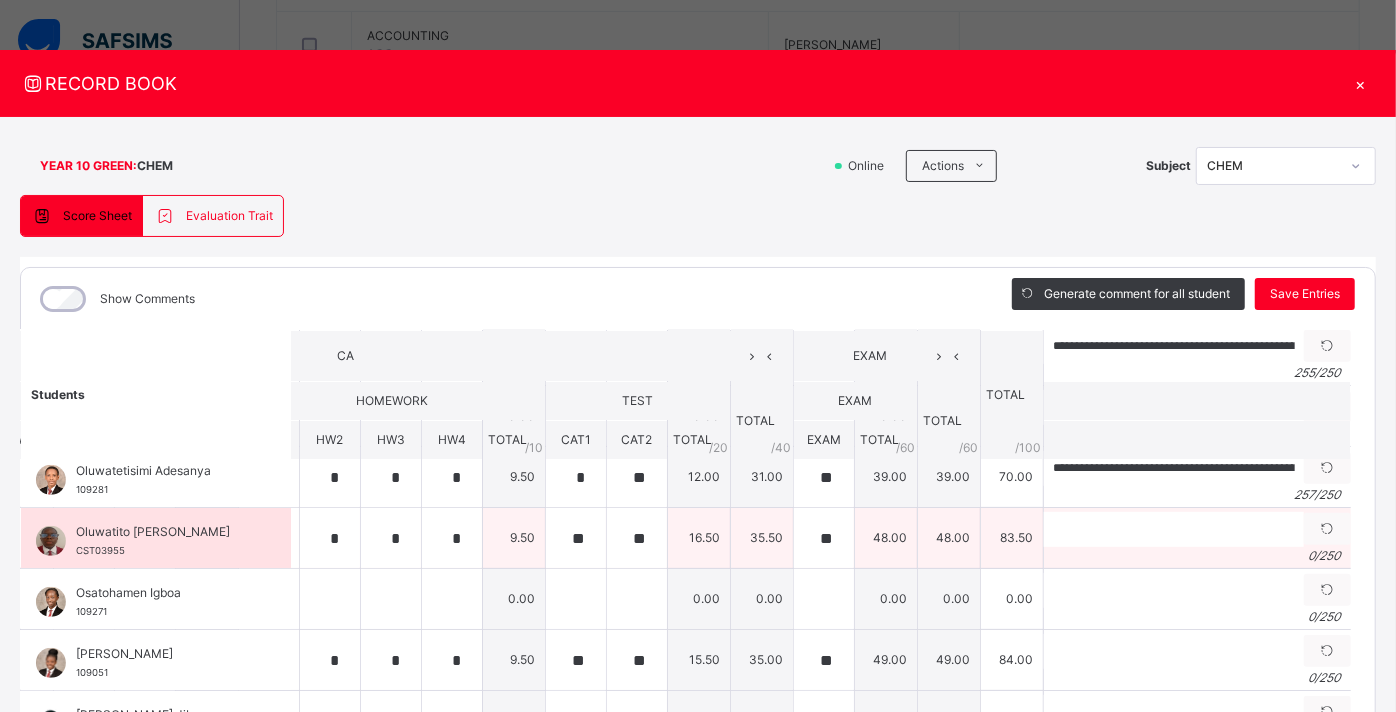 scroll, scrollTop: 624, scrollLeft: 360, axis: both 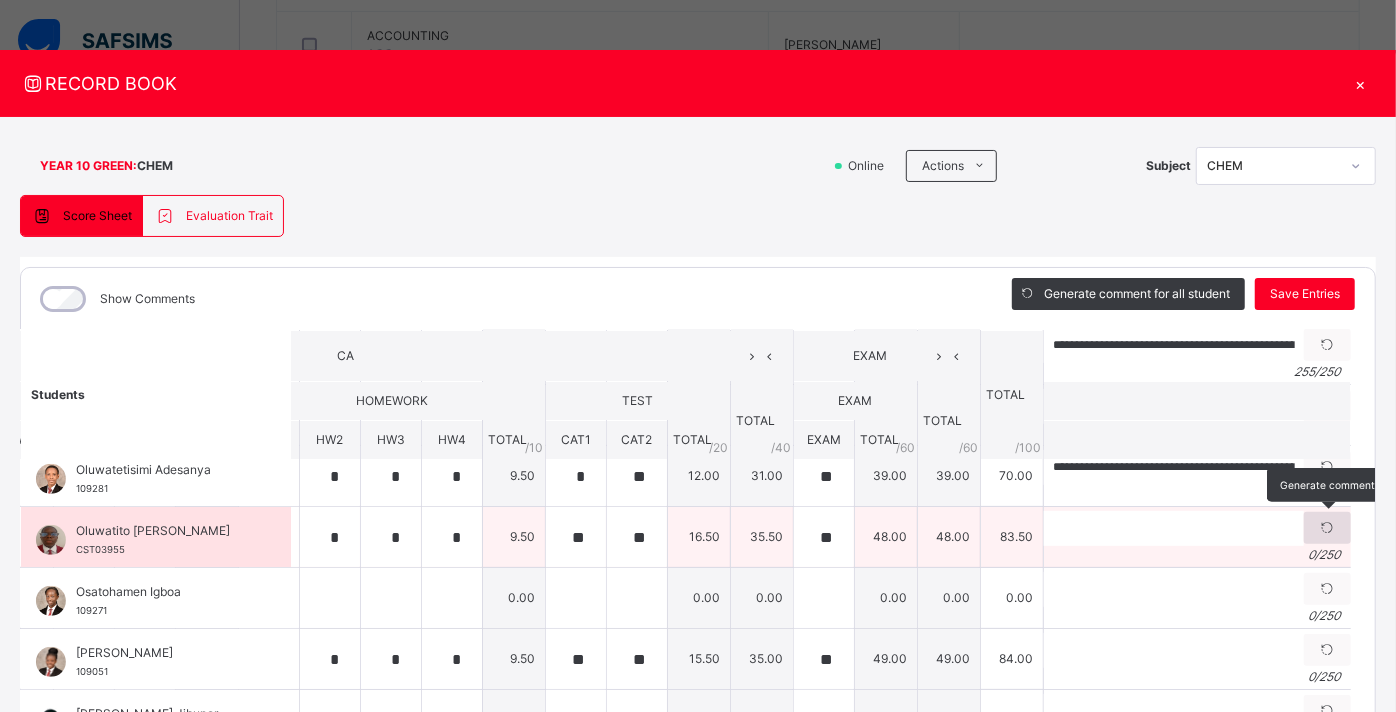 click at bounding box center (1327, 528) 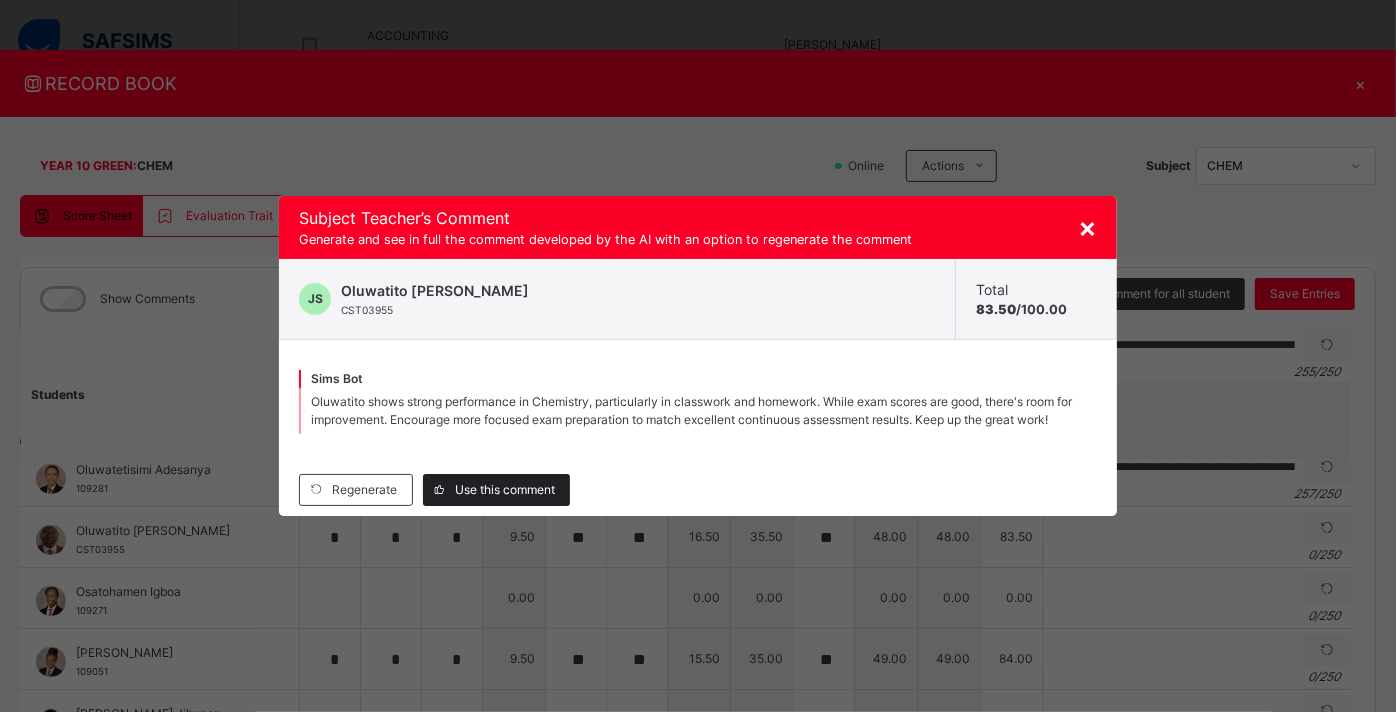 click on "Use this comment" at bounding box center (505, 490) 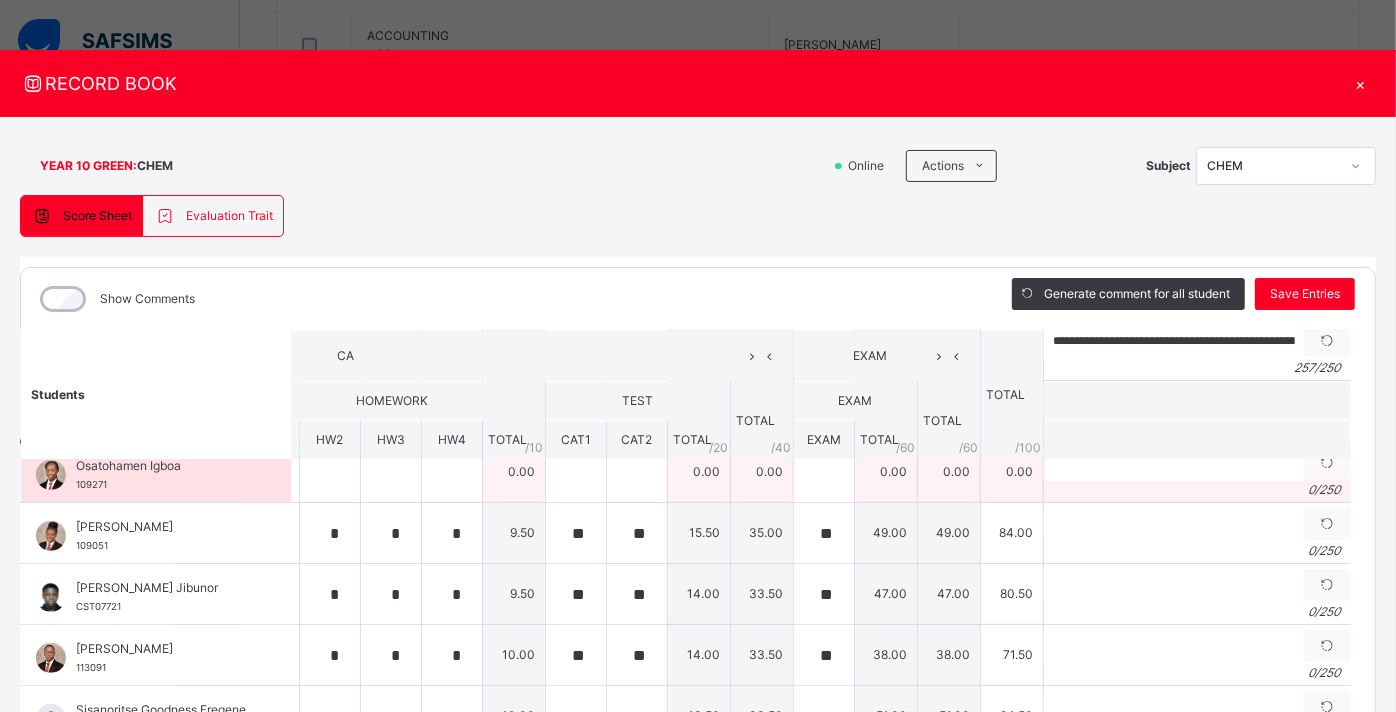 scroll, scrollTop: 762, scrollLeft: 360, axis: both 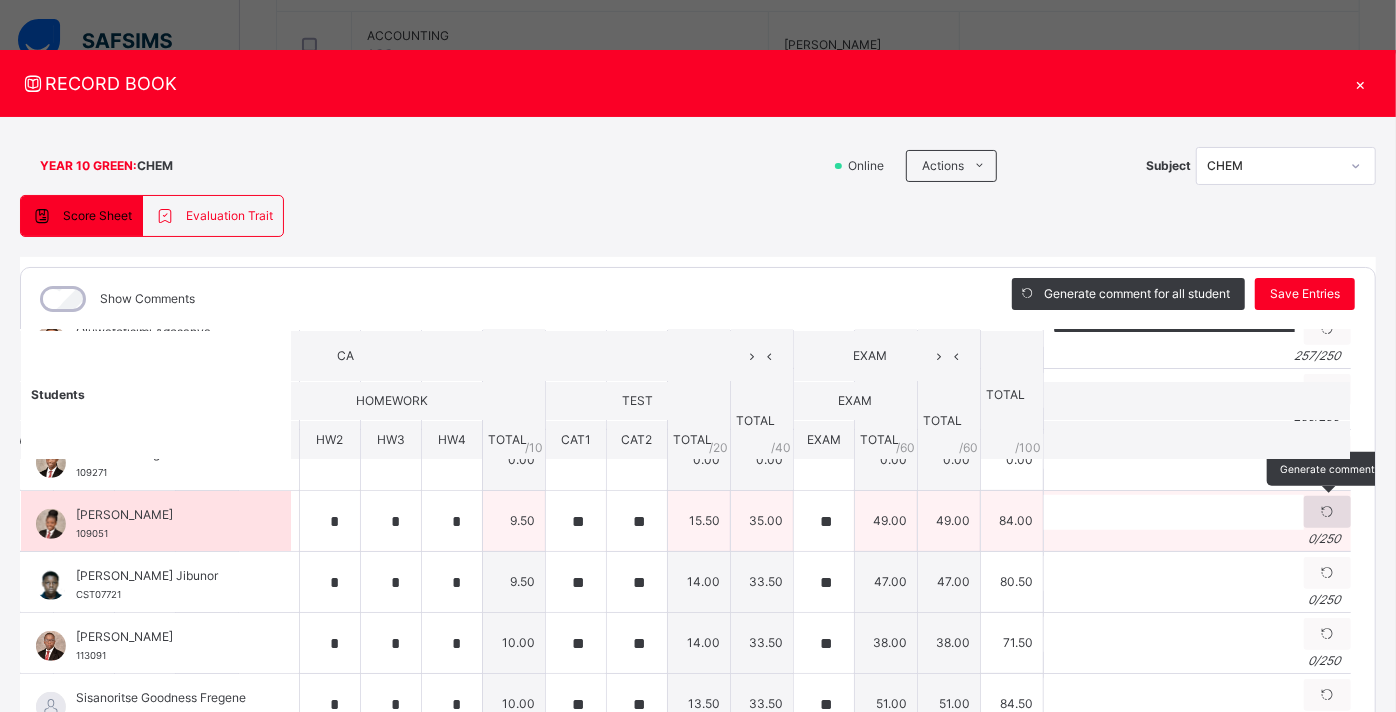 click at bounding box center [1327, 512] 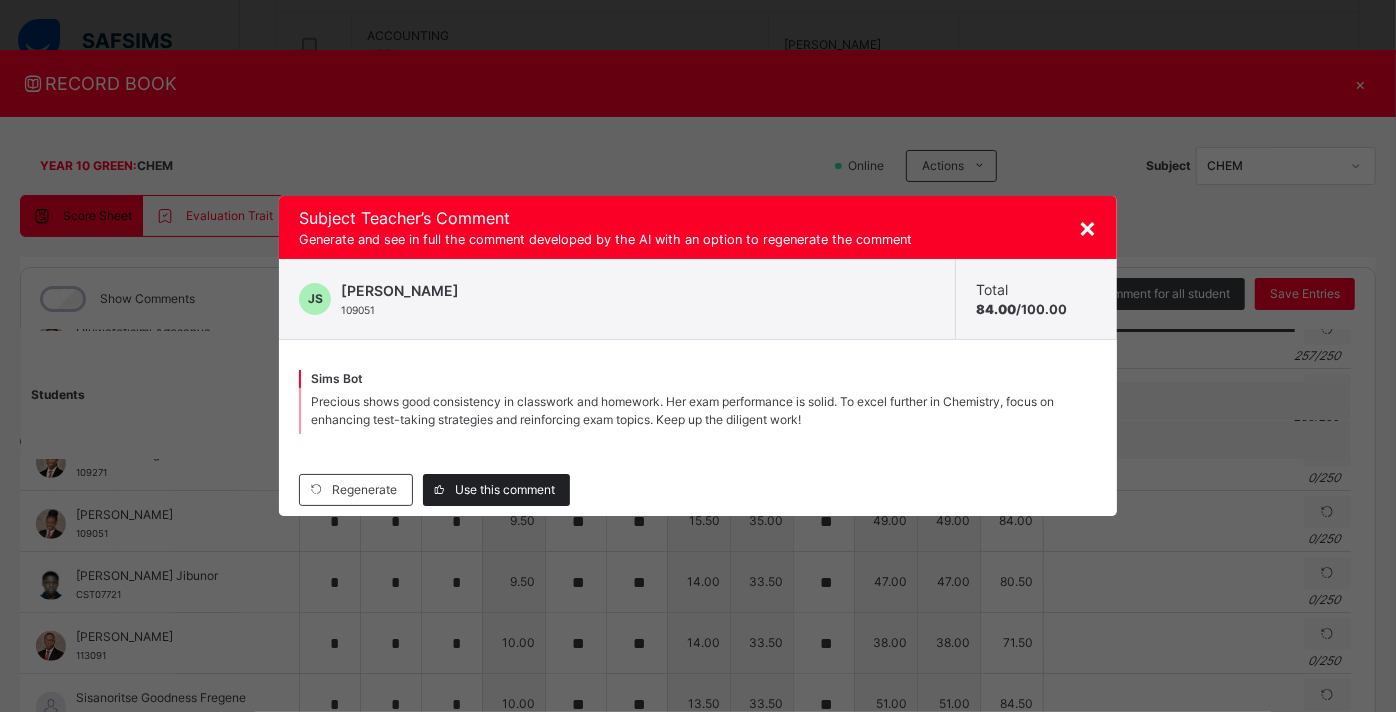 click on "Use this comment" at bounding box center (505, 490) 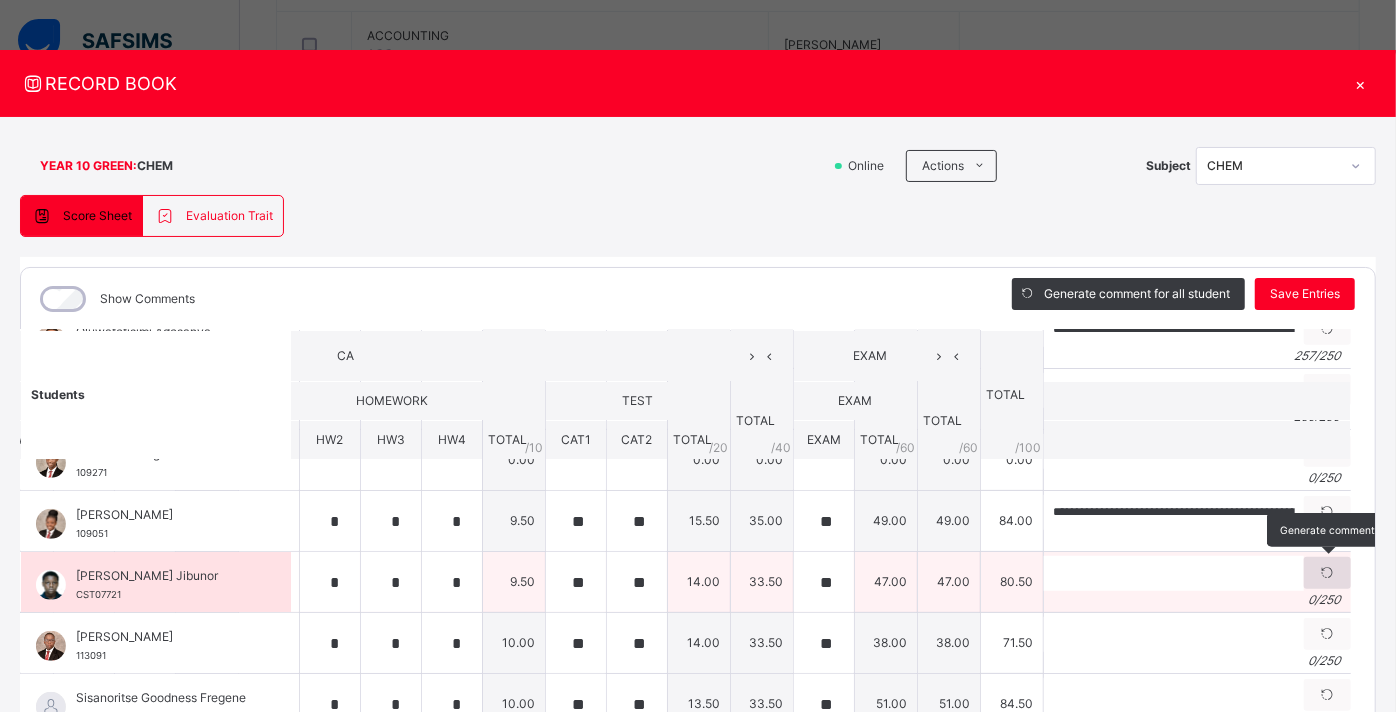 click at bounding box center [1327, 573] 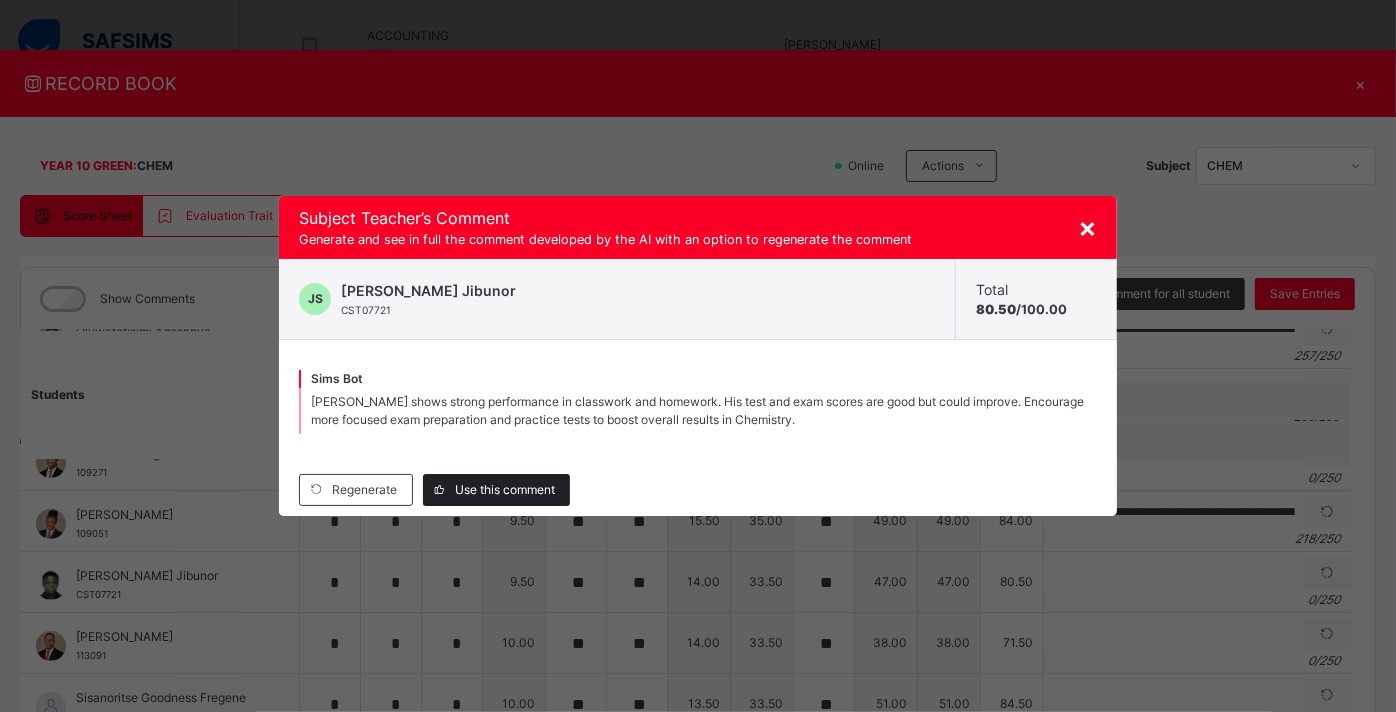 click on "Use this comment" at bounding box center (505, 490) 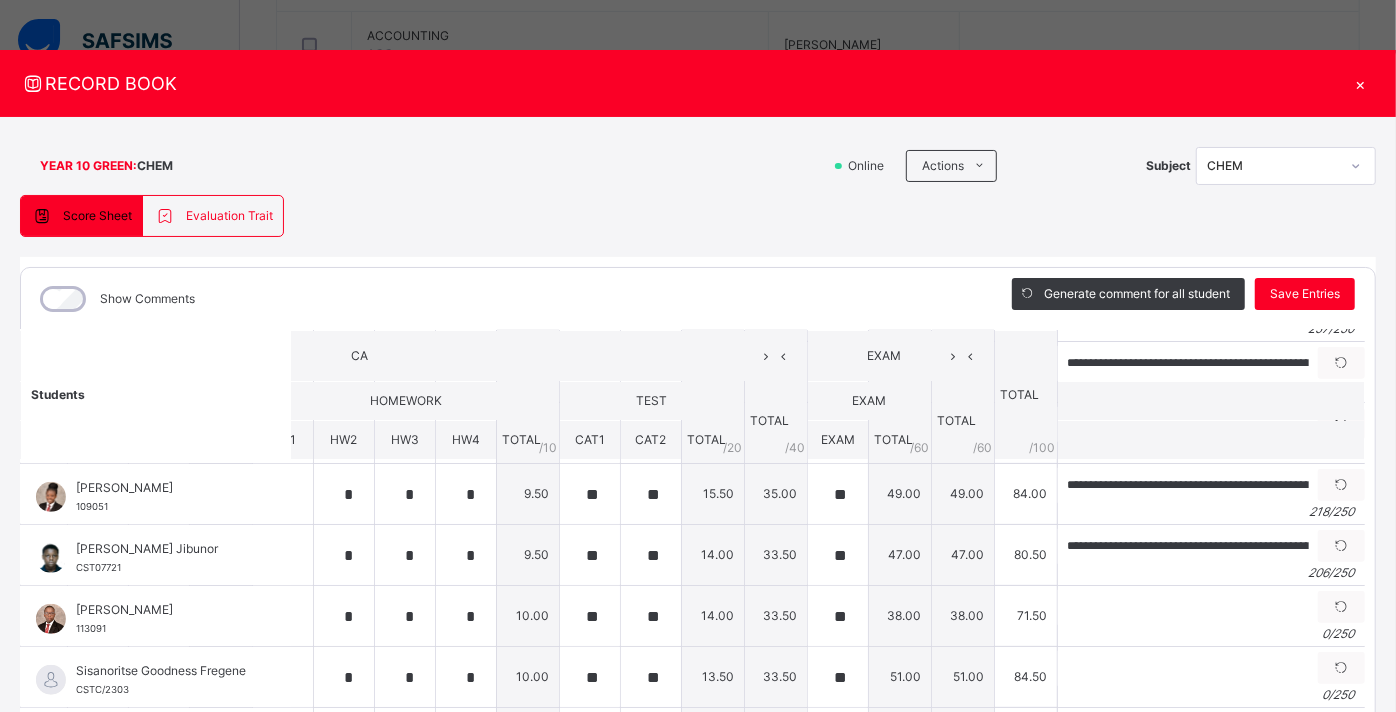 scroll, scrollTop: 800, scrollLeft: 343, axis: both 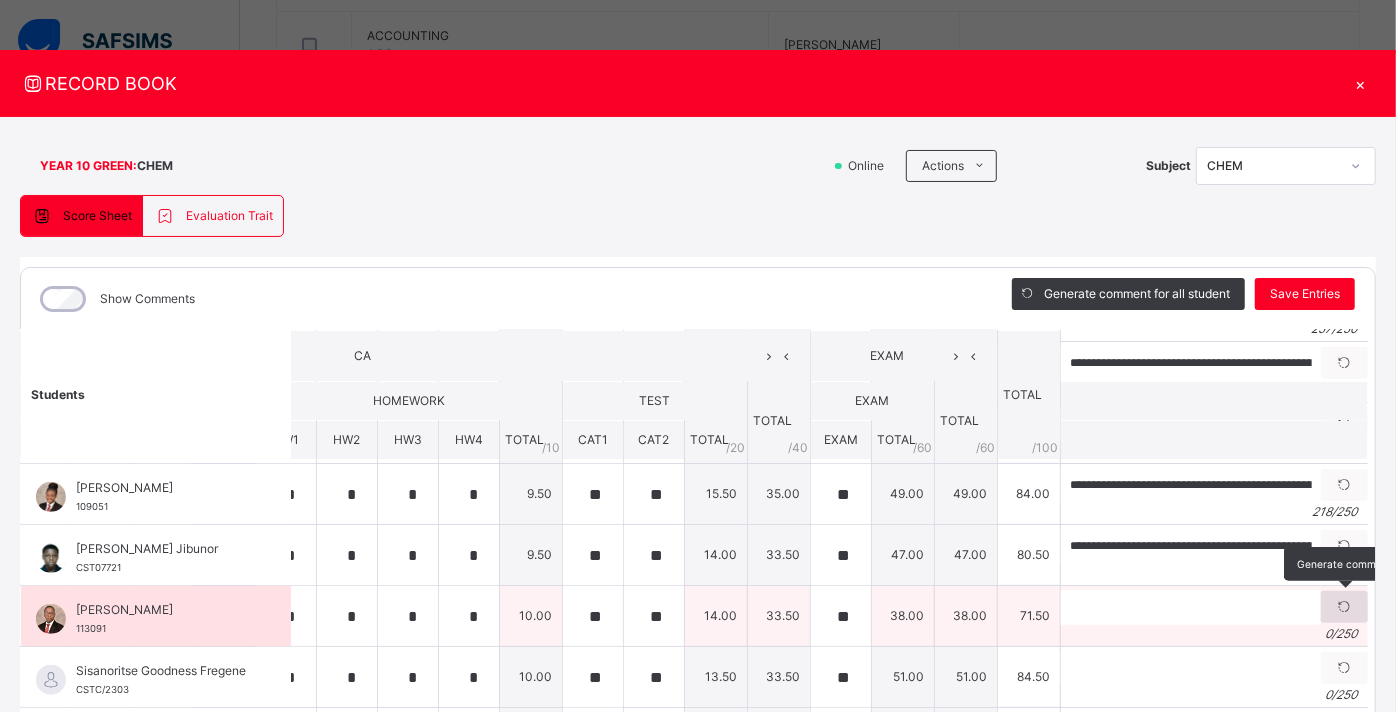 click at bounding box center [1344, 607] 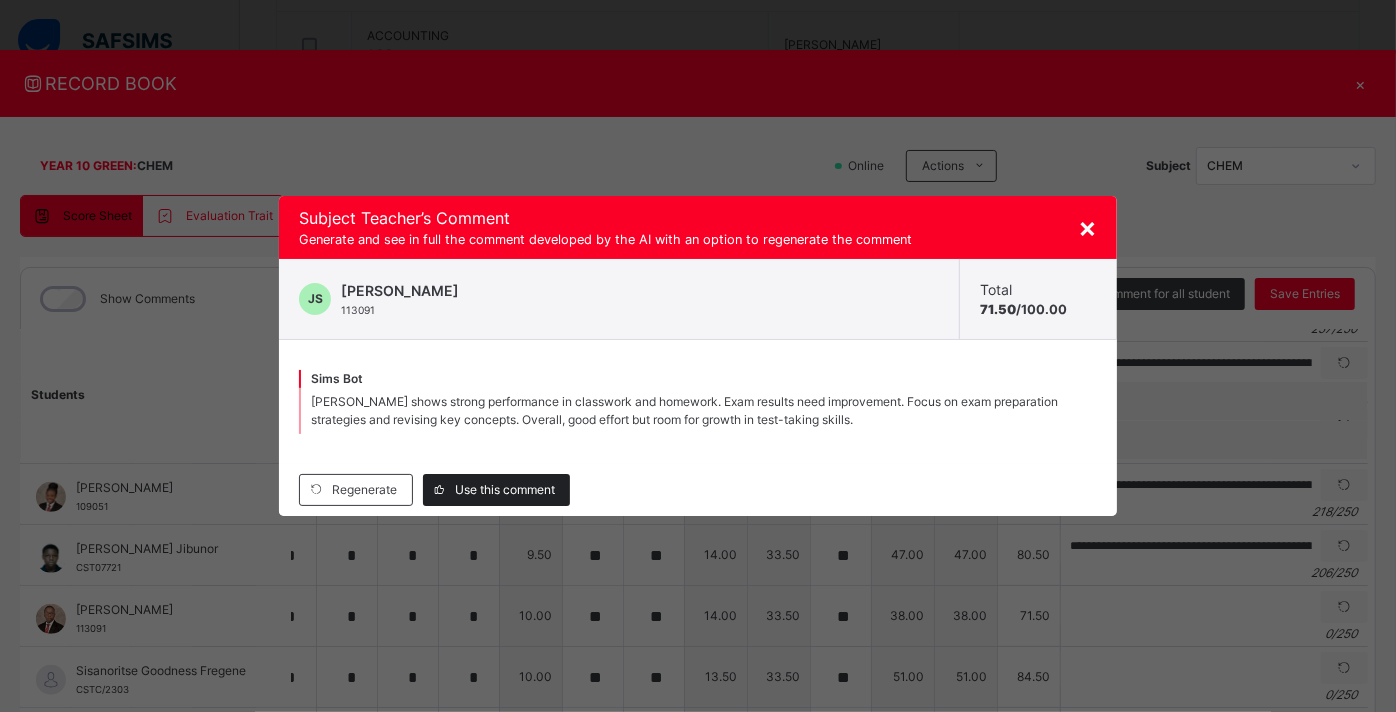 click on "Use this comment" at bounding box center (505, 490) 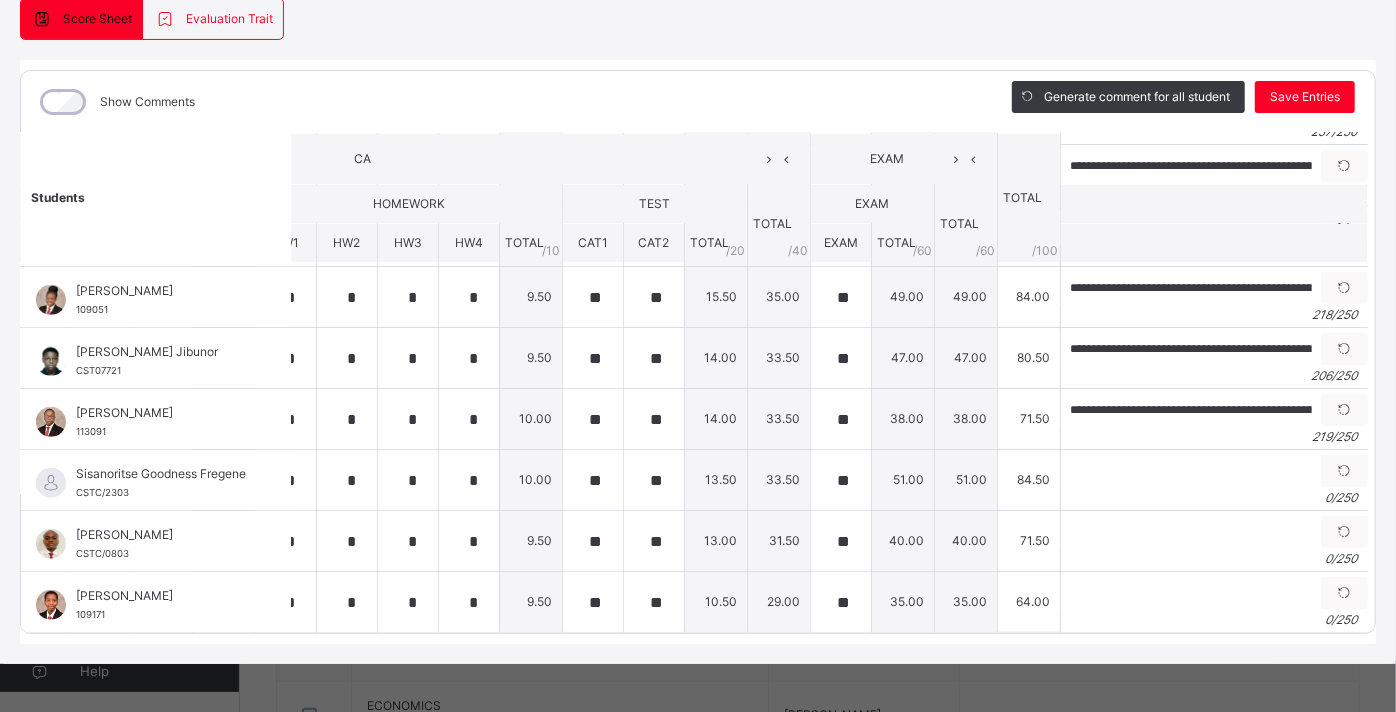 scroll, scrollTop: 208, scrollLeft: 0, axis: vertical 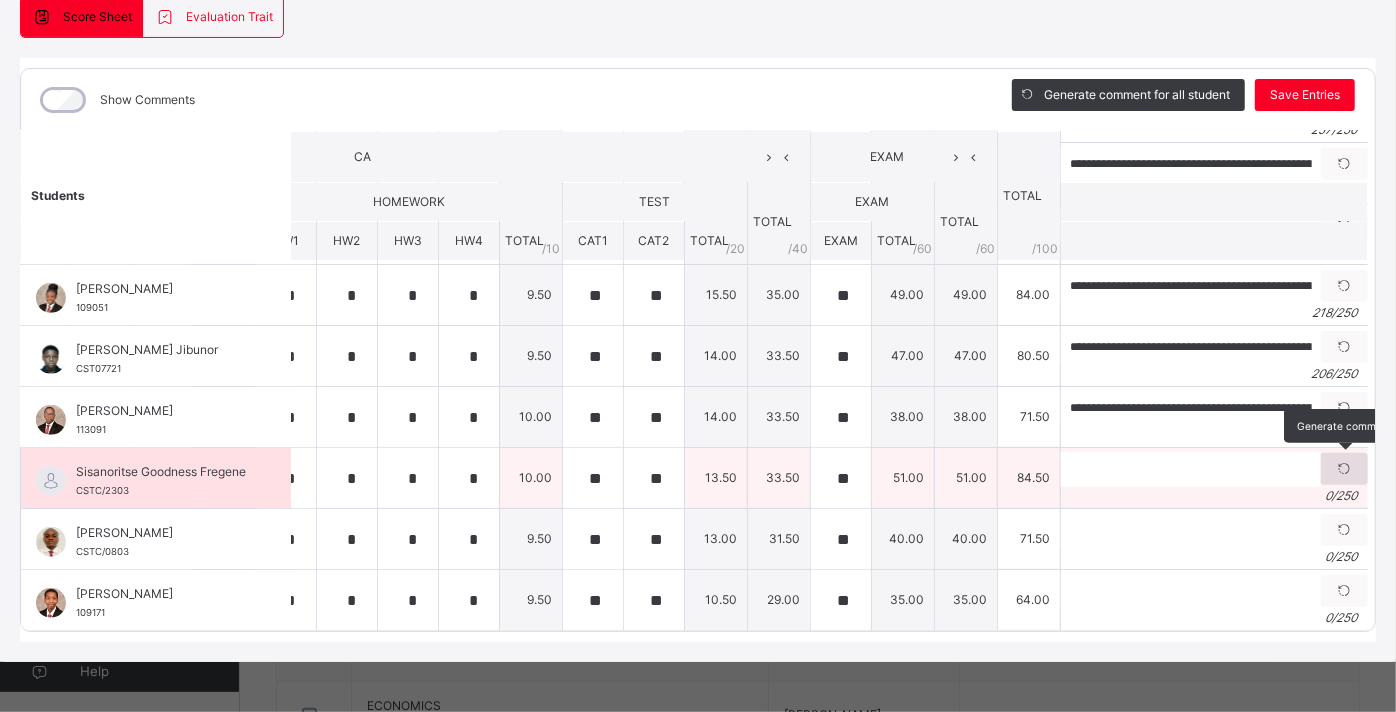 click at bounding box center [1344, 469] 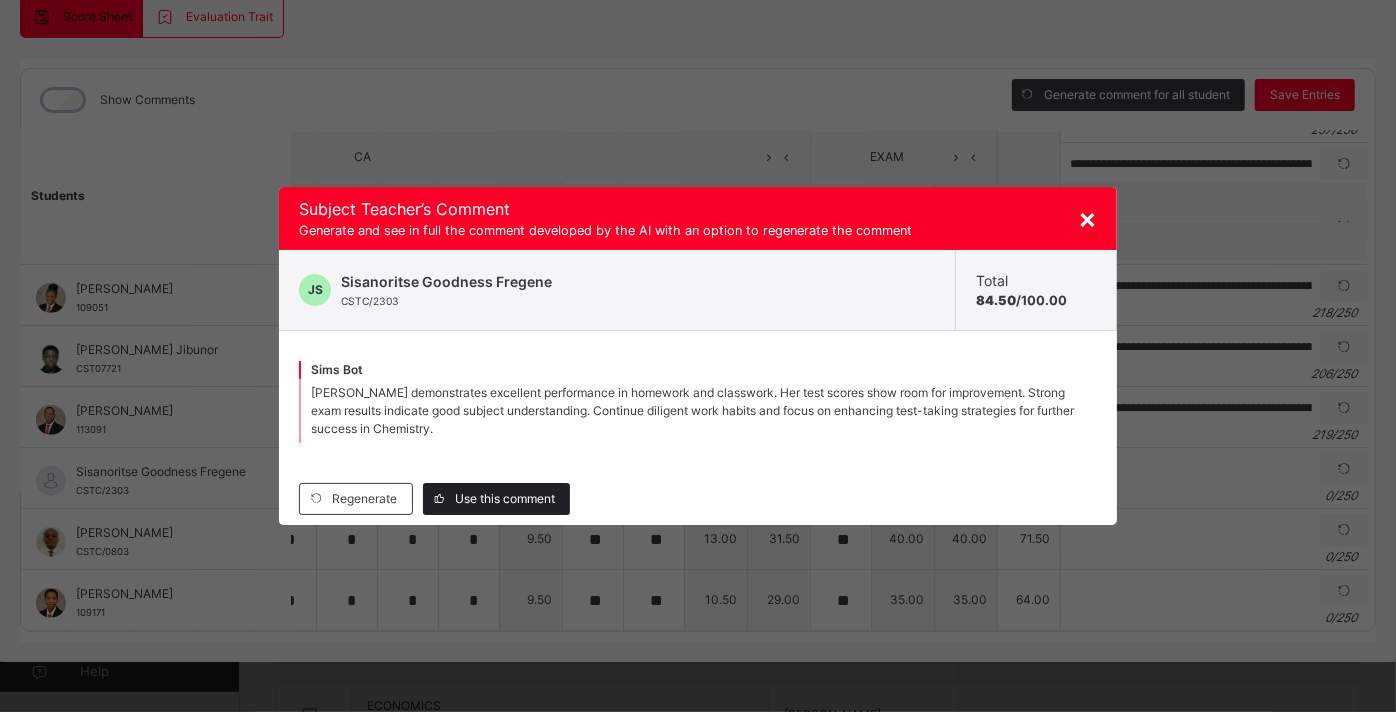 click on "Use this comment" at bounding box center (505, 499) 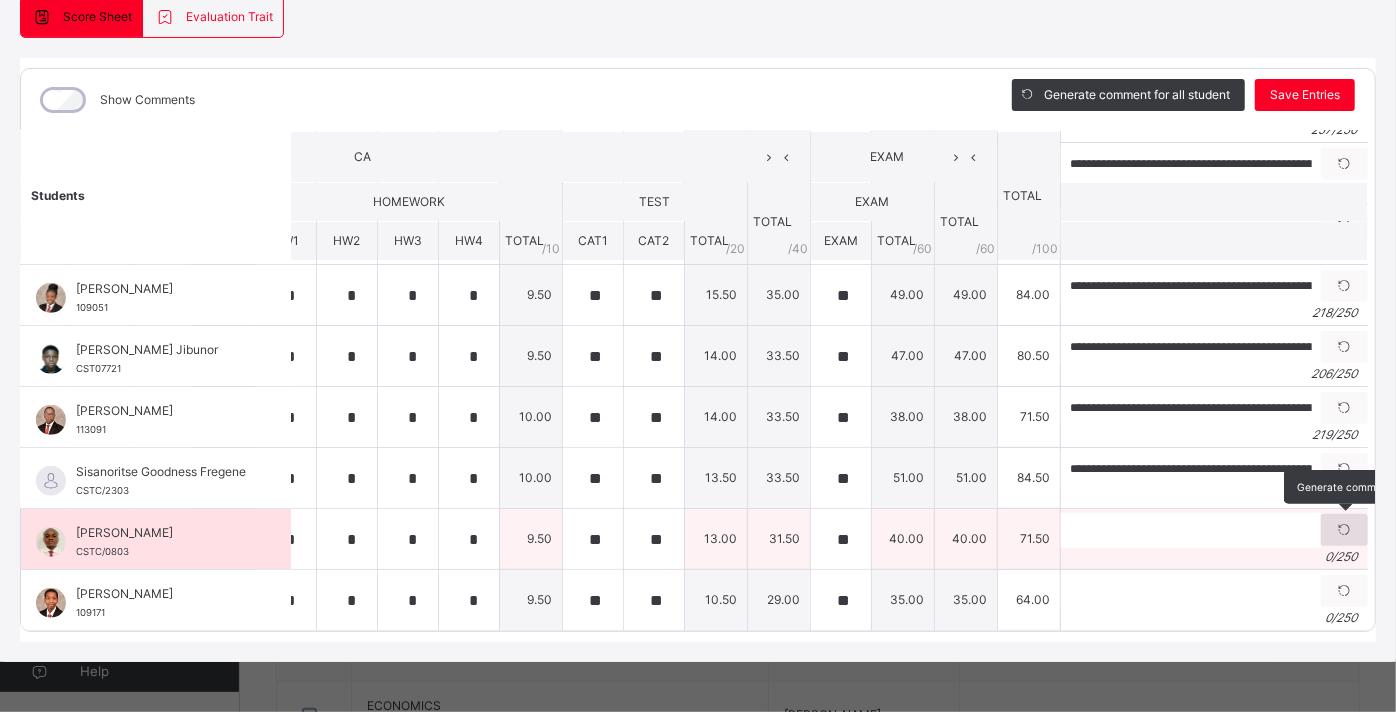 click at bounding box center (1344, 530) 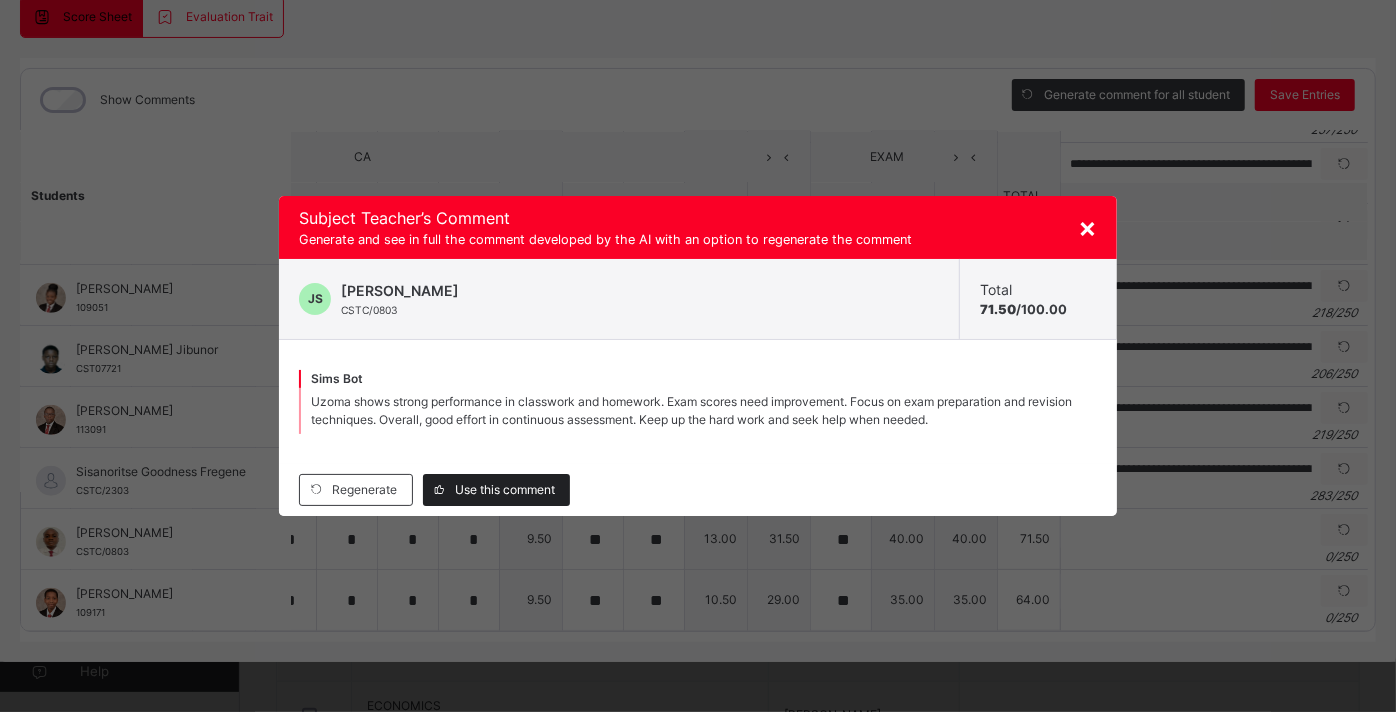 click on "Use this comment" at bounding box center (505, 490) 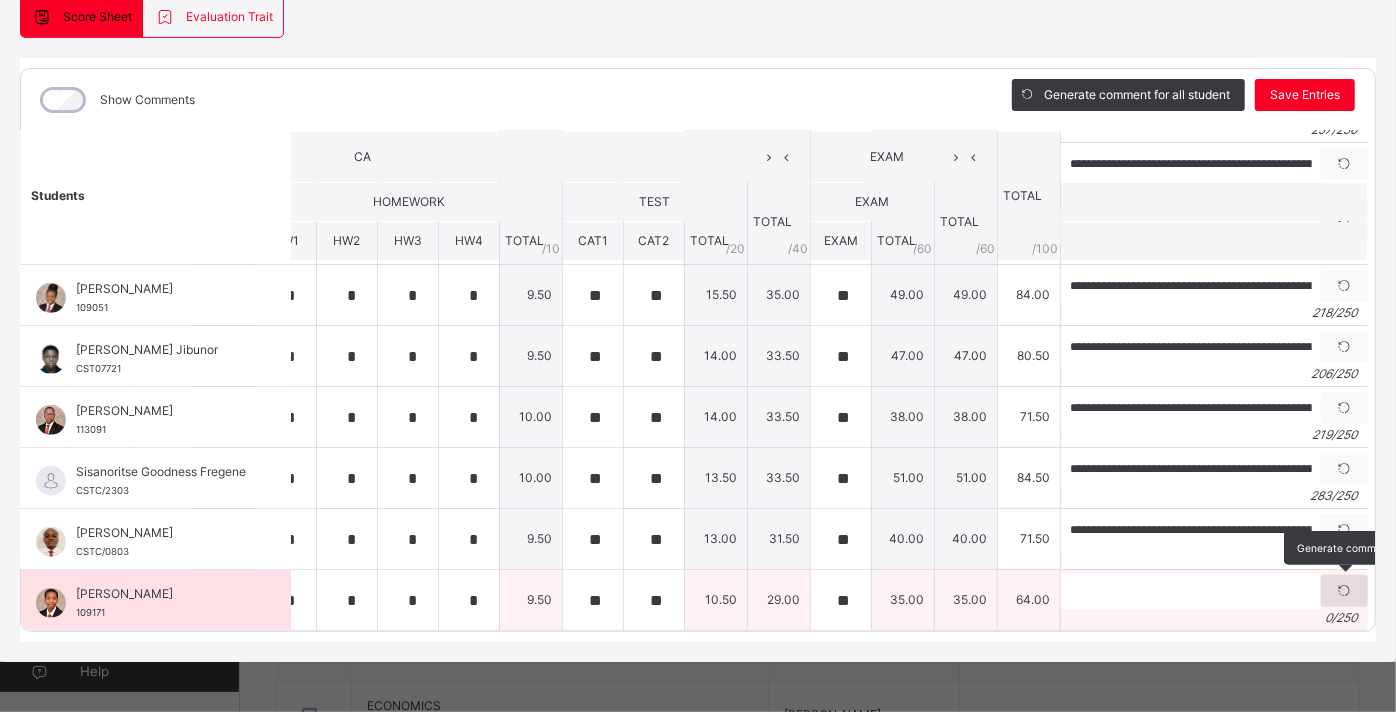 click at bounding box center [1344, 591] 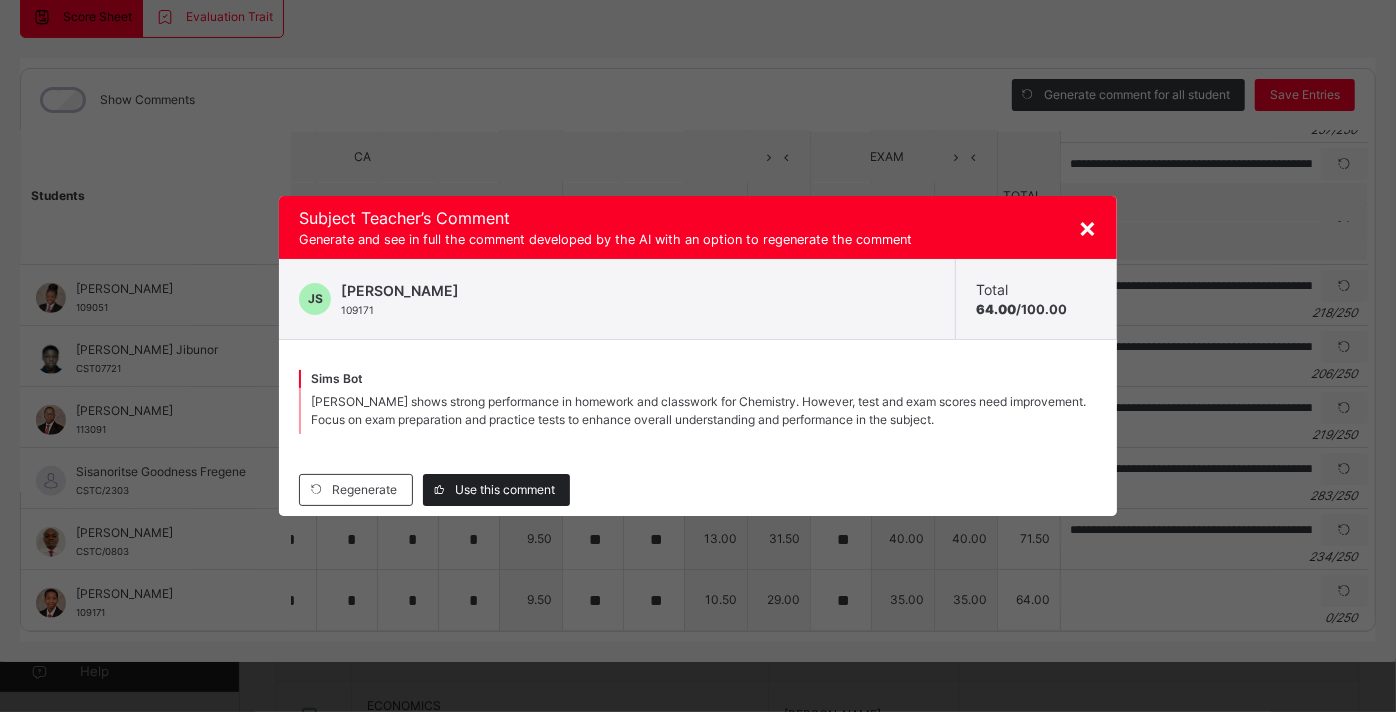 click on "Use this comment" at bounding box center (505, 490) 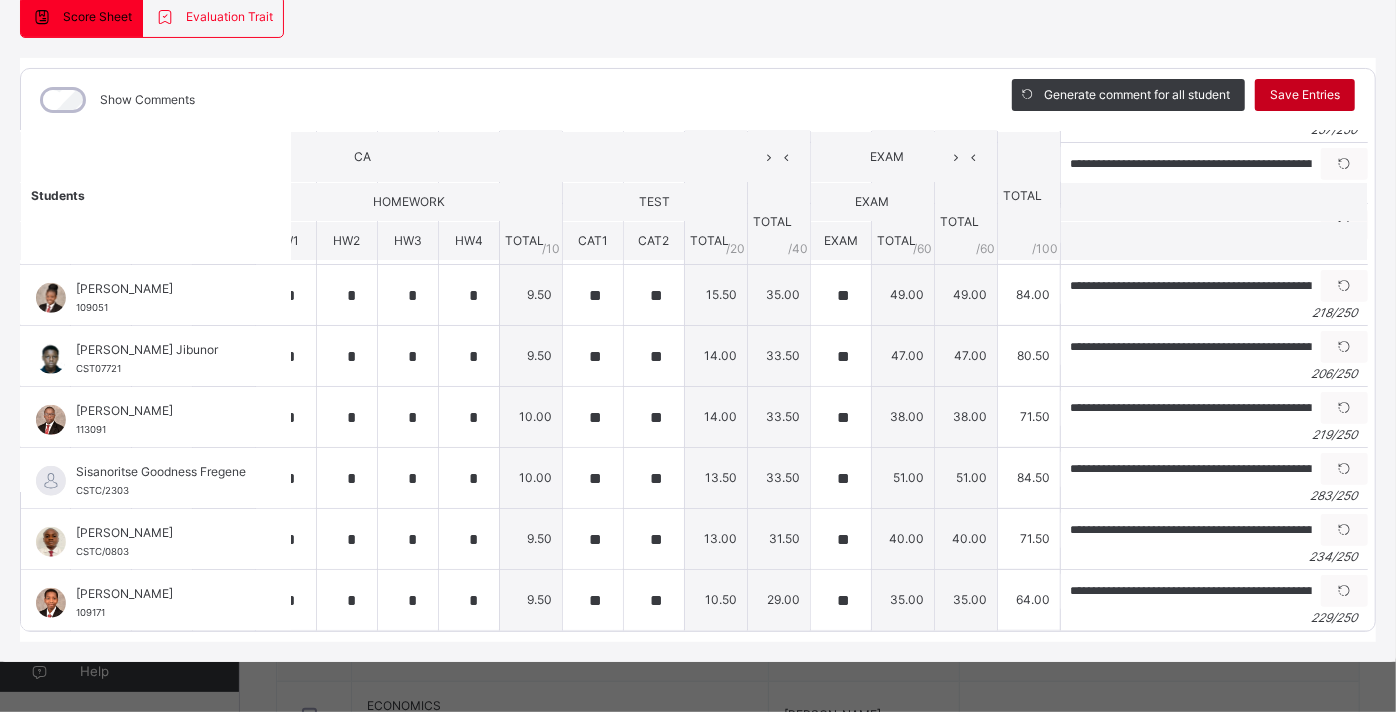 click on "Save Entries" at bounding box center (1305, 95) 